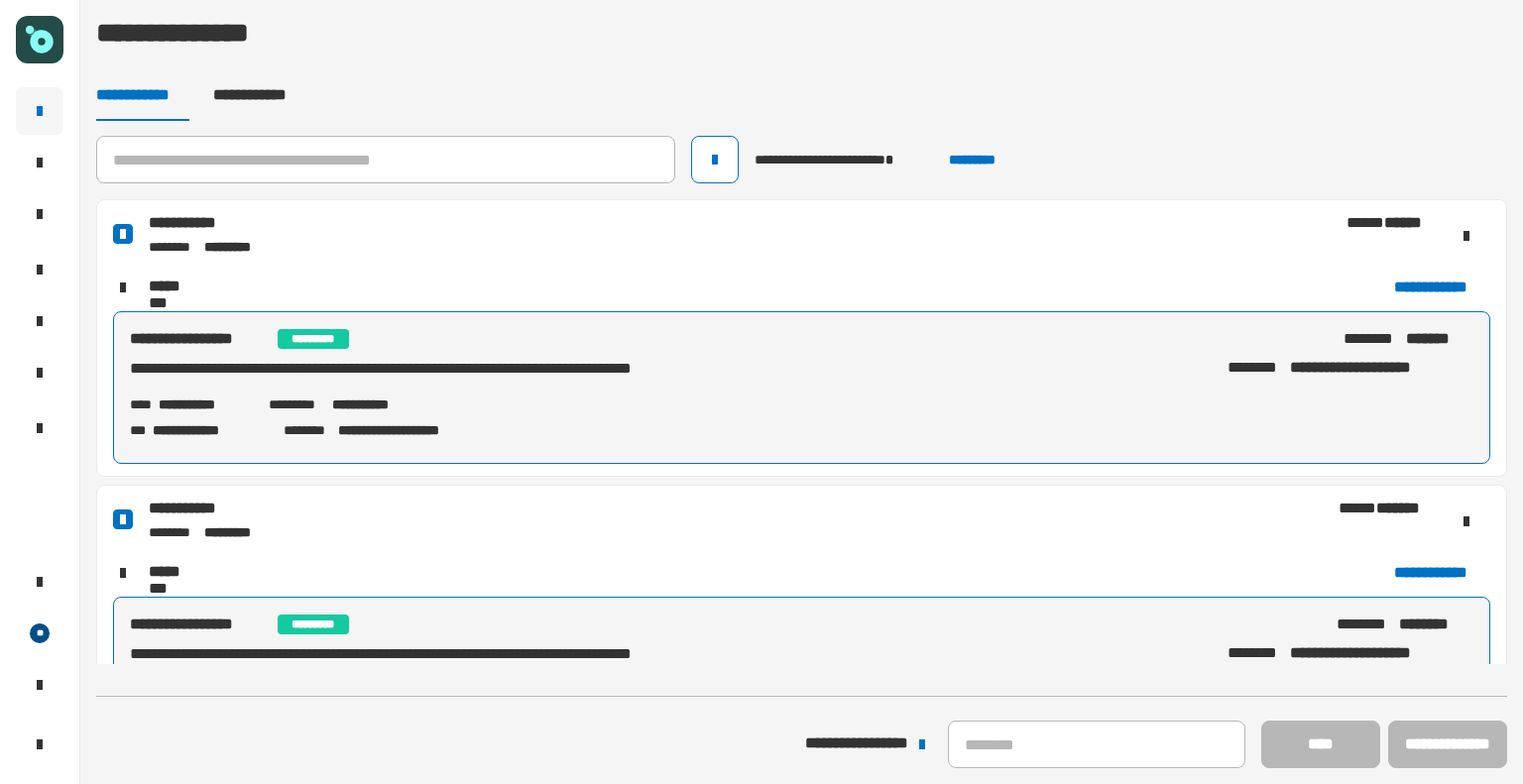 scroll, scrollTop: 0, scrollLeft: 0, axis: both 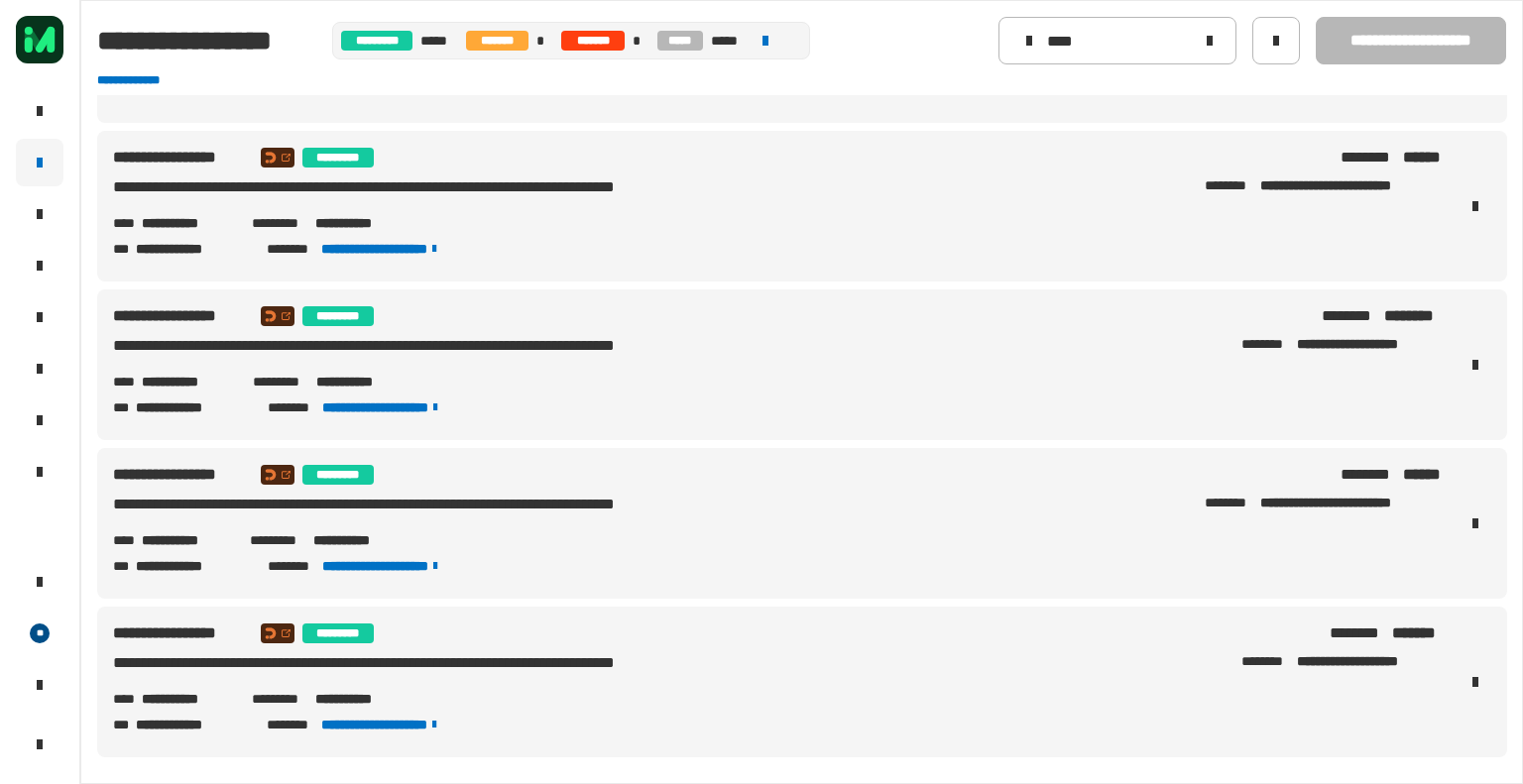 click on "**********" 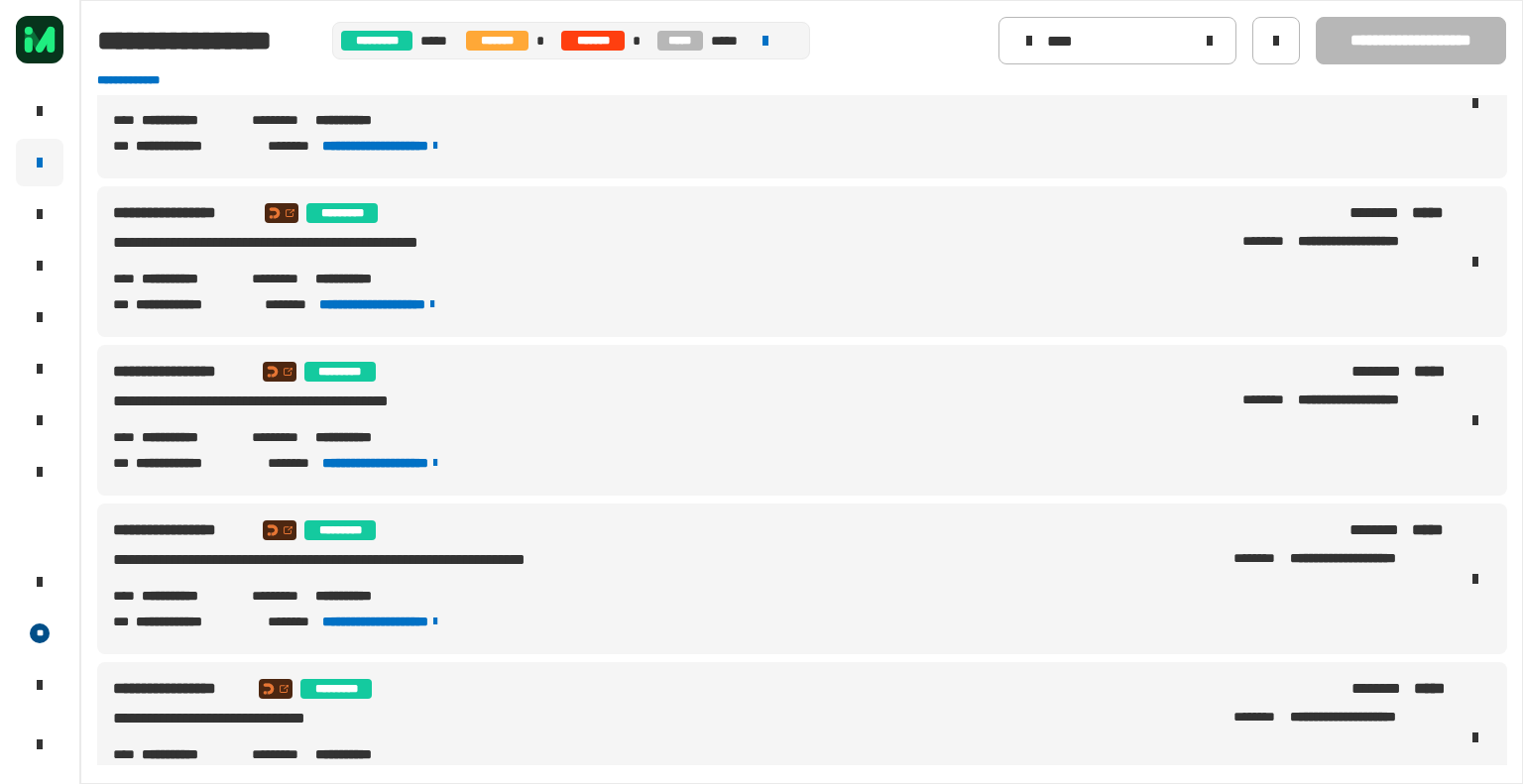 scroll, scrollTop: 0, scrollLeft: 0, axis: both 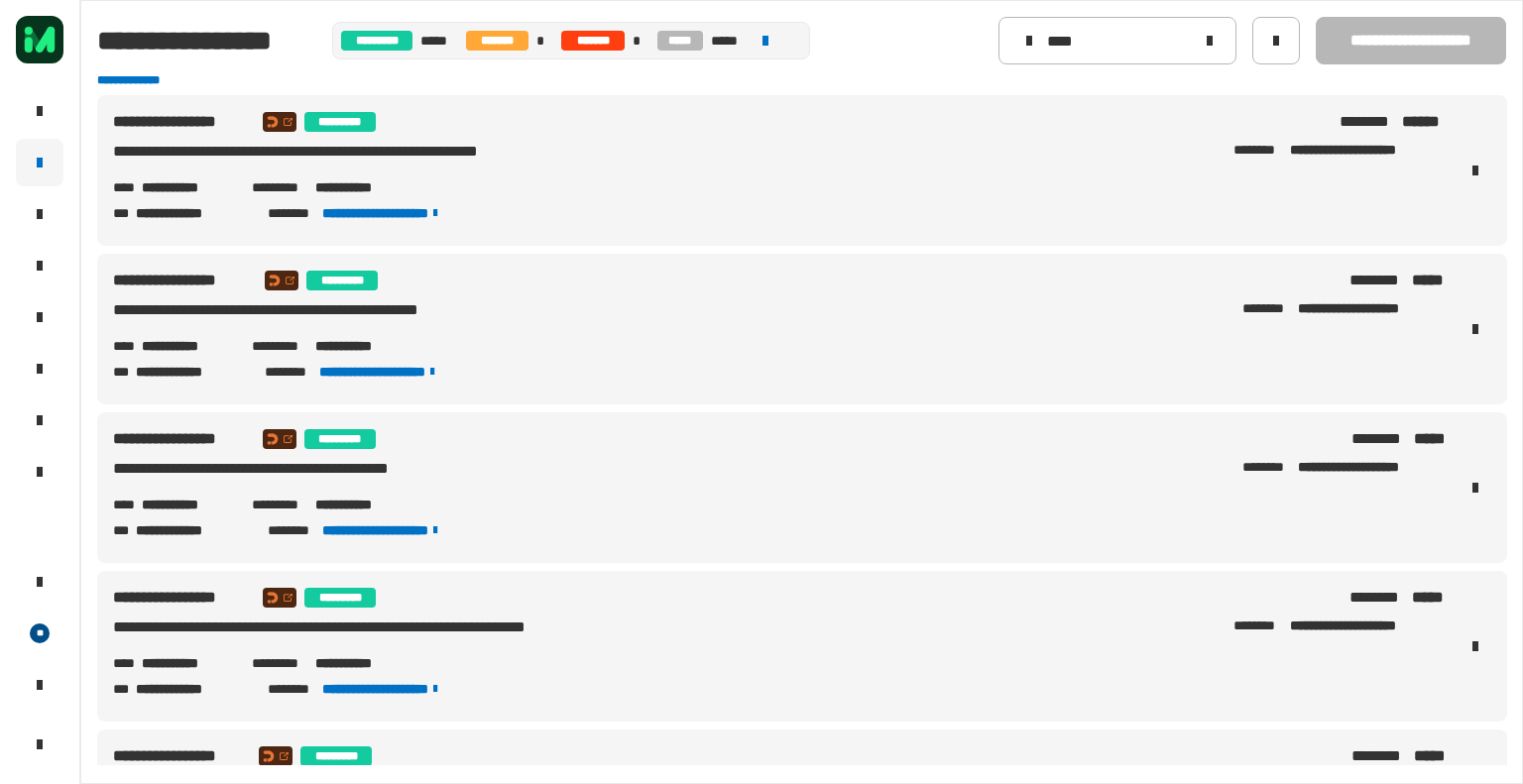 click on "**********" 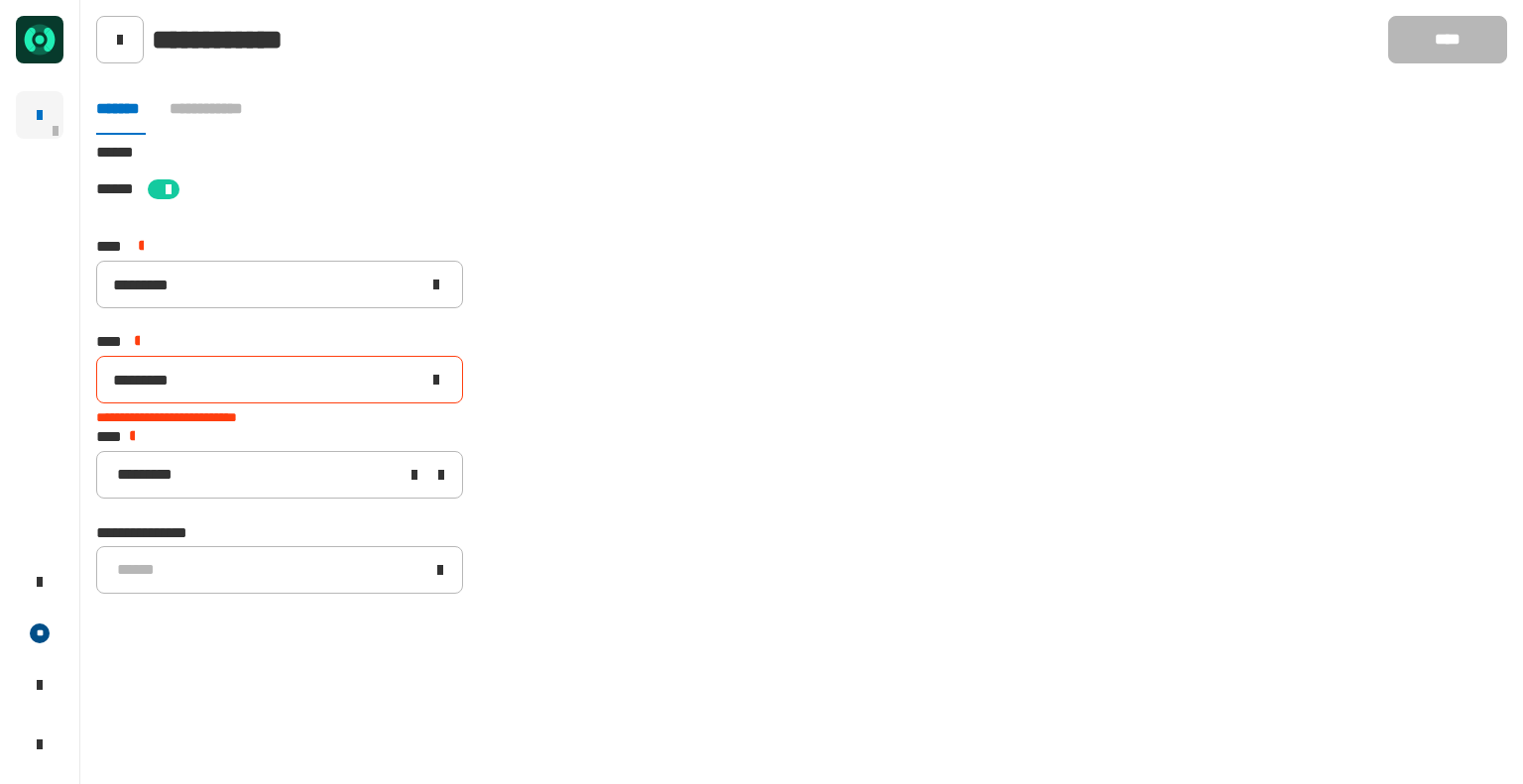 scroll, scrollTop: 0, scrollLeft: 0, axis: both 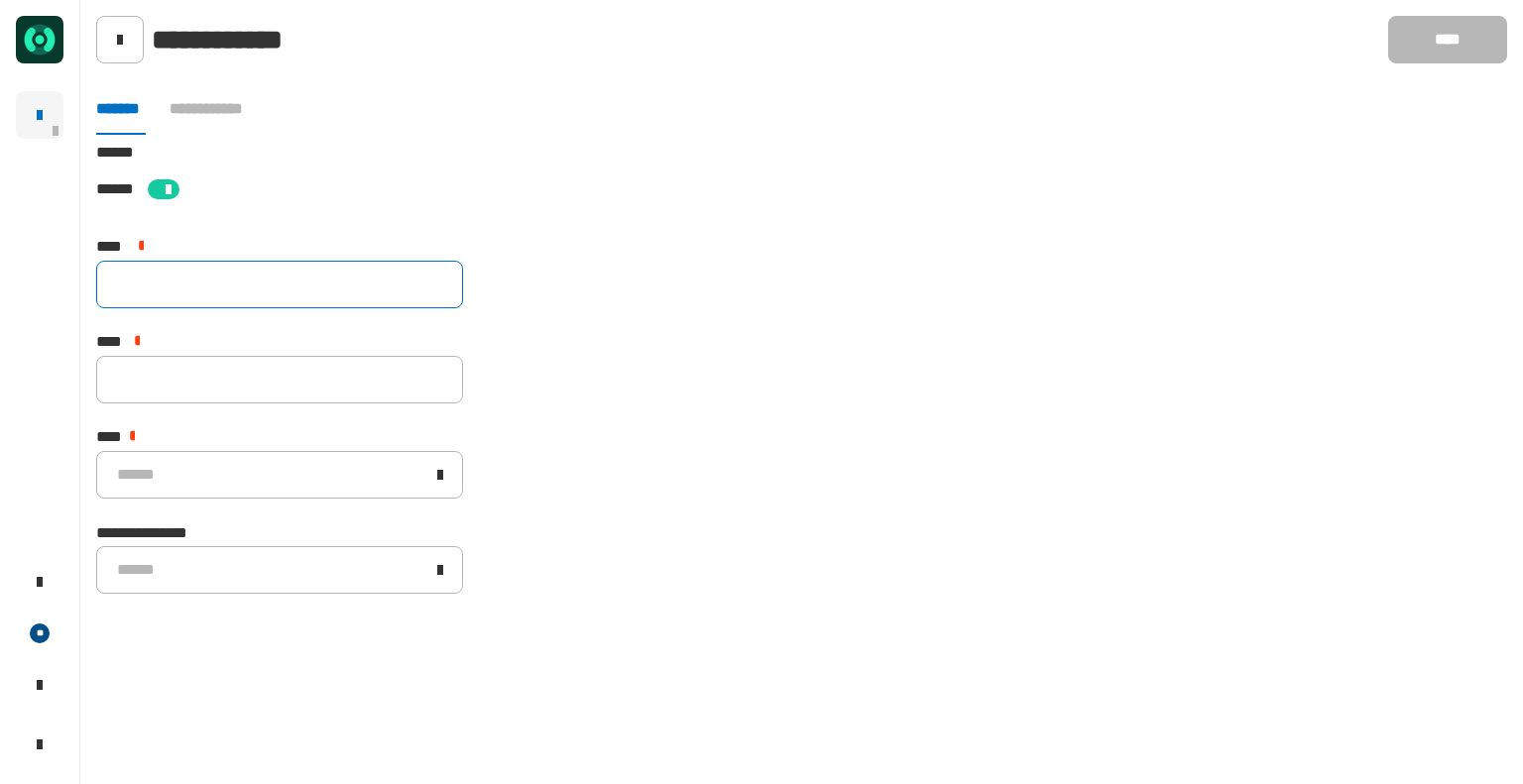 click 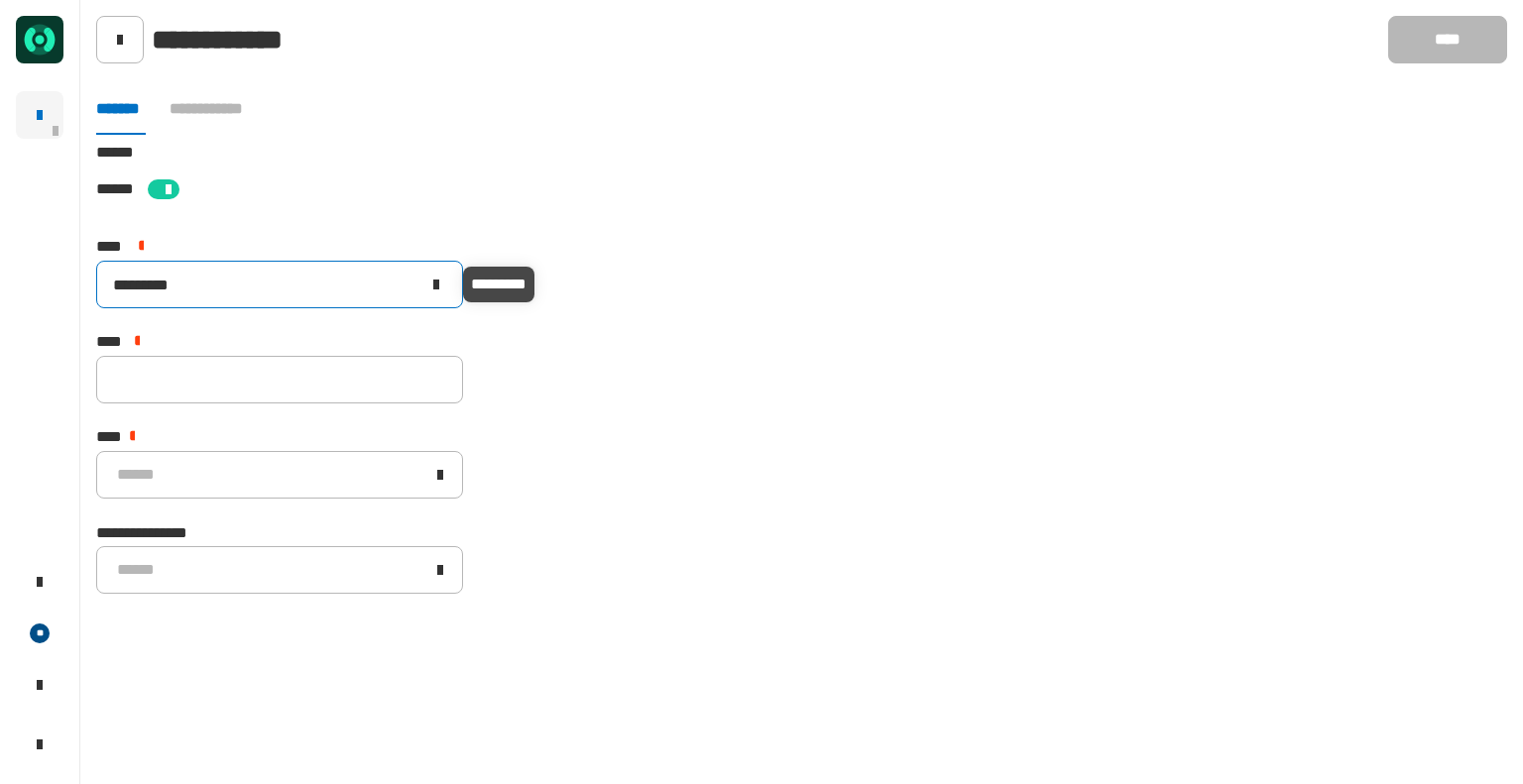 click on "*********" 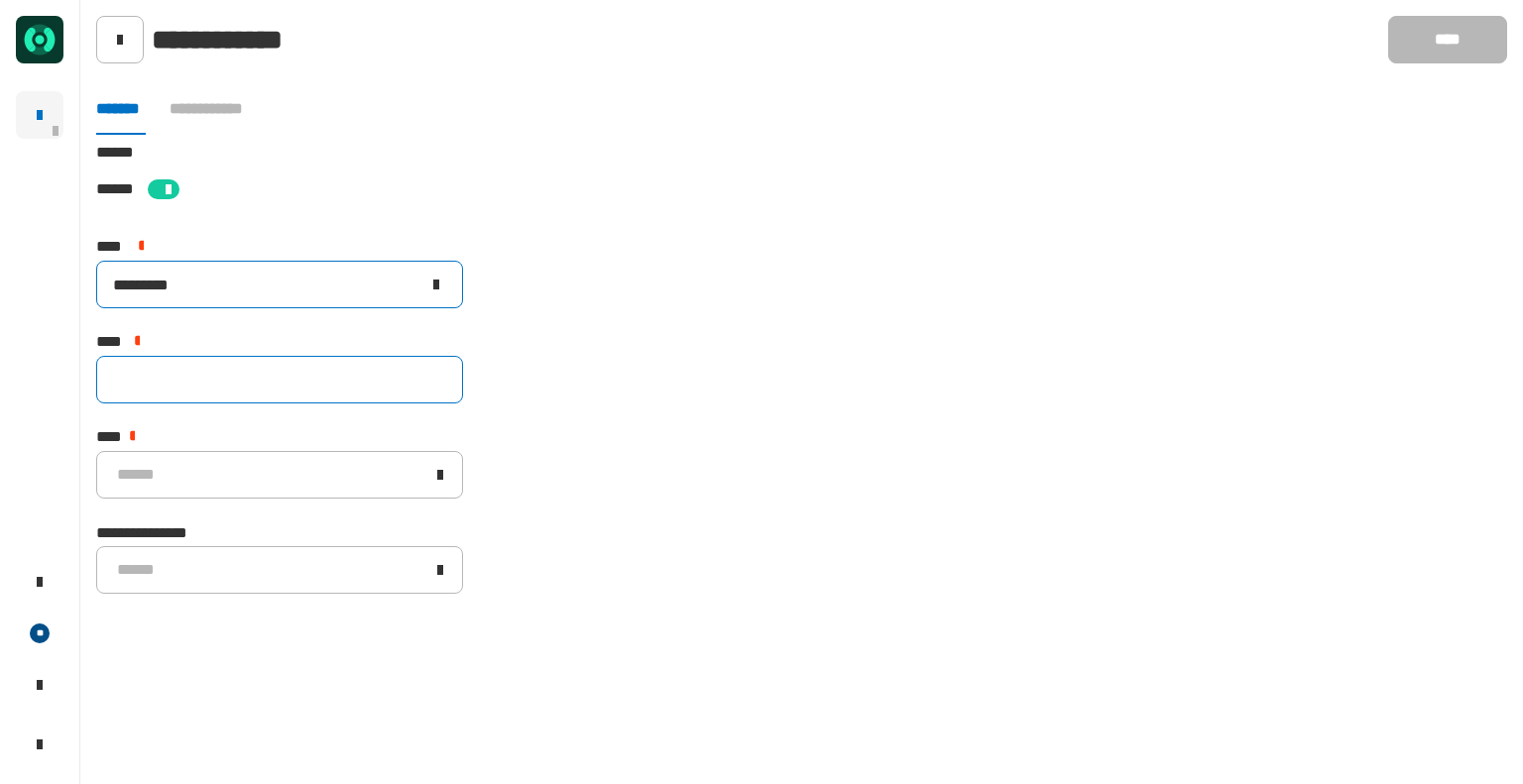 type on "*********" 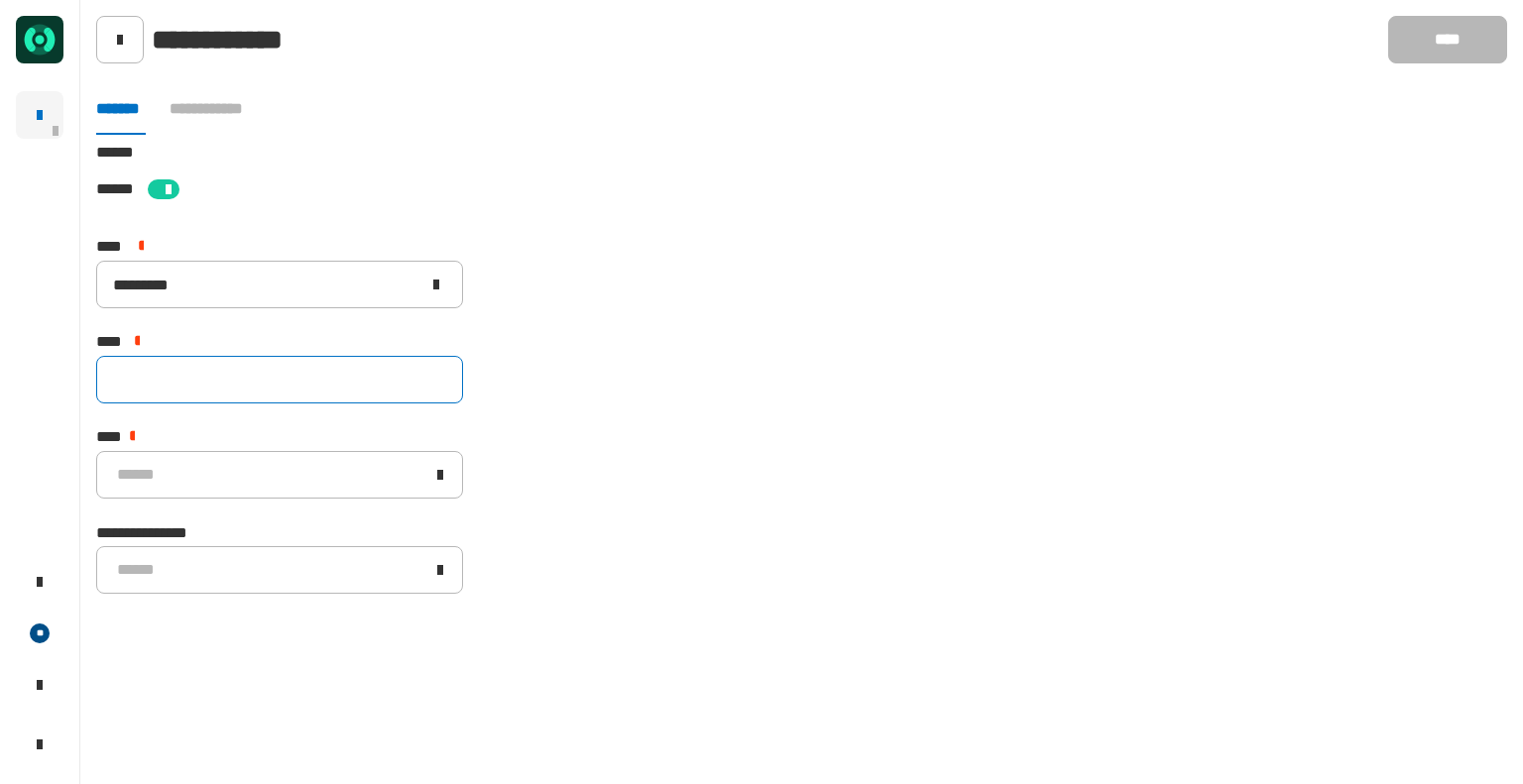 click 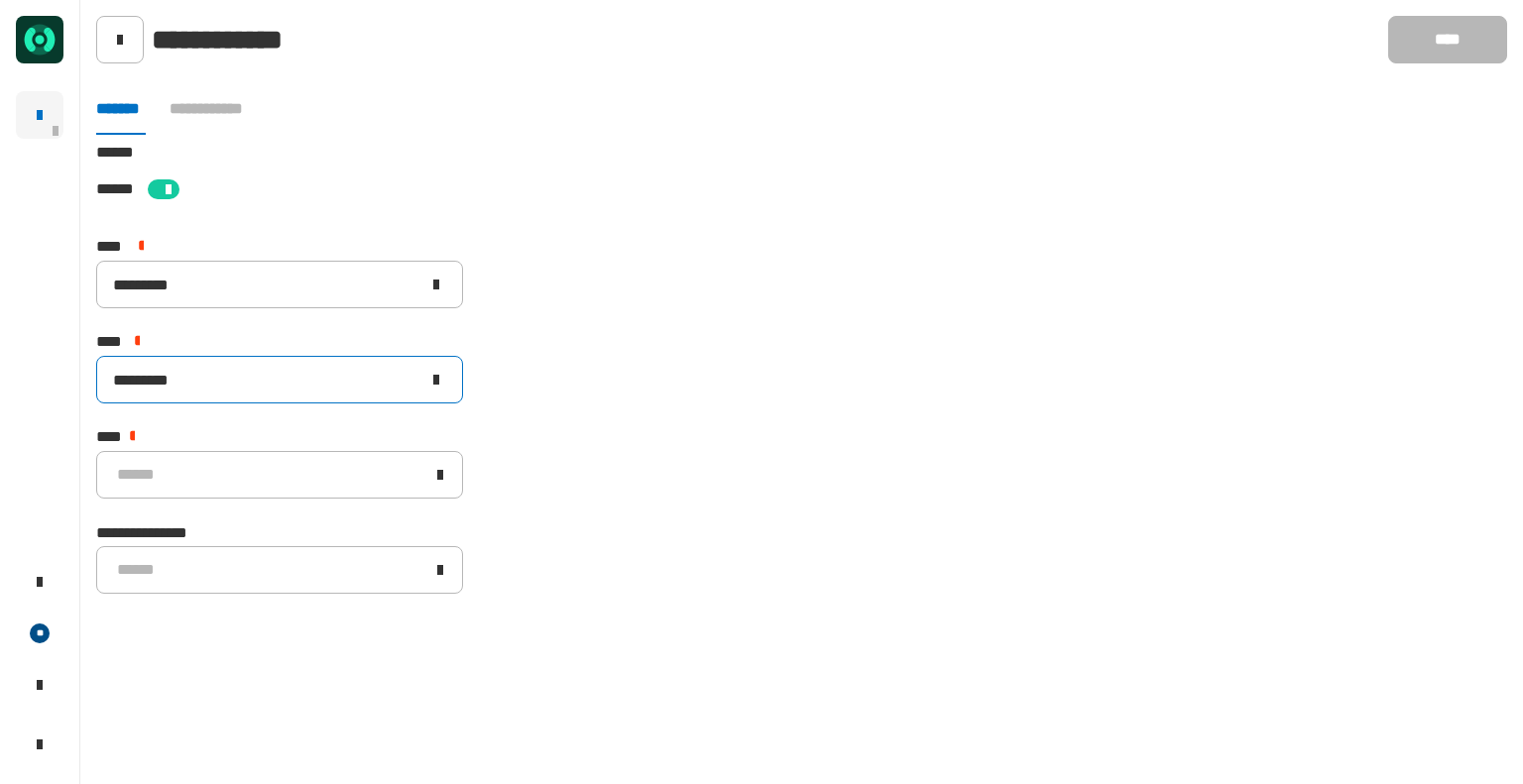 type on "*********" 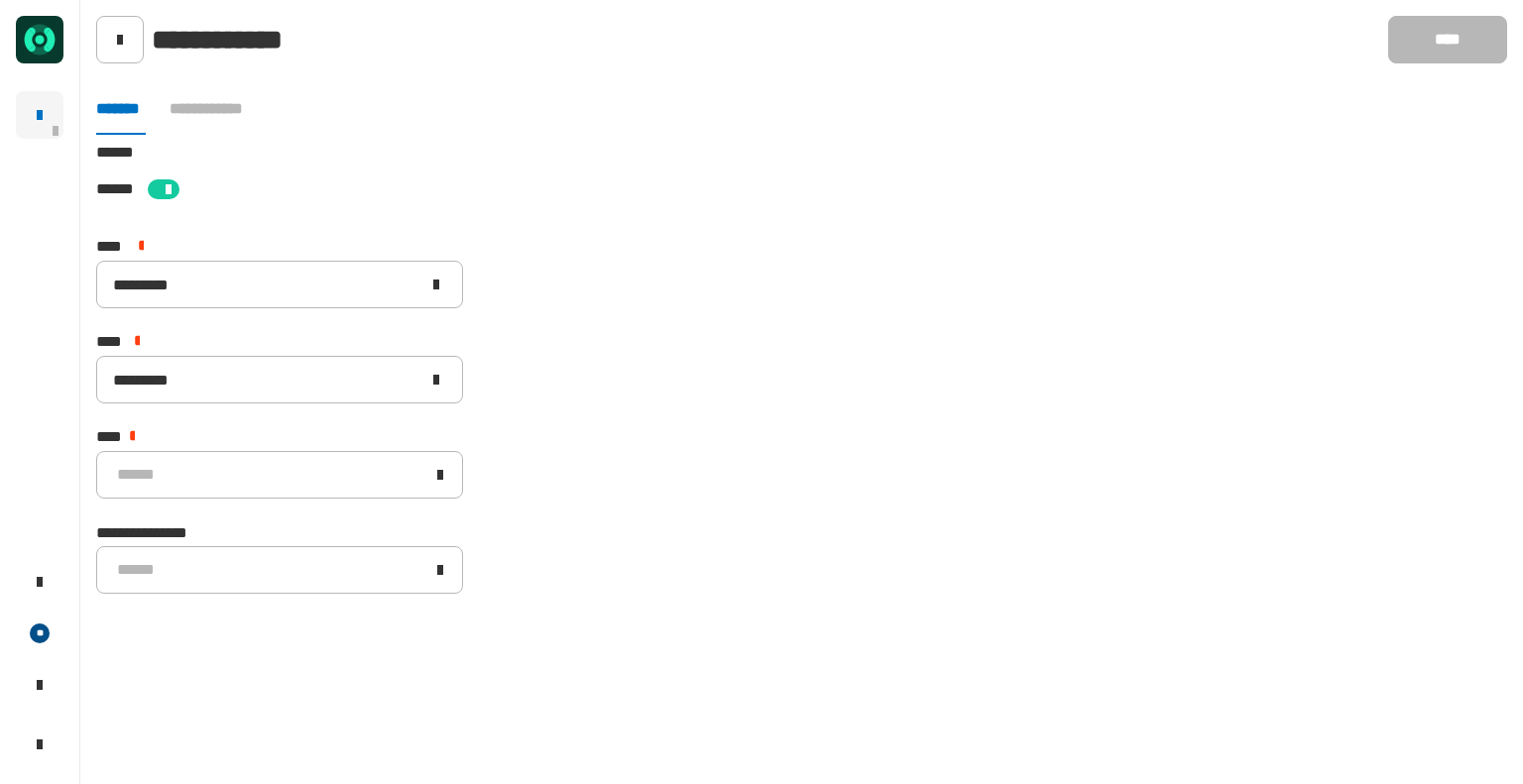 click on "**********" 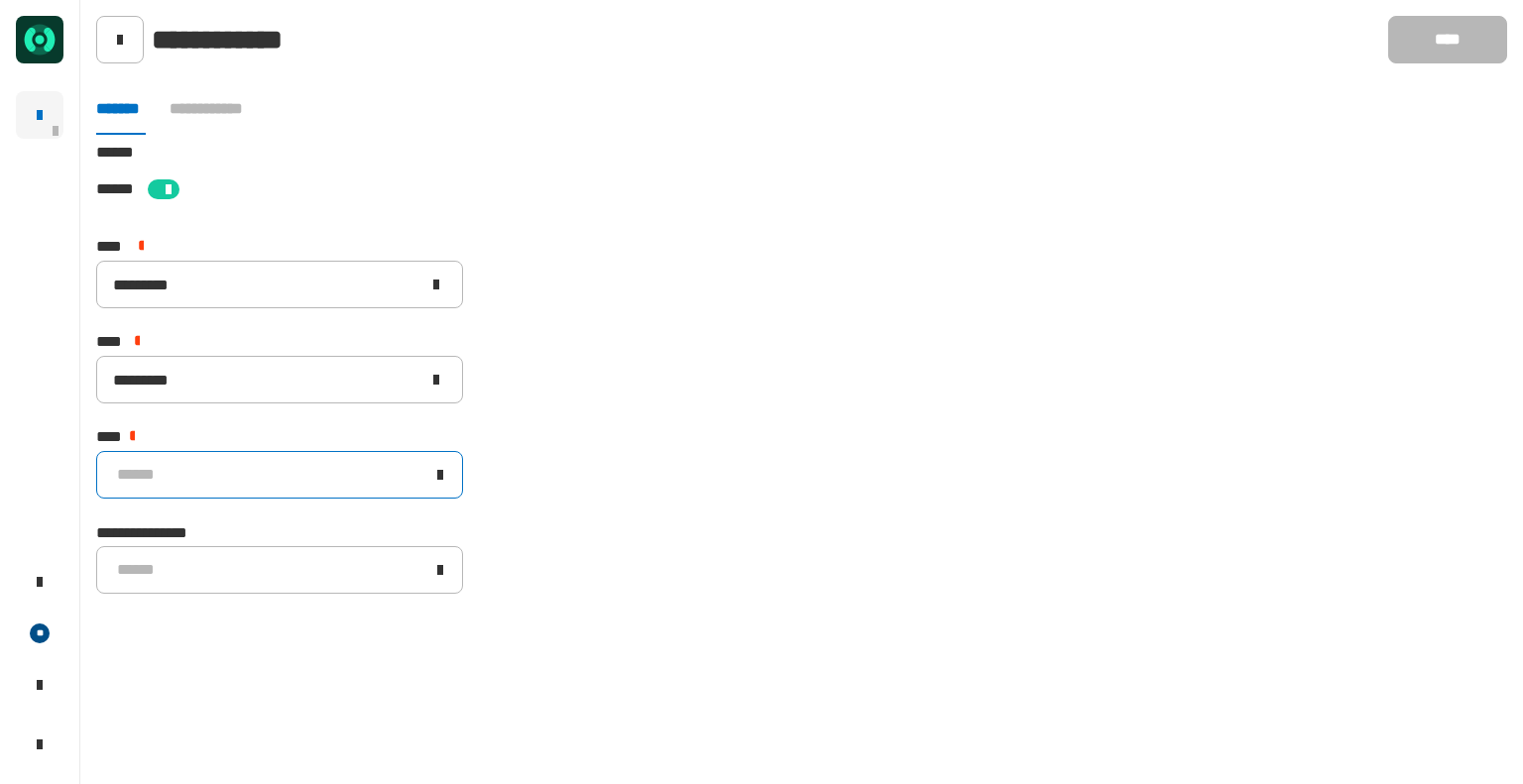 drag, startPoint x: 381, startPoint y: 503, endPoint x: 361, endPoint y: 484, distance: 27.58623 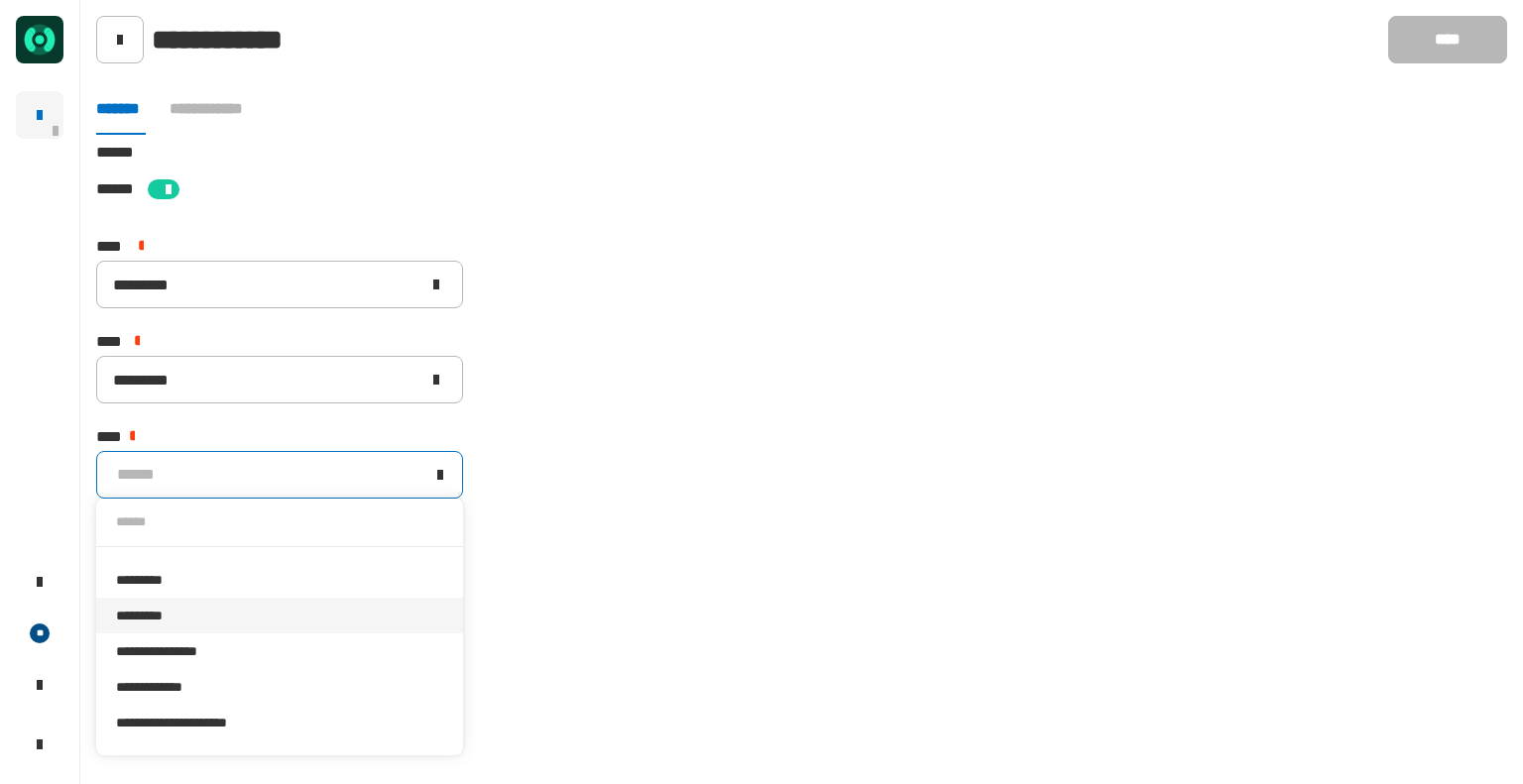 click on "*********" at bounding box center (280, 616) 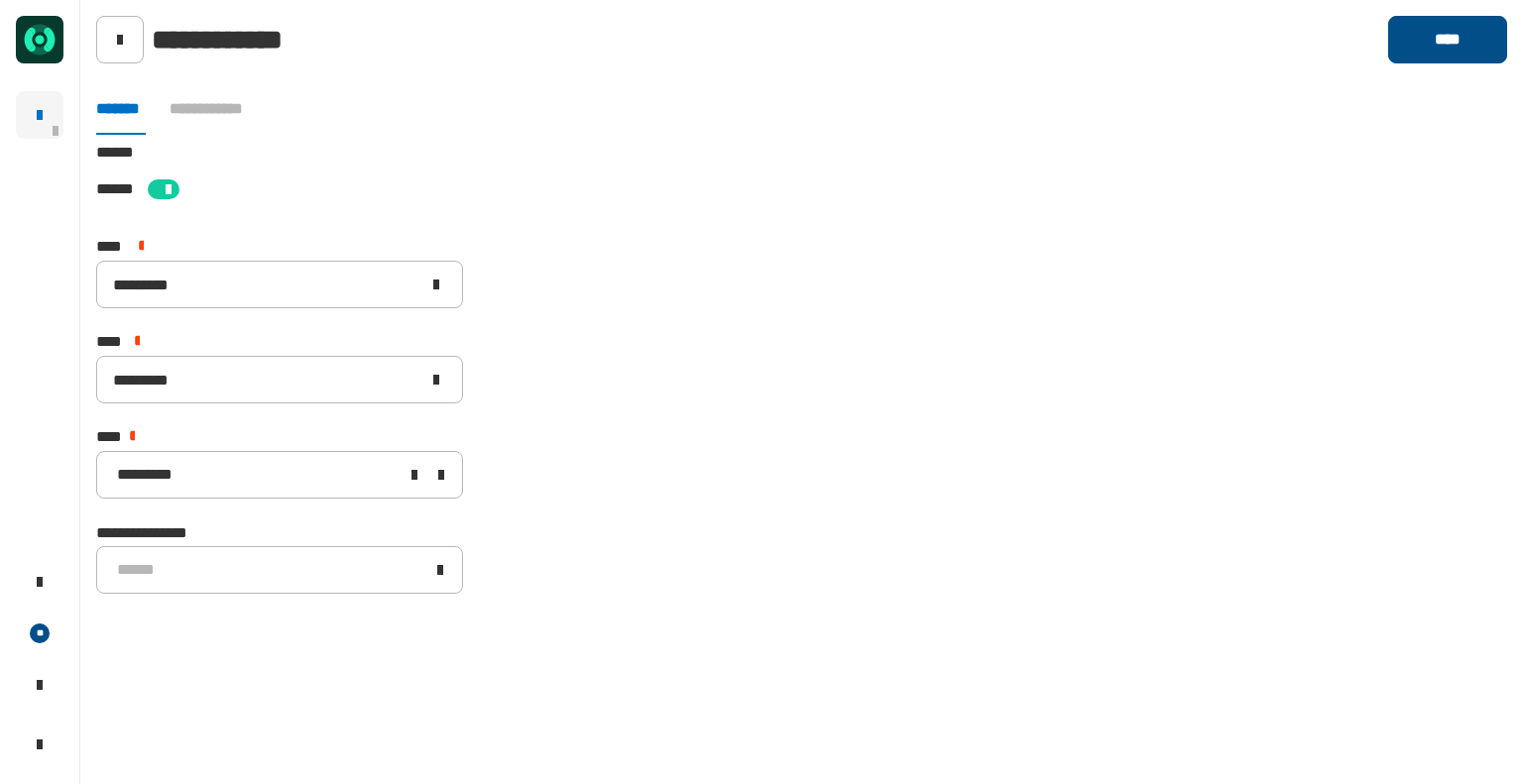 click on "****" 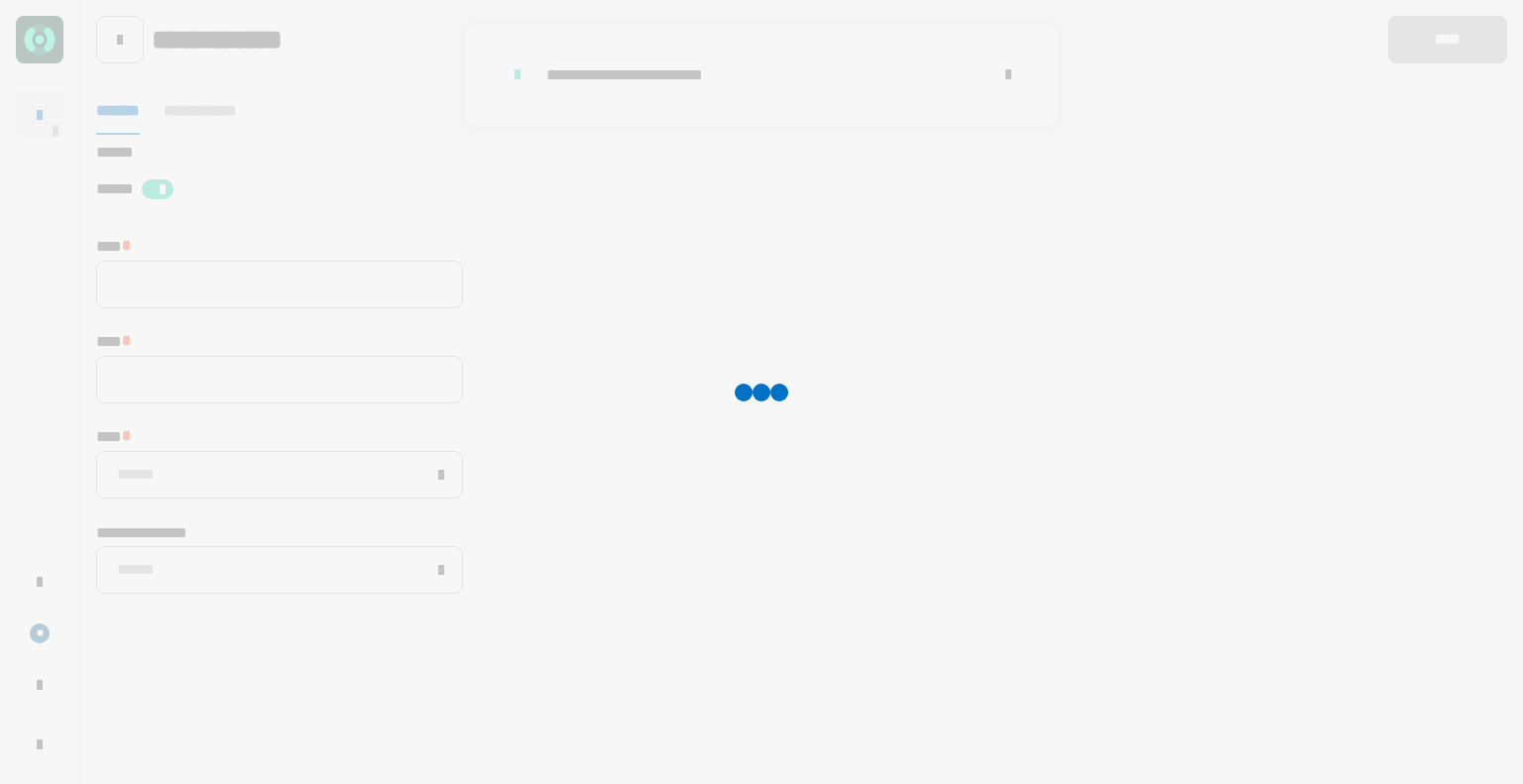type 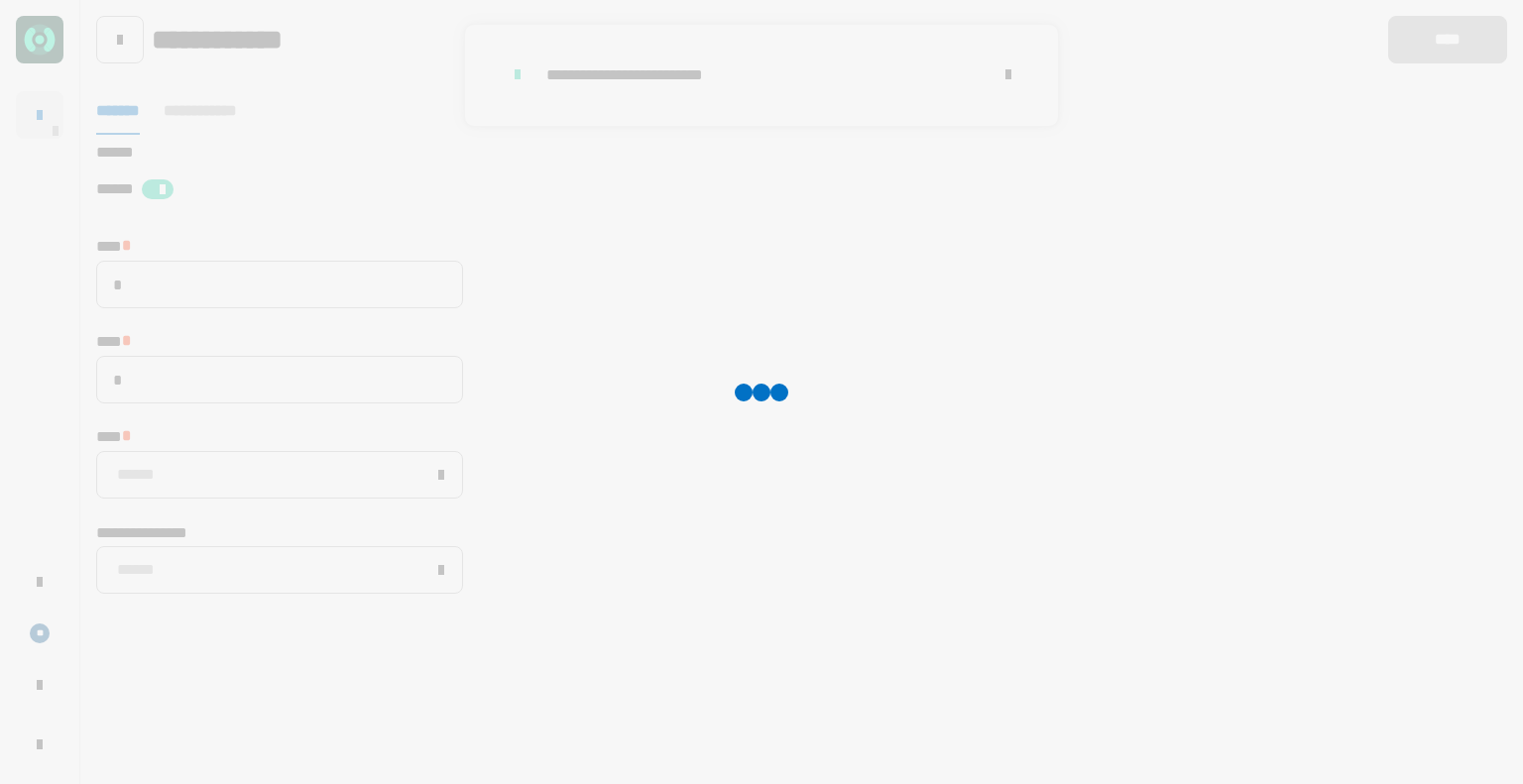 type on "*********" 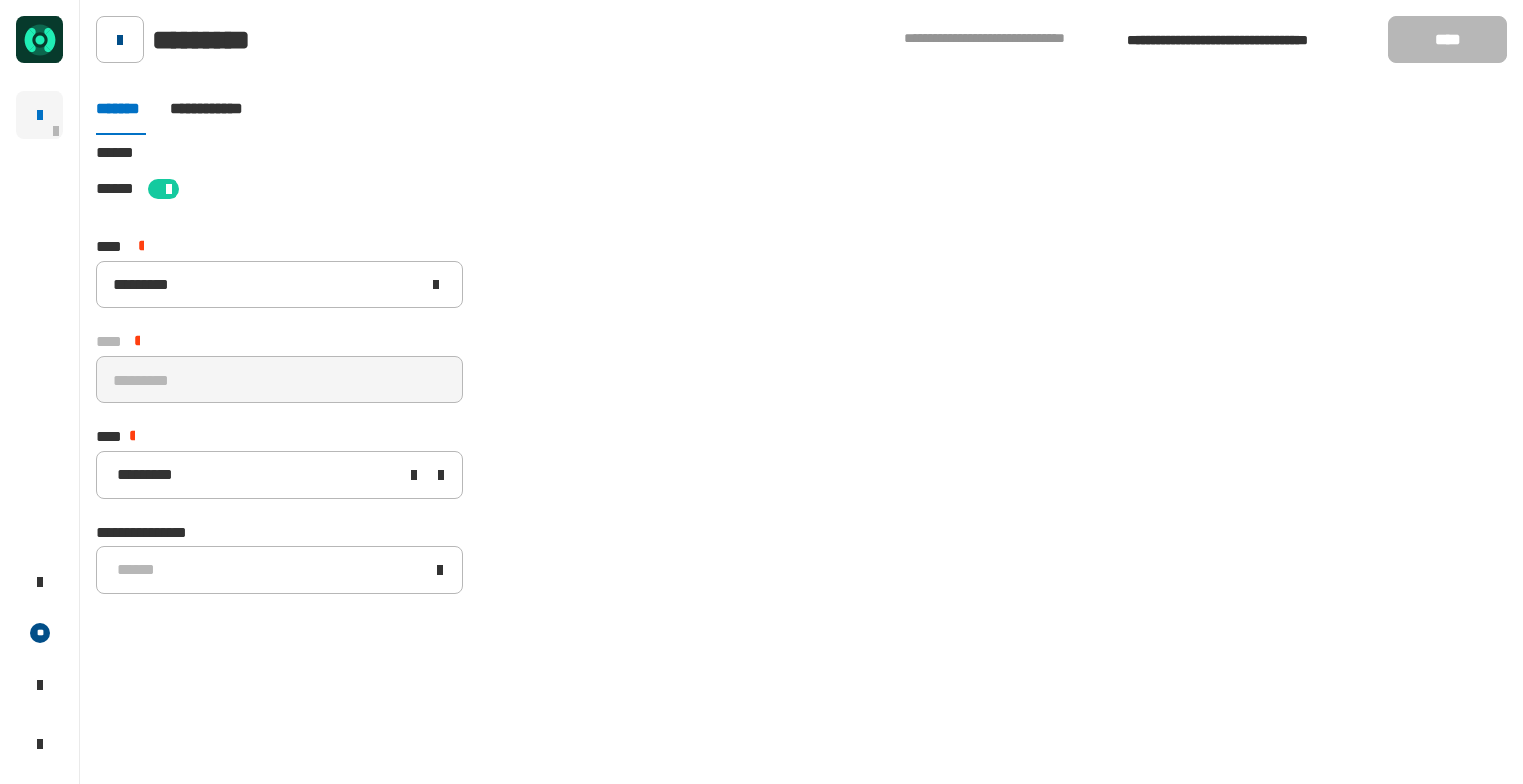 click 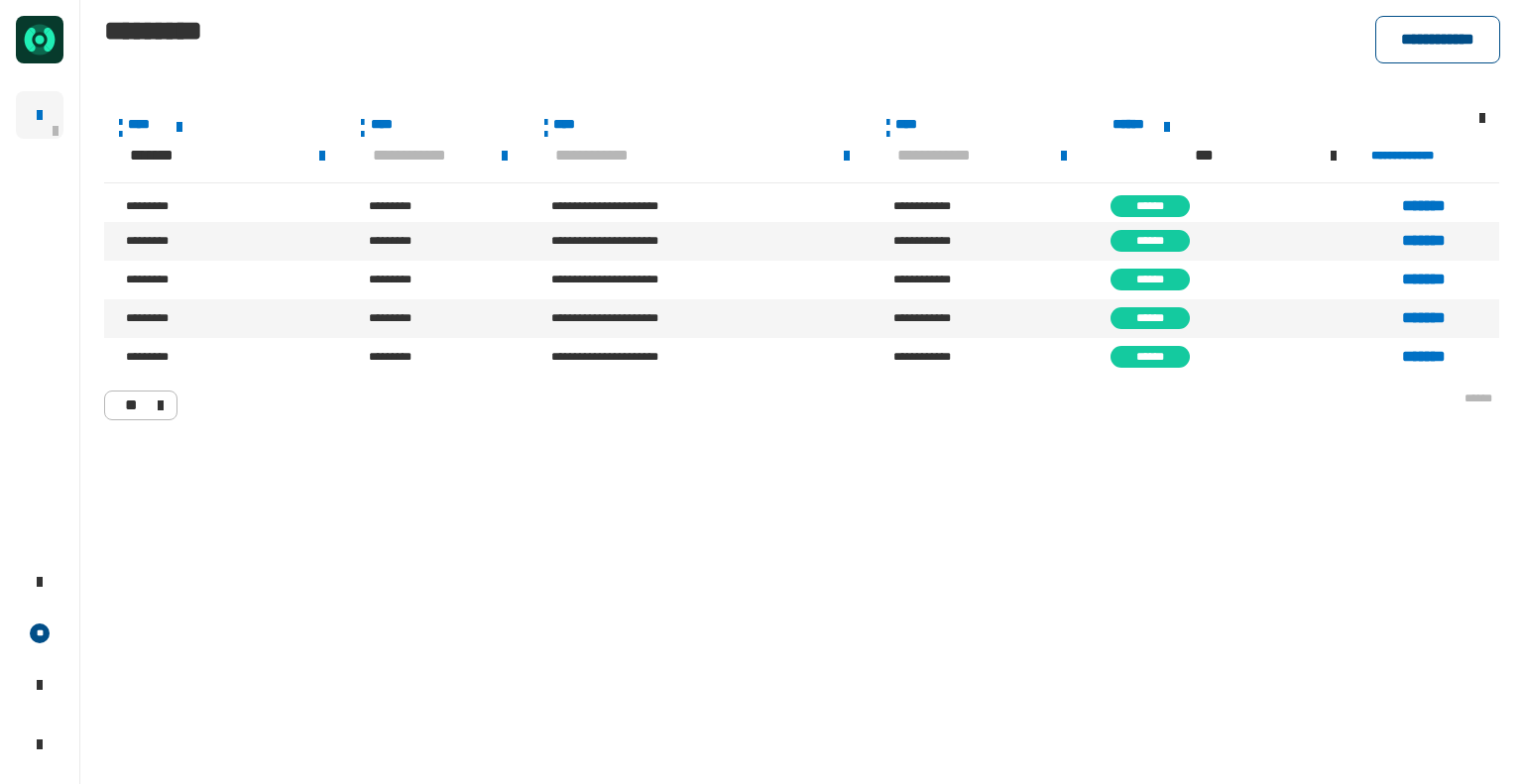 click on "**********" 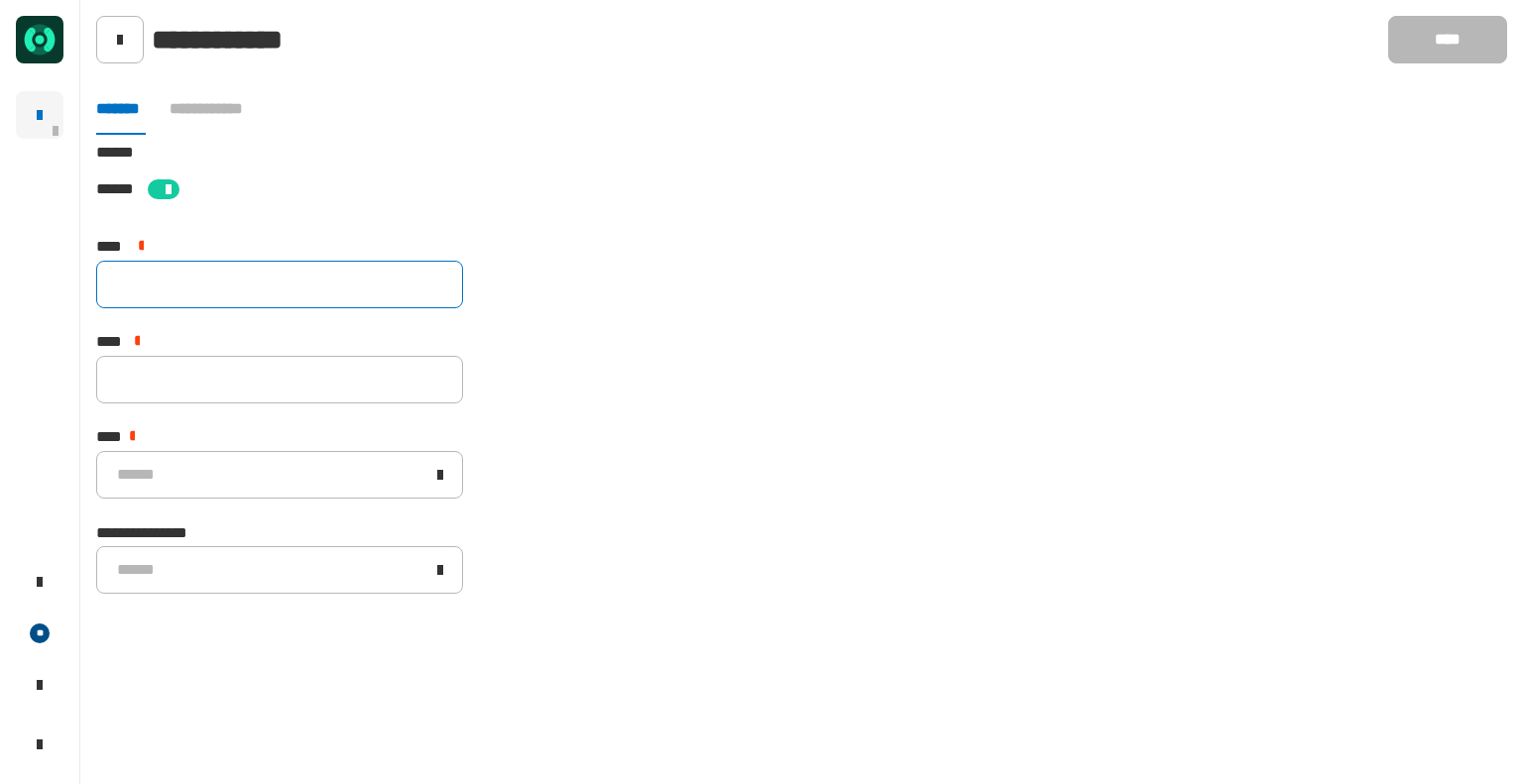 click 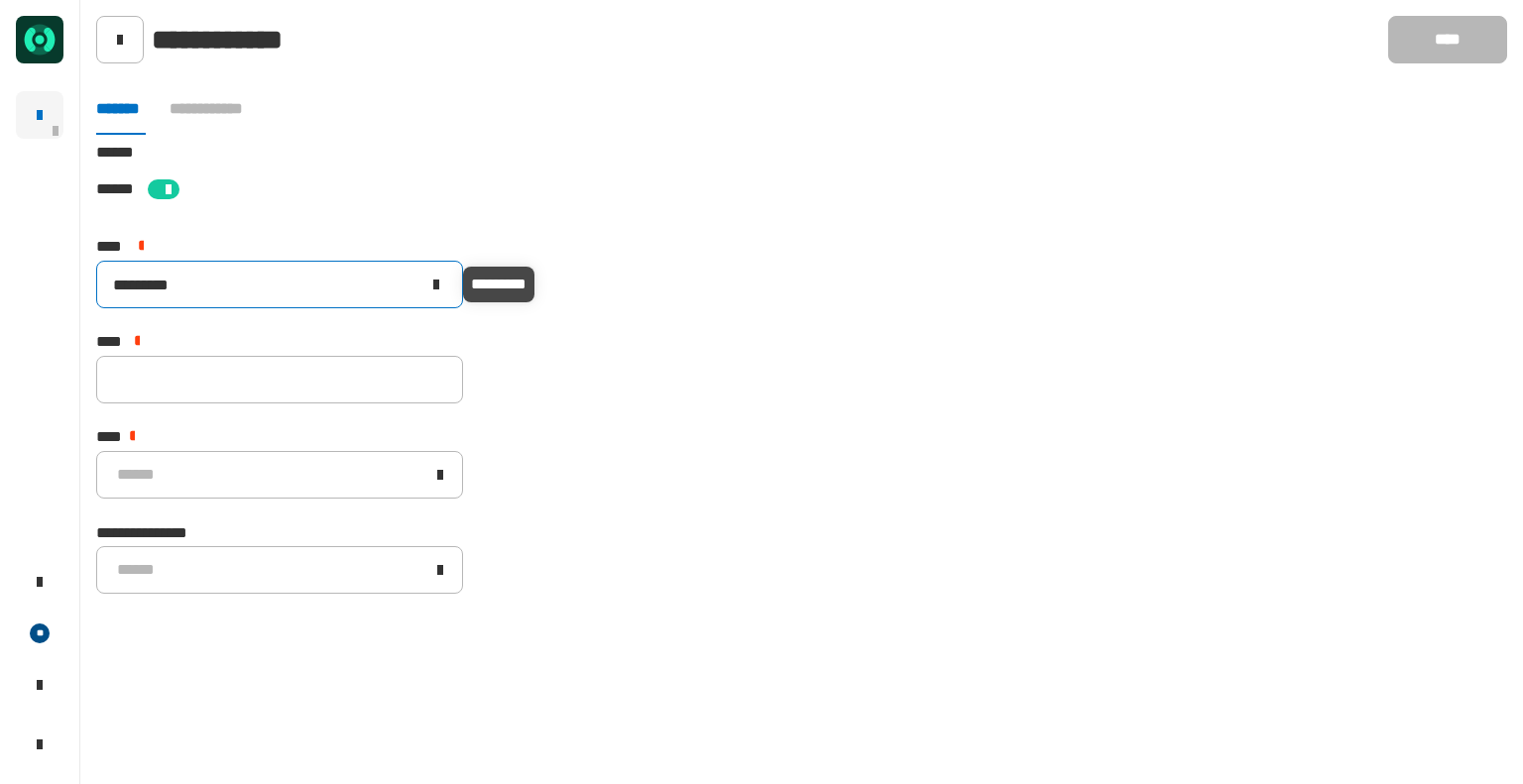 click on "*********" 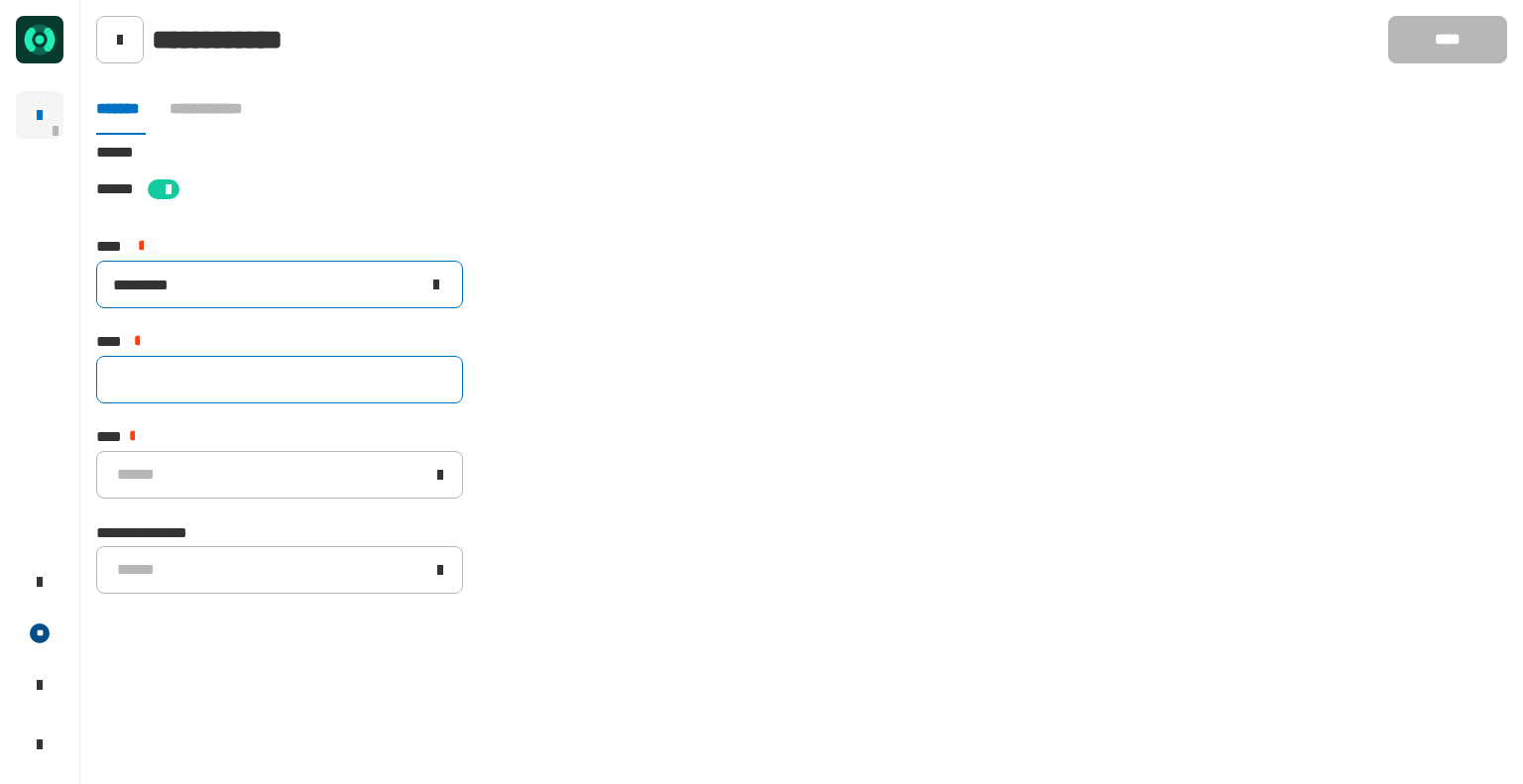 type on "*********" 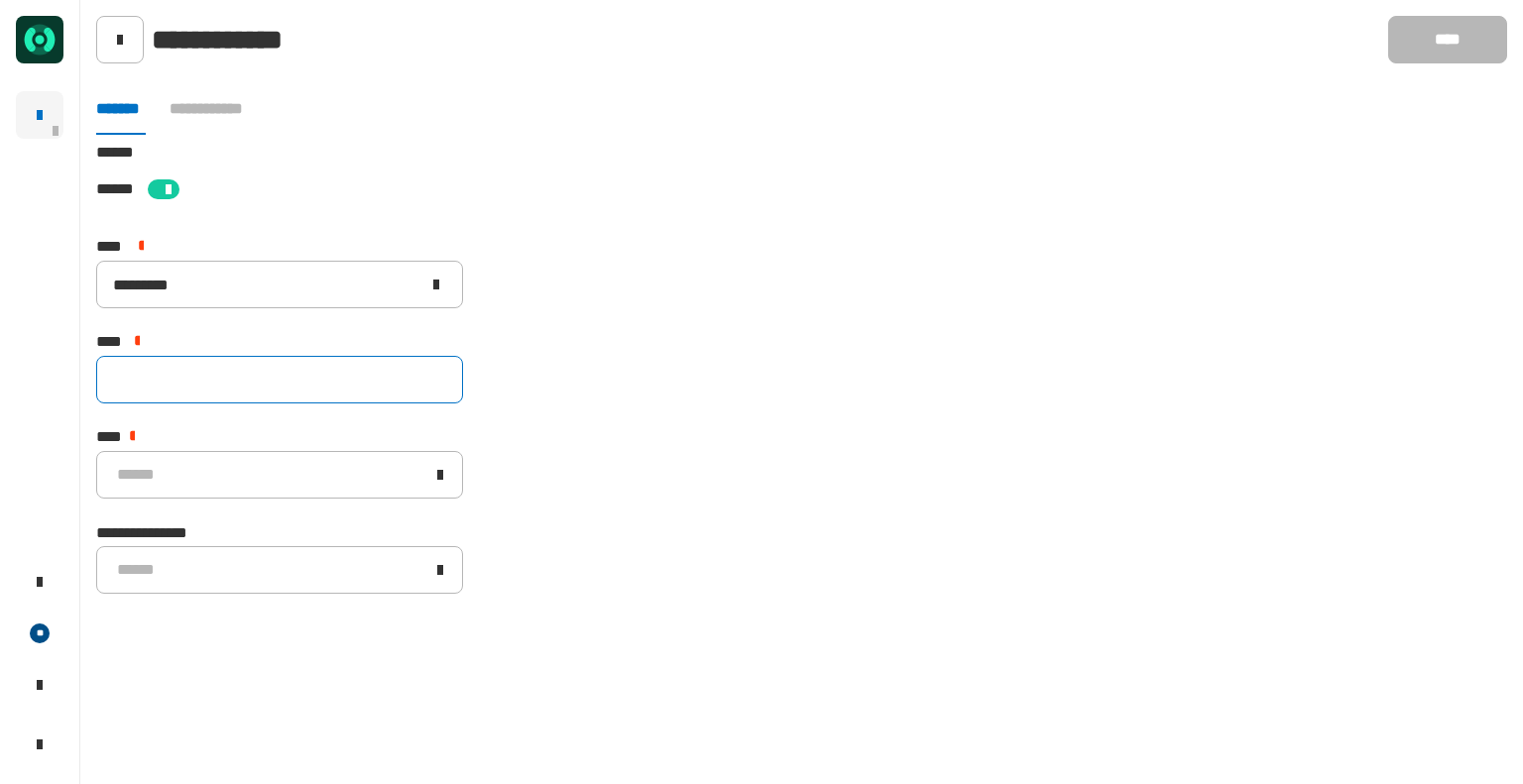 click 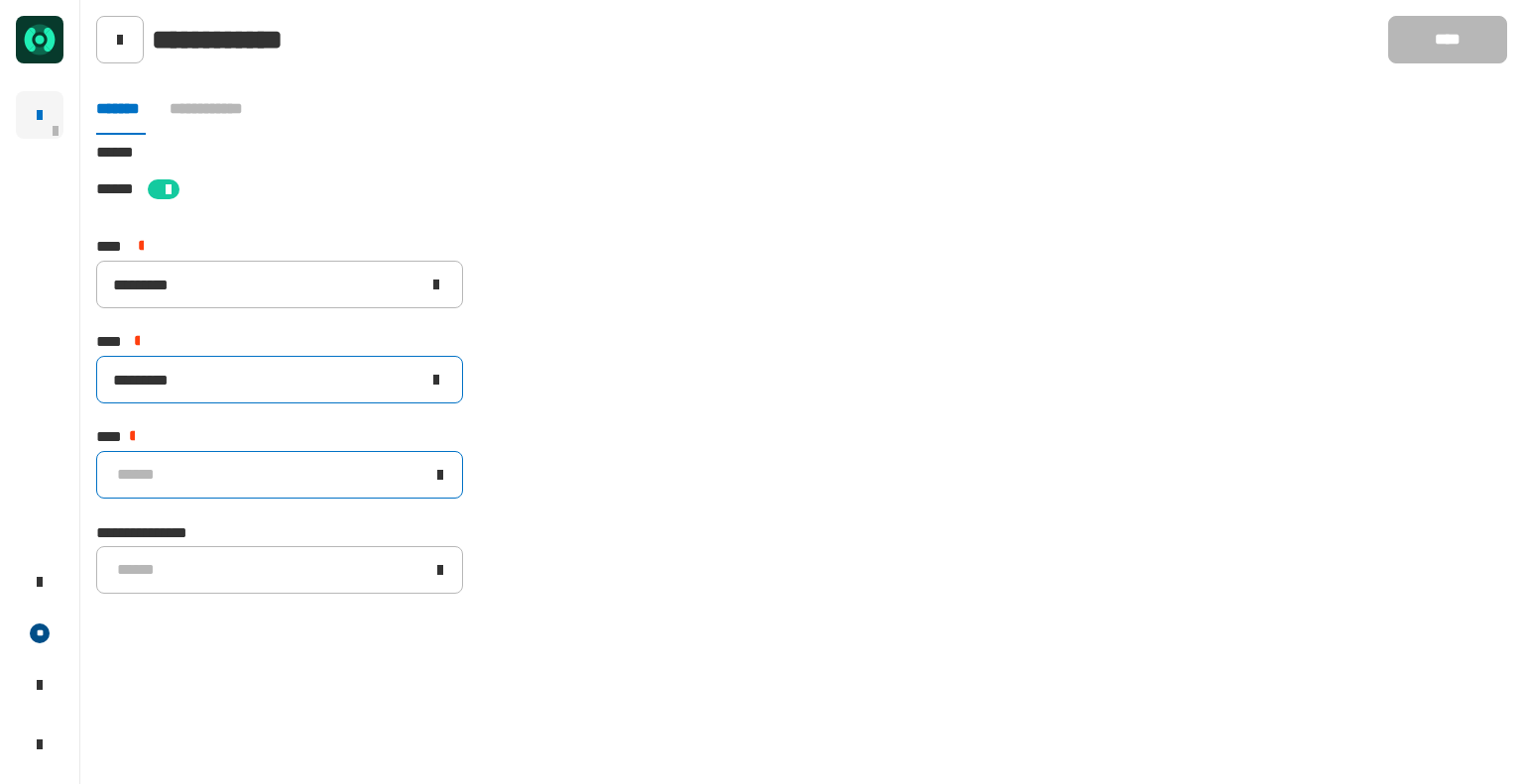 type on "*********" 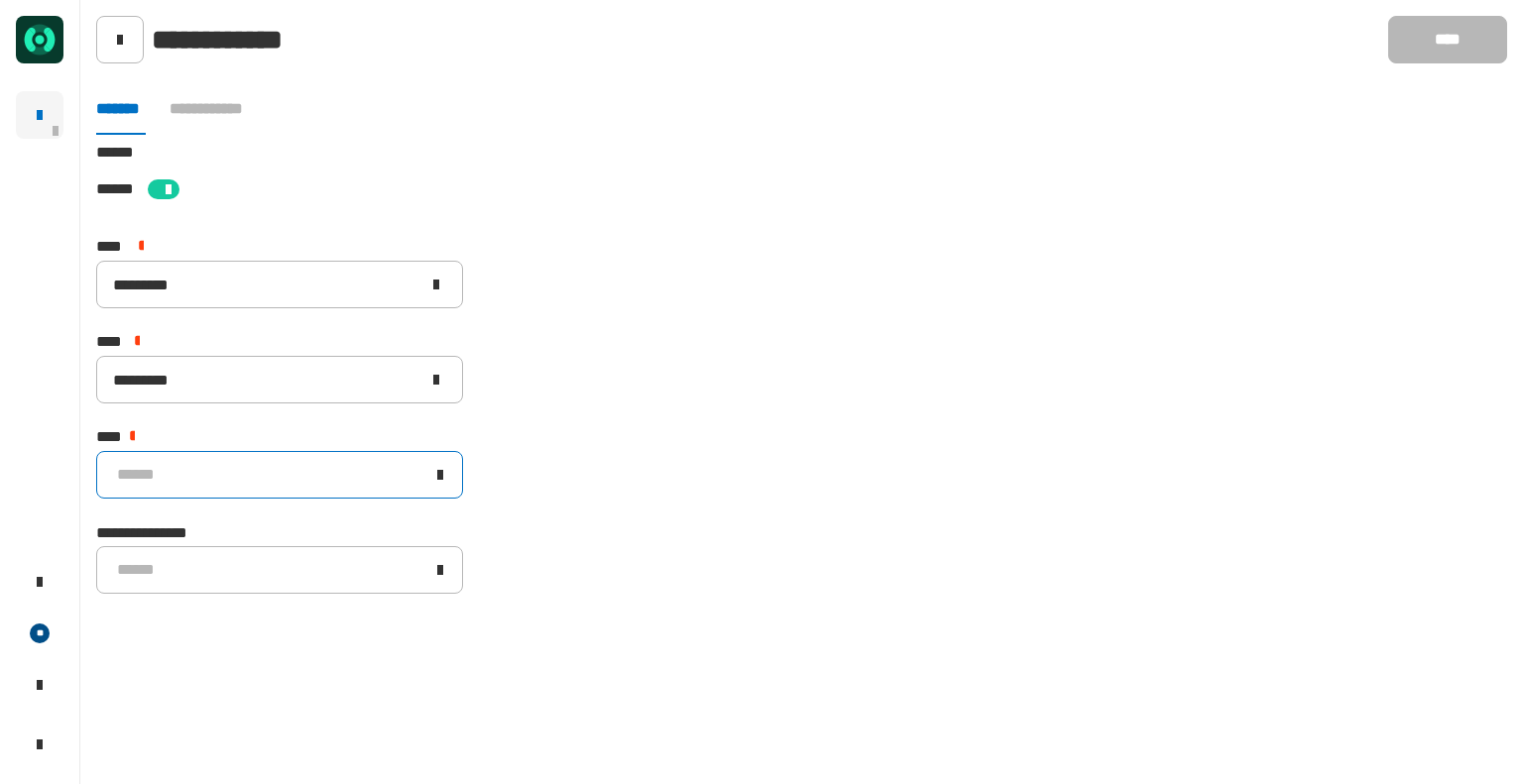 click on "******" 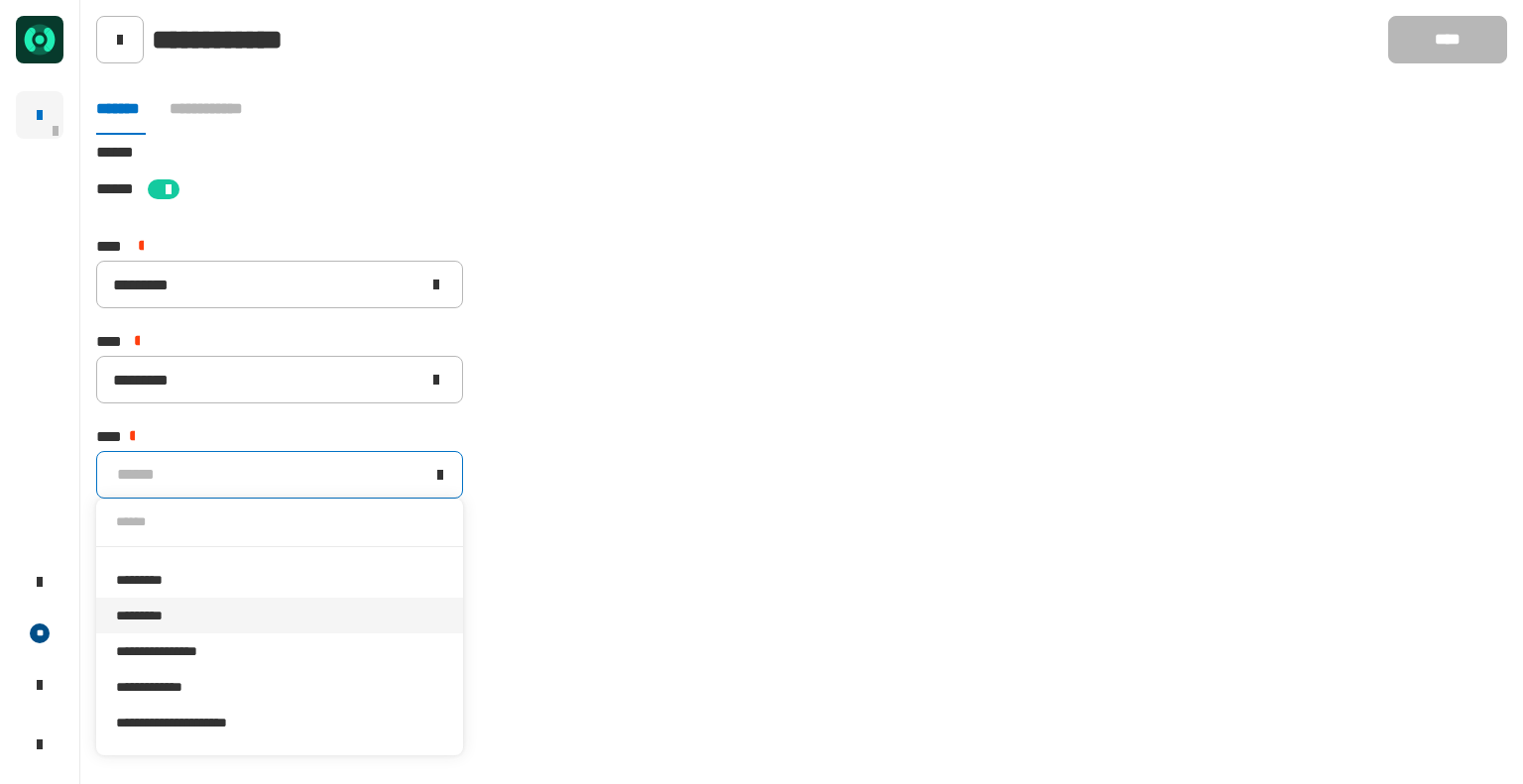 click on "*********" at bounding box center (280, 616) 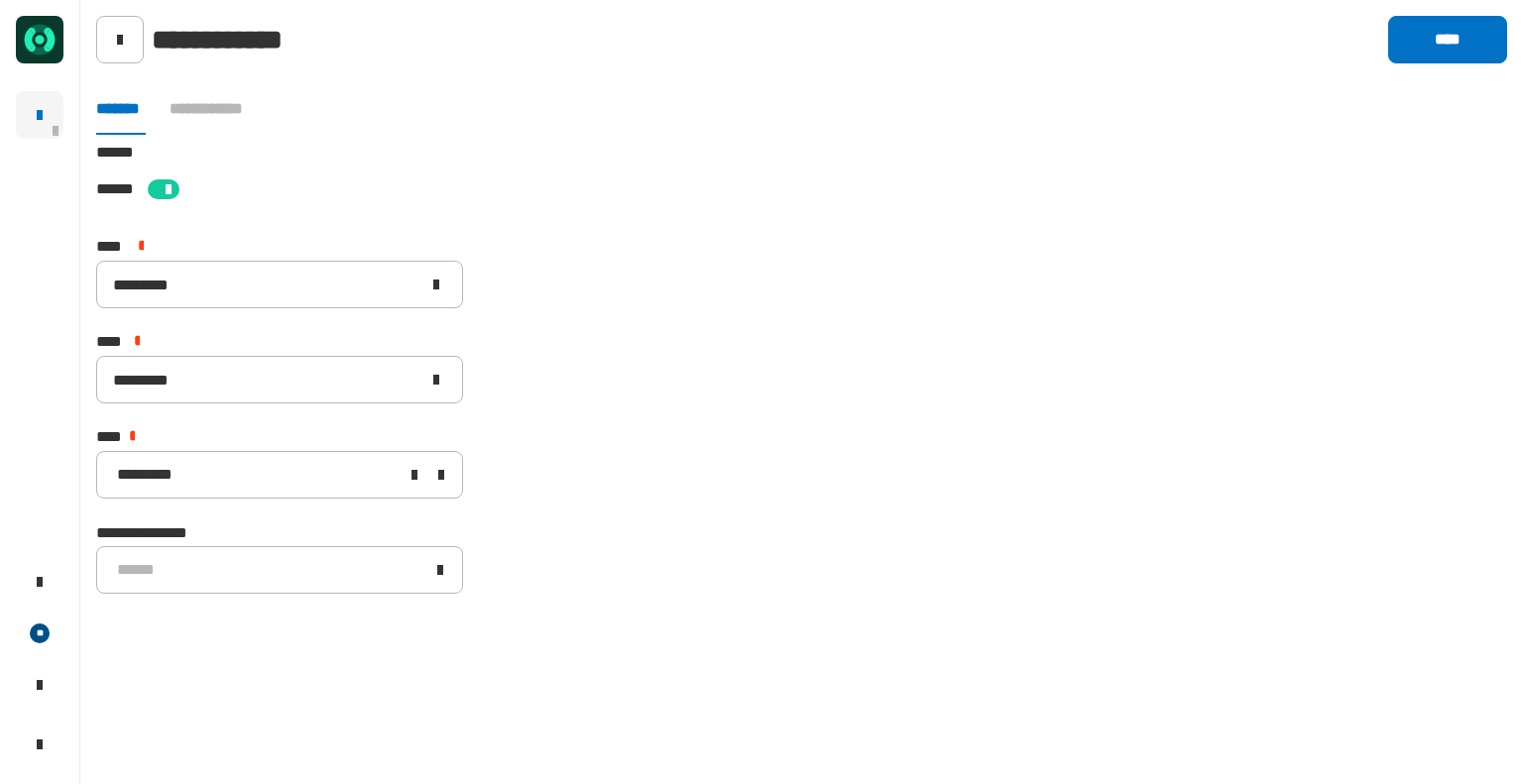 click on "**********" 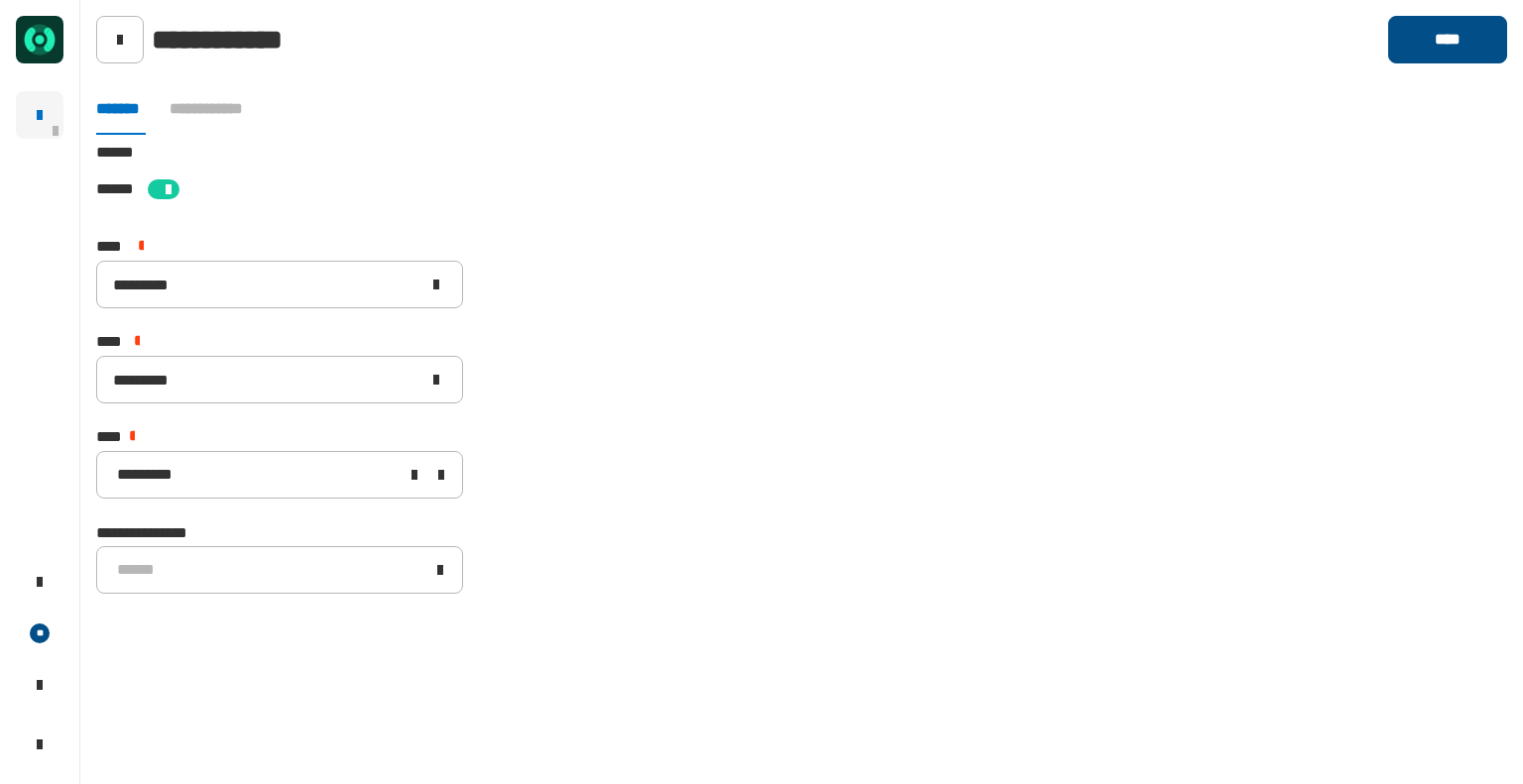 click on "****" 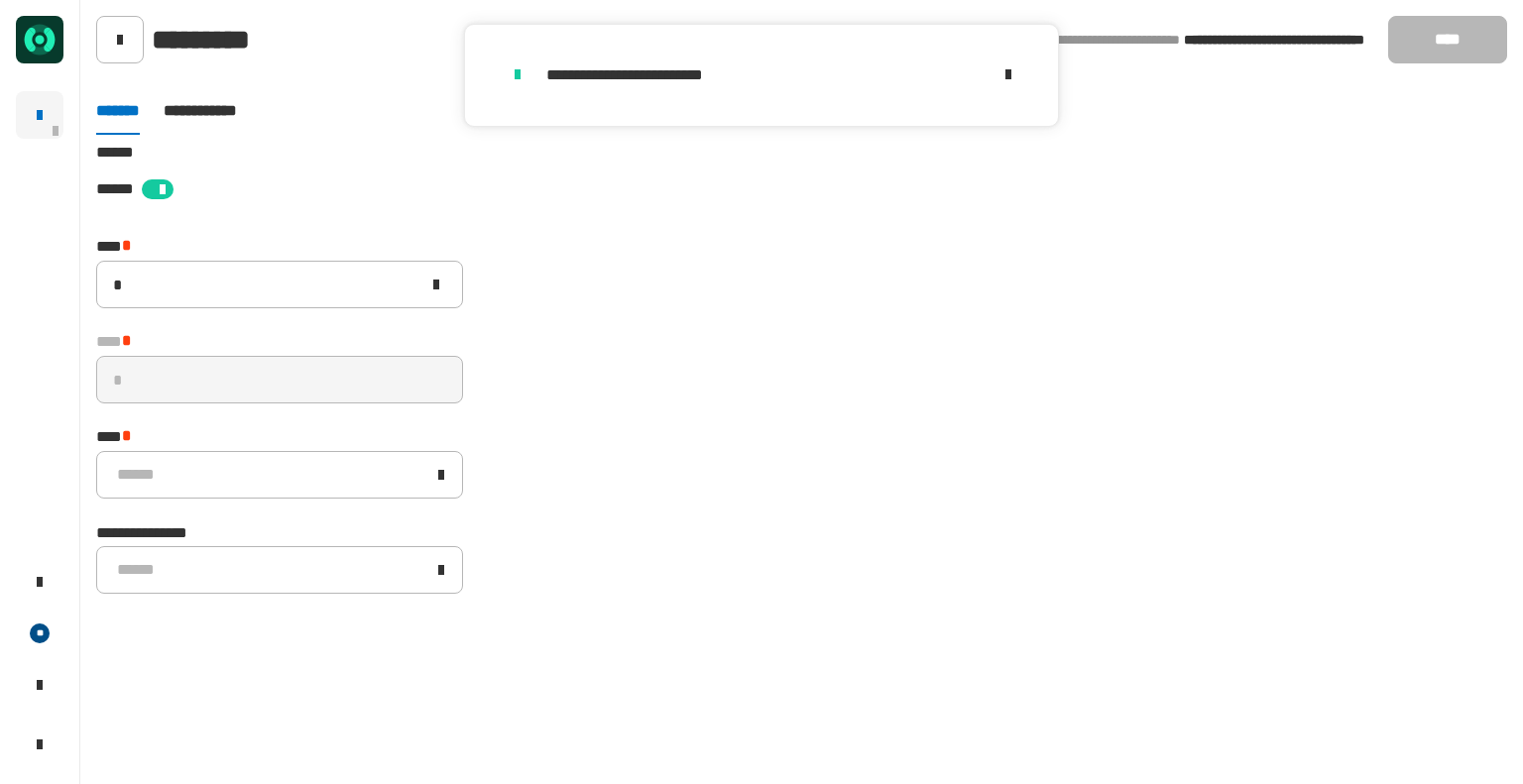 type on "*********" 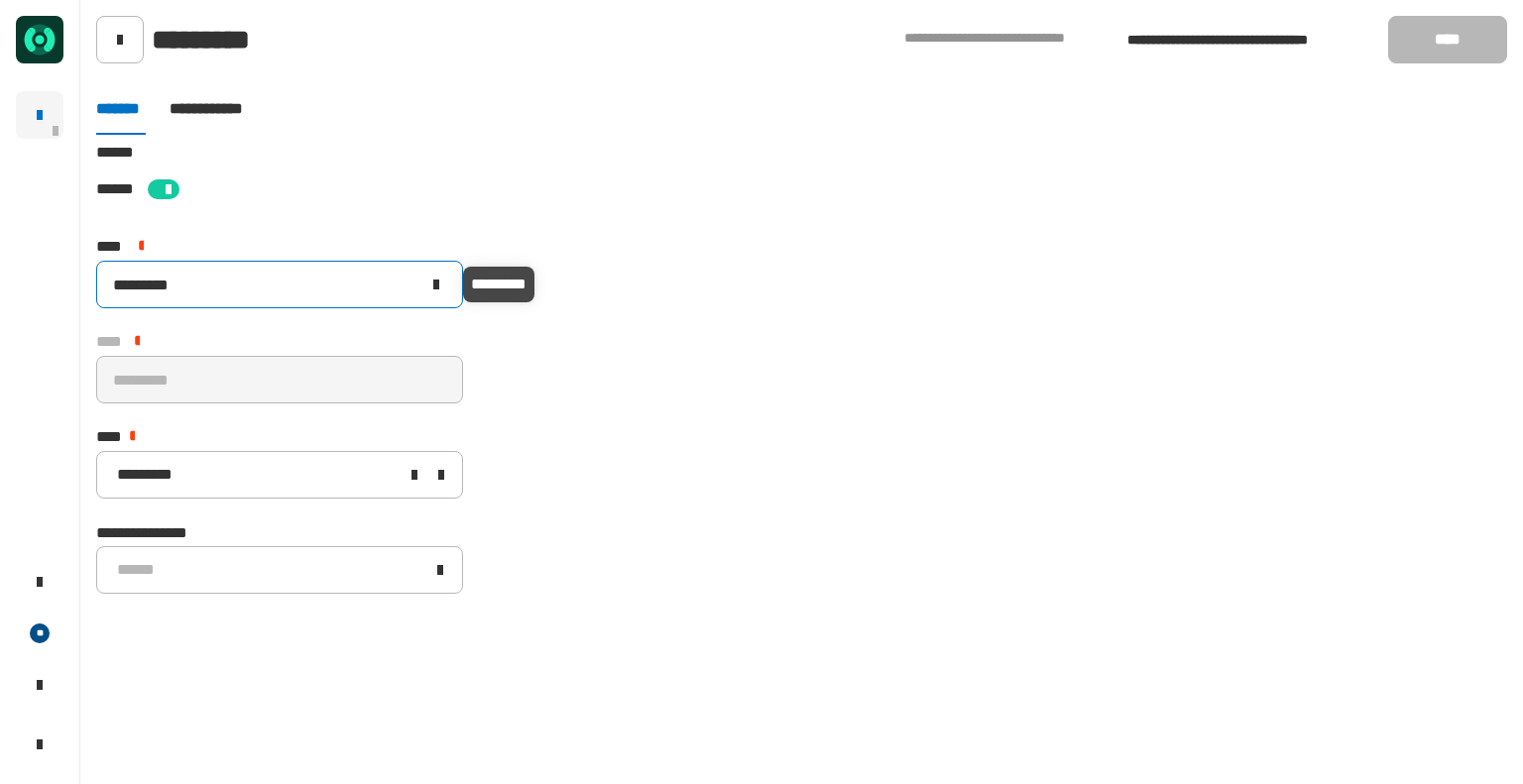 click 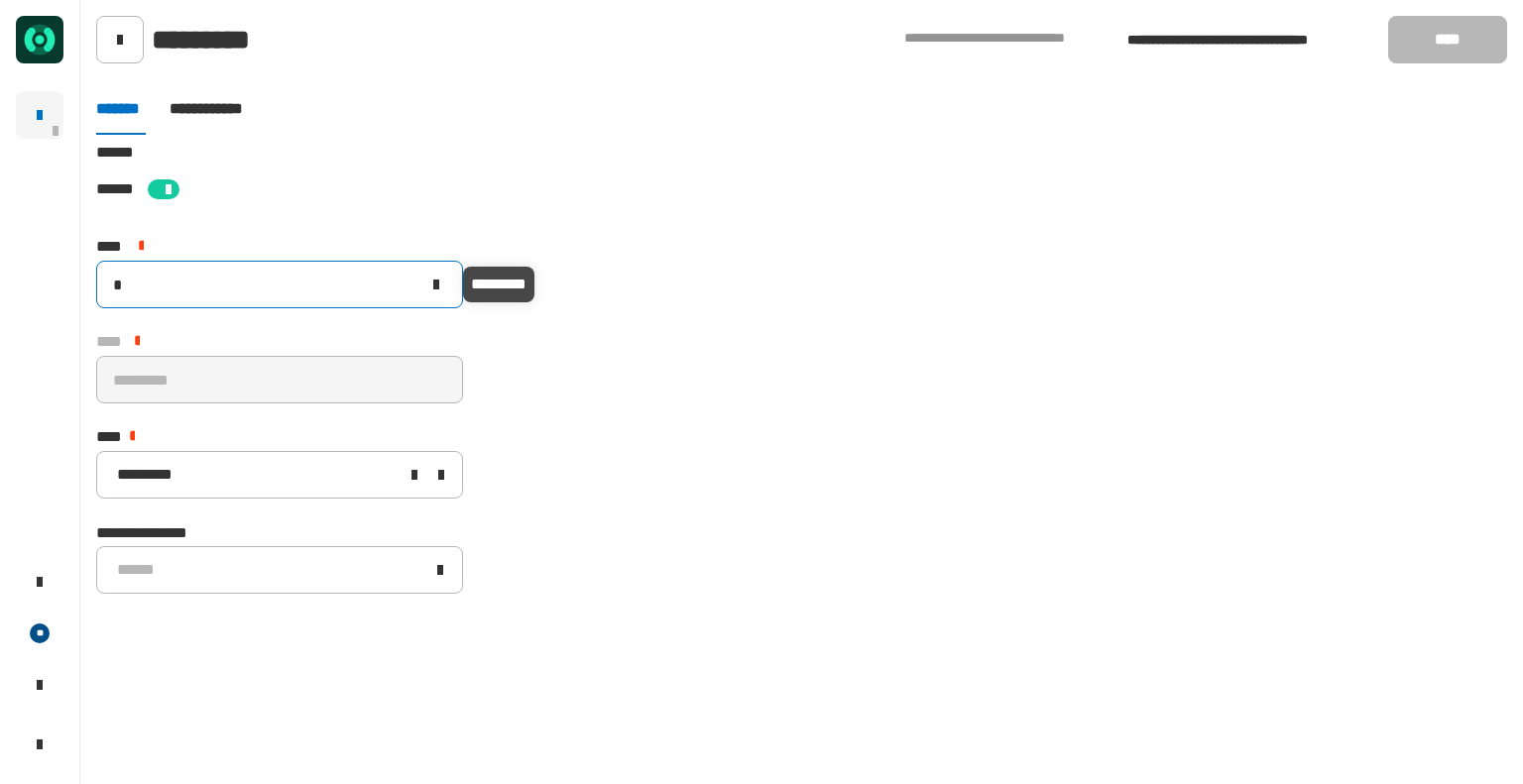 type 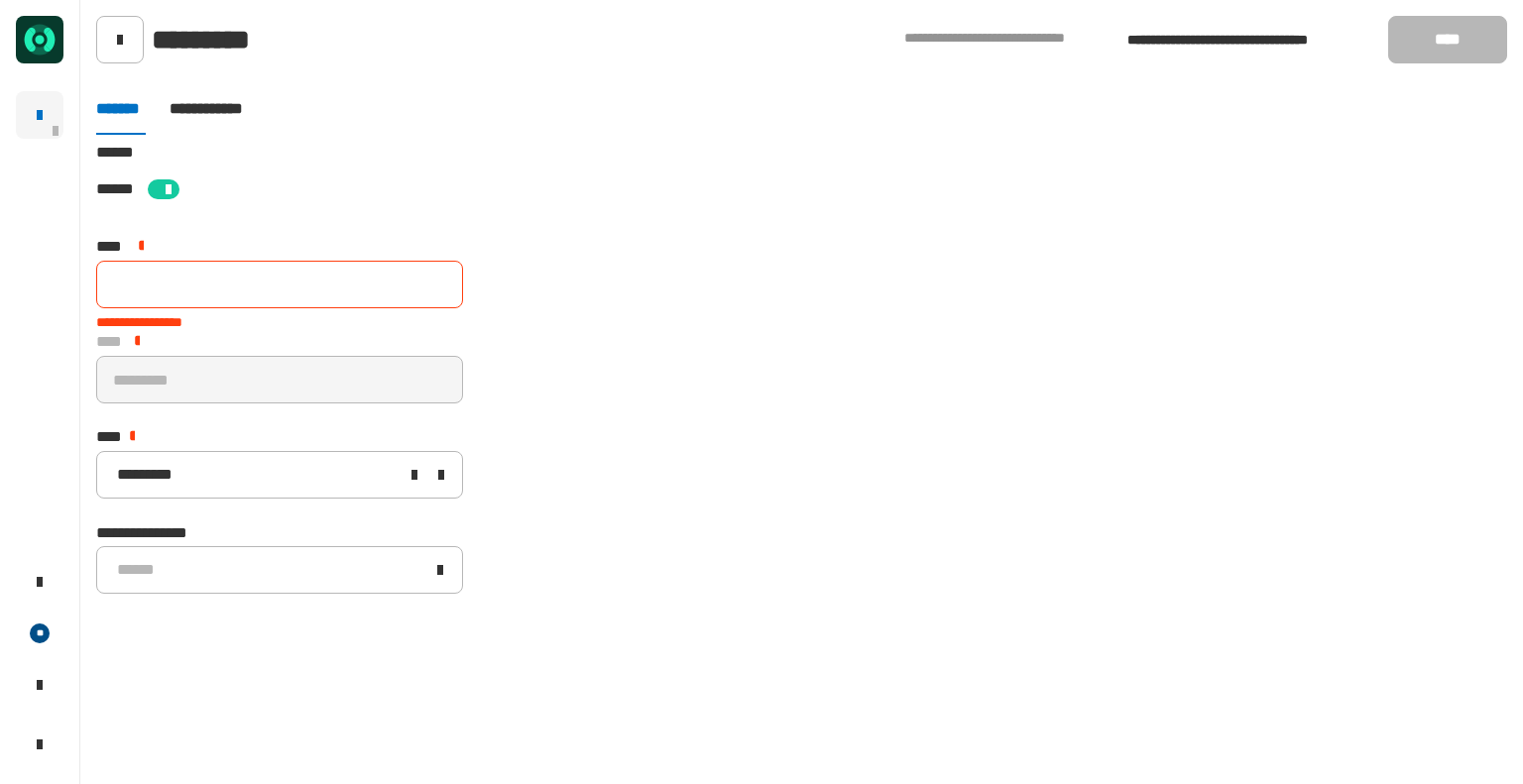 click 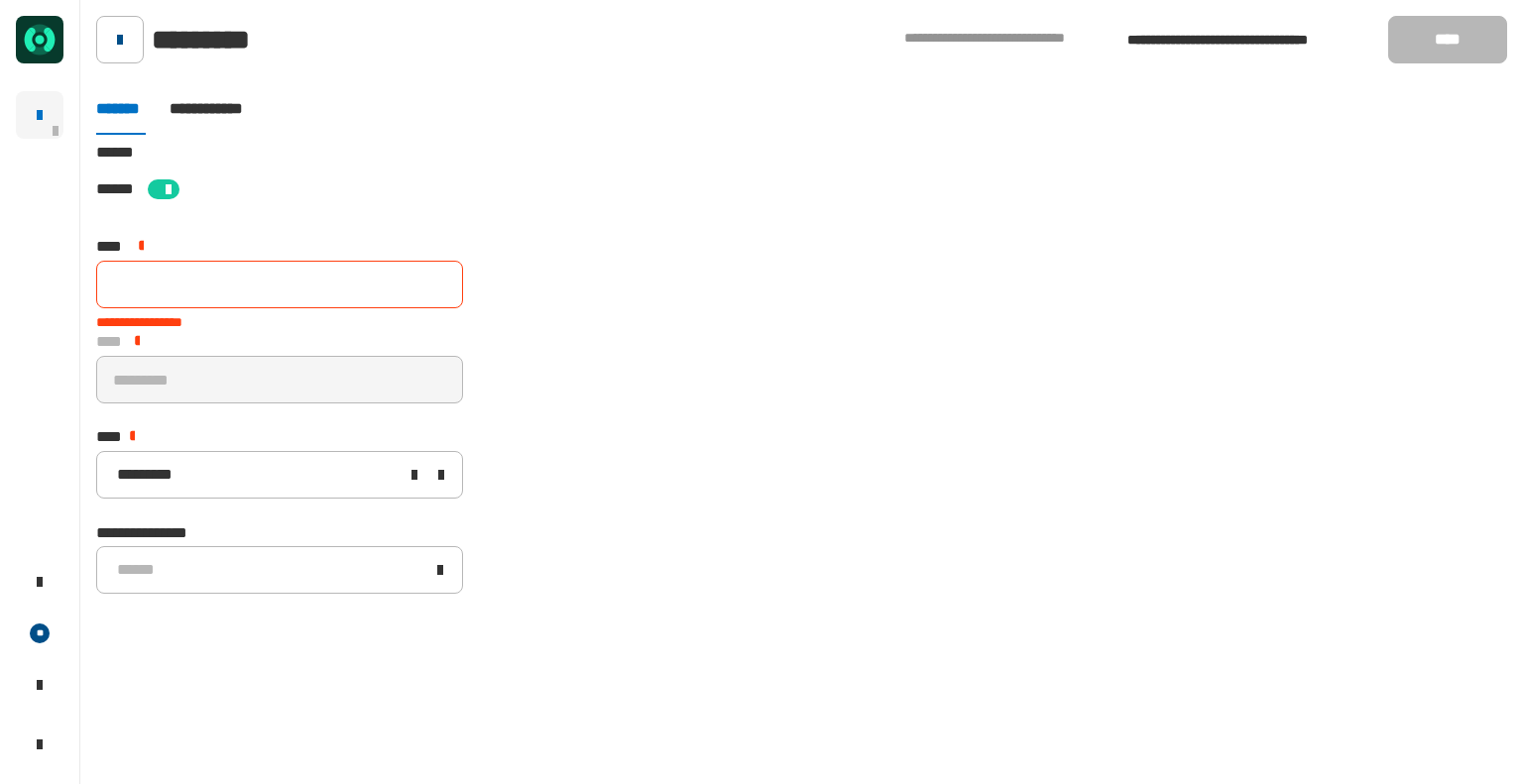 click 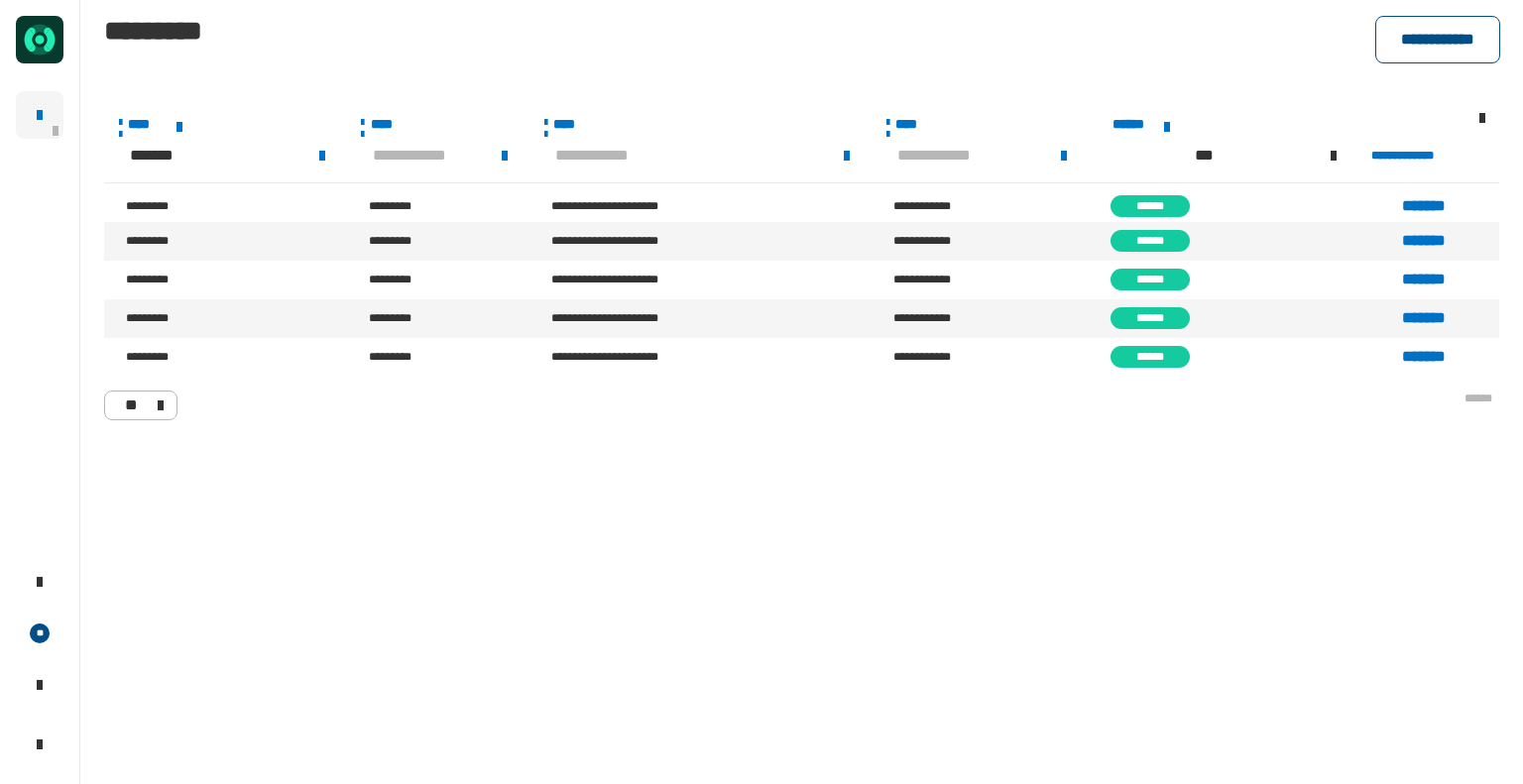 click on "**********" 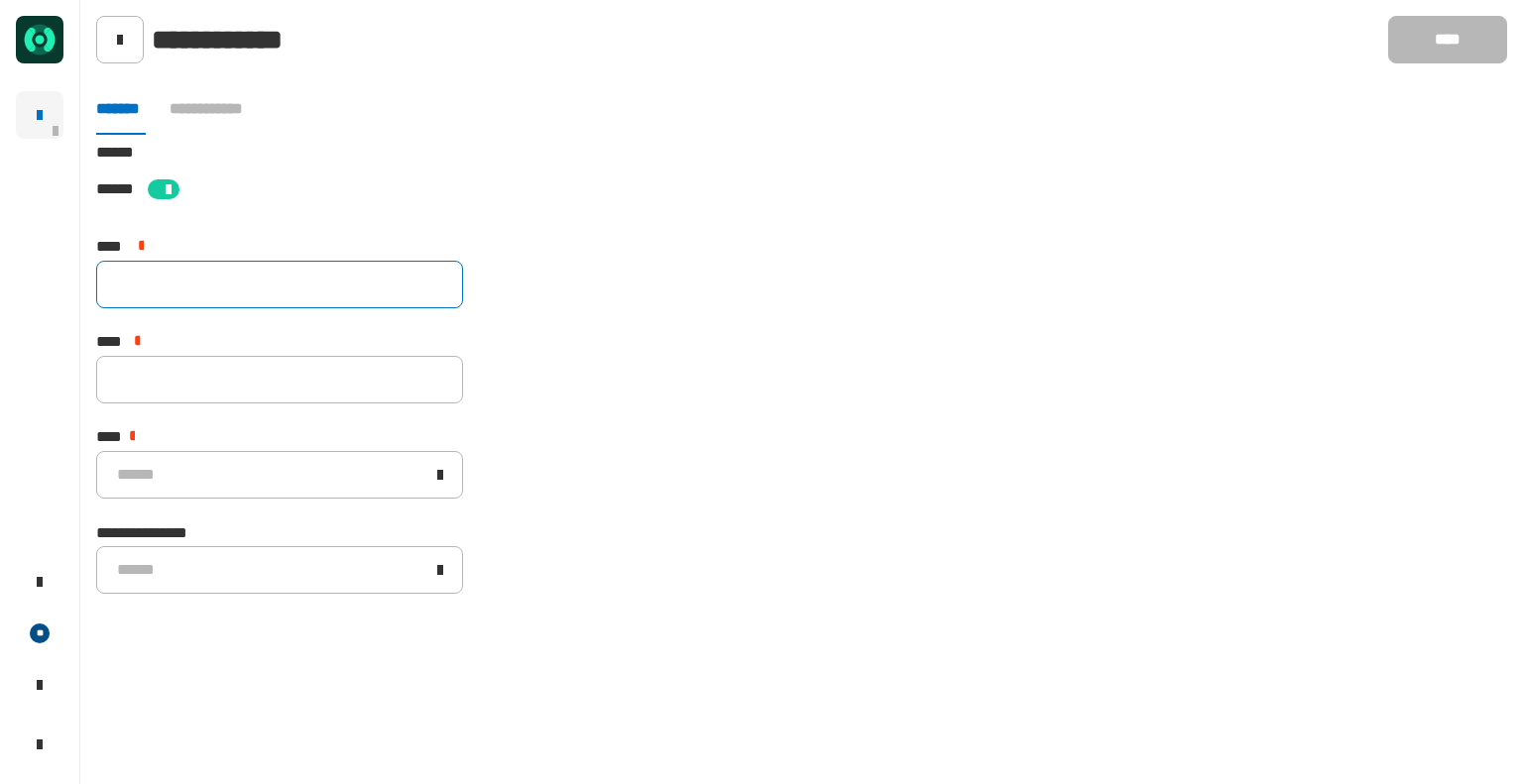 click 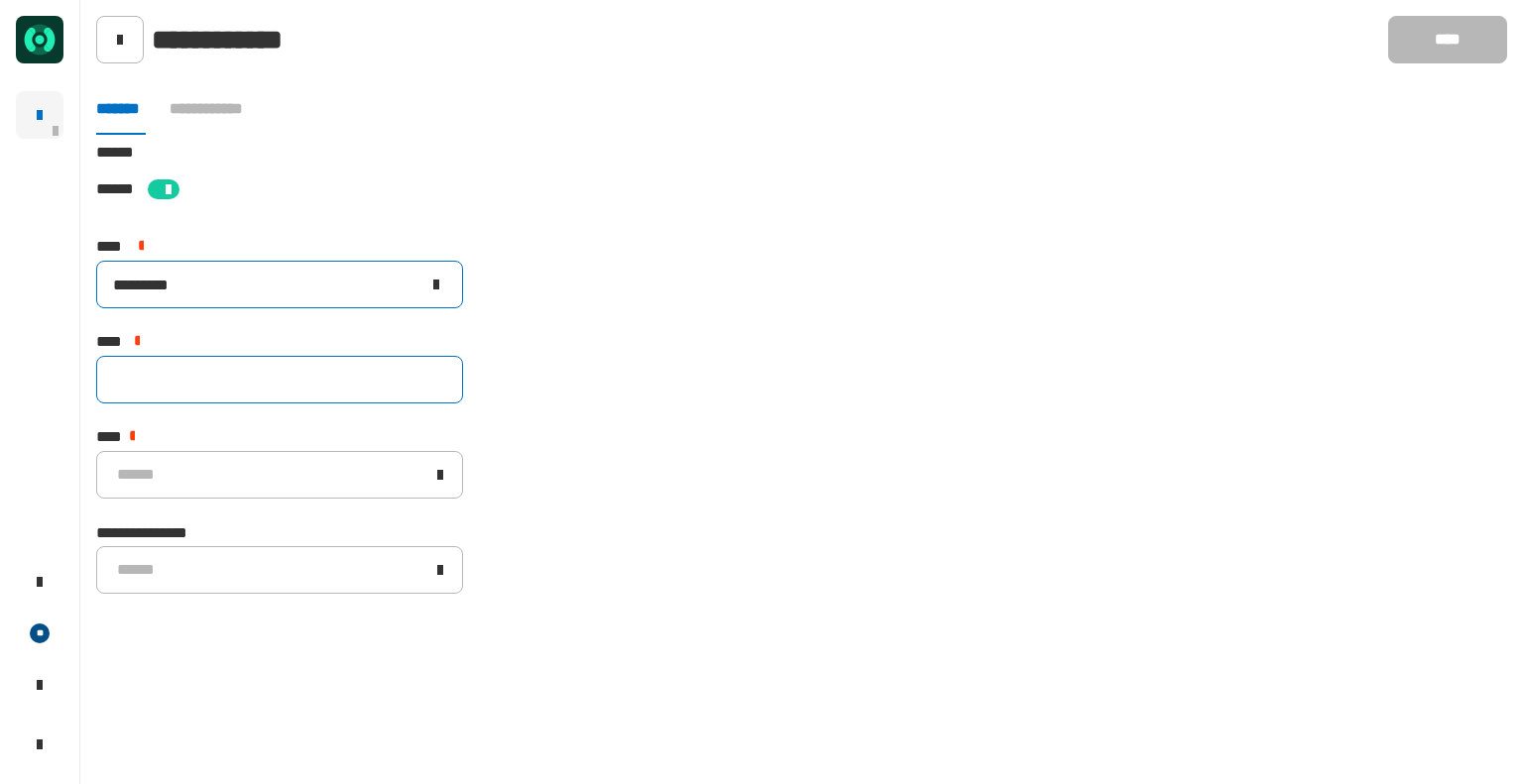 type on "*********" 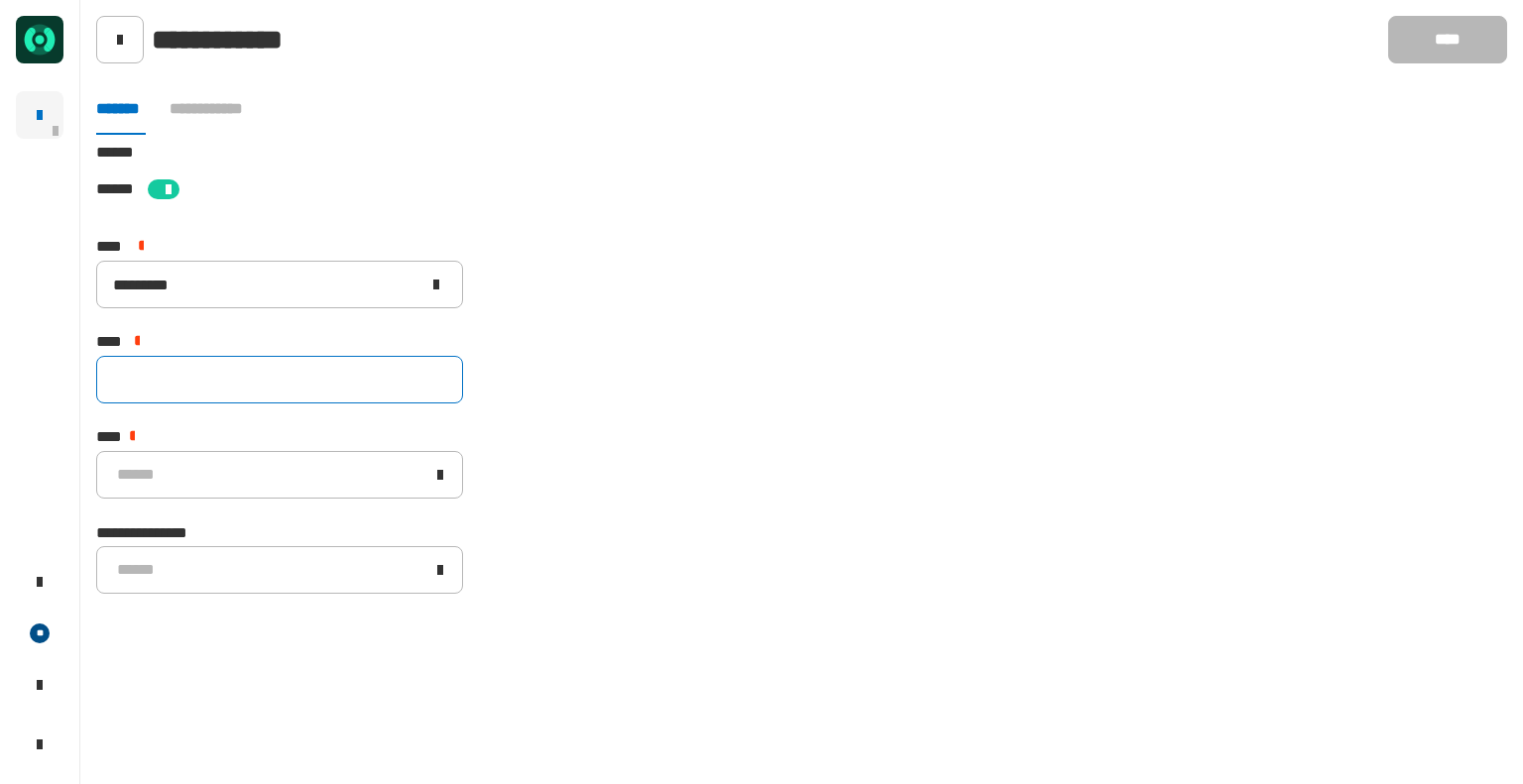 click 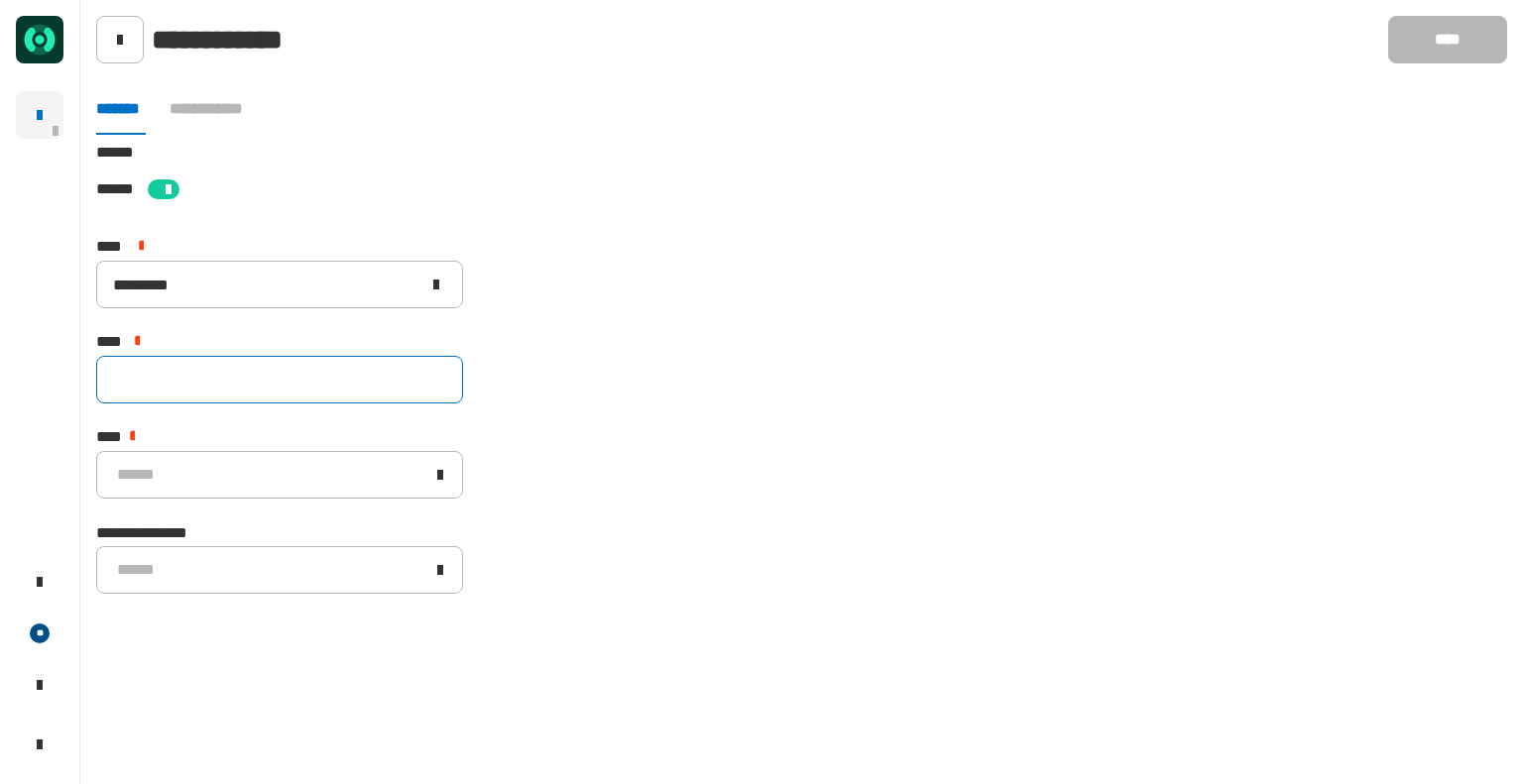 paste on "*********" 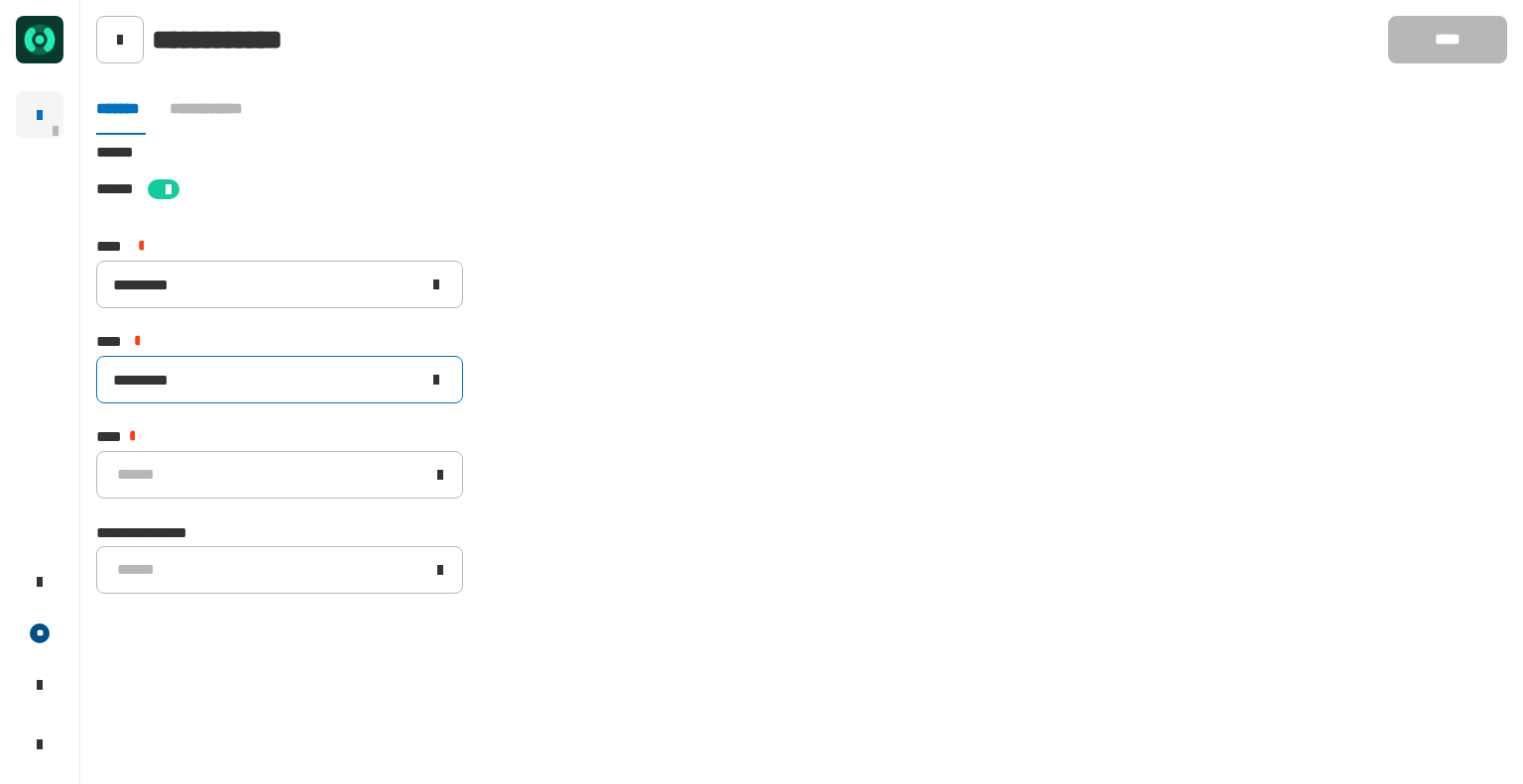 type on "*********" 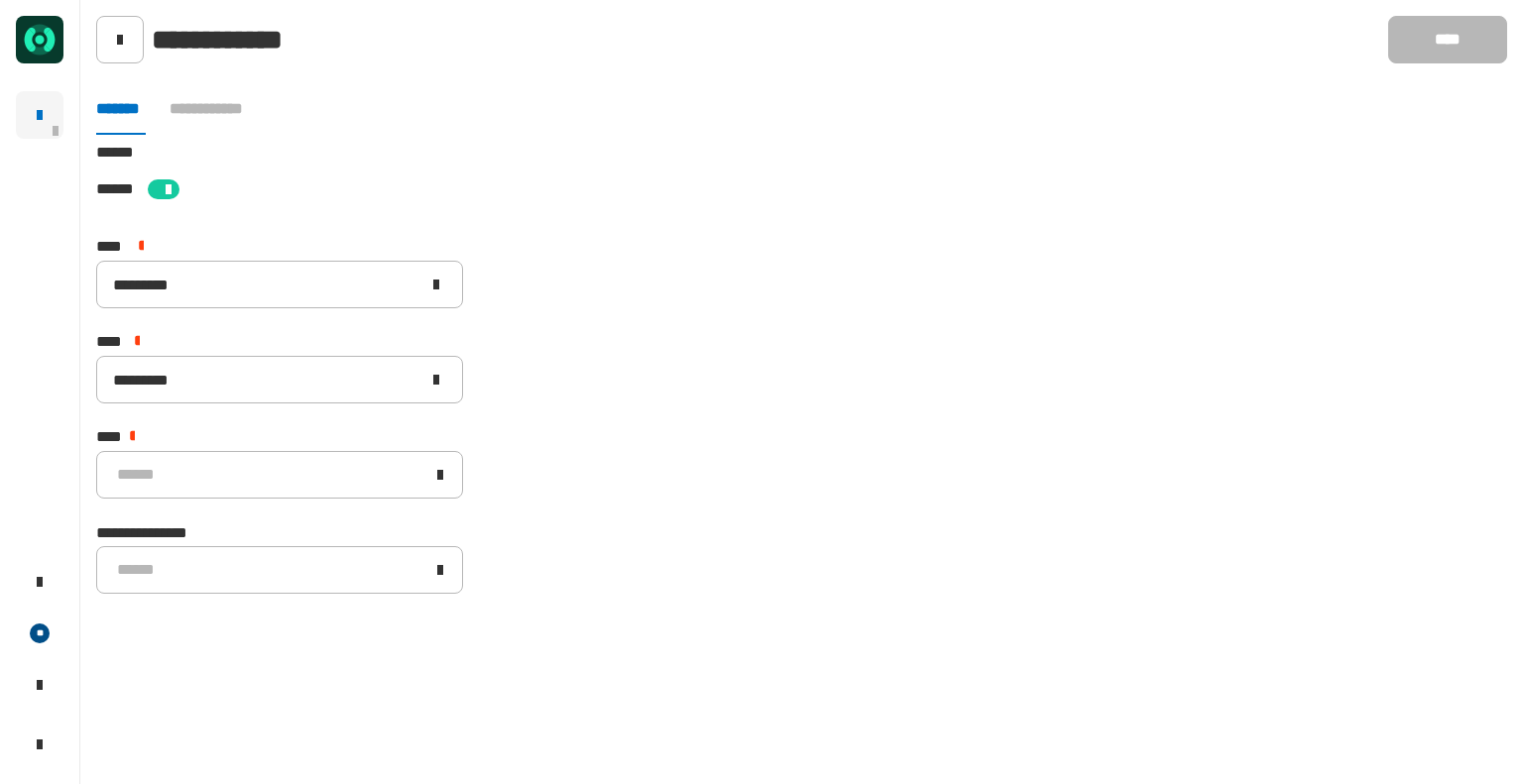 click on "**********" 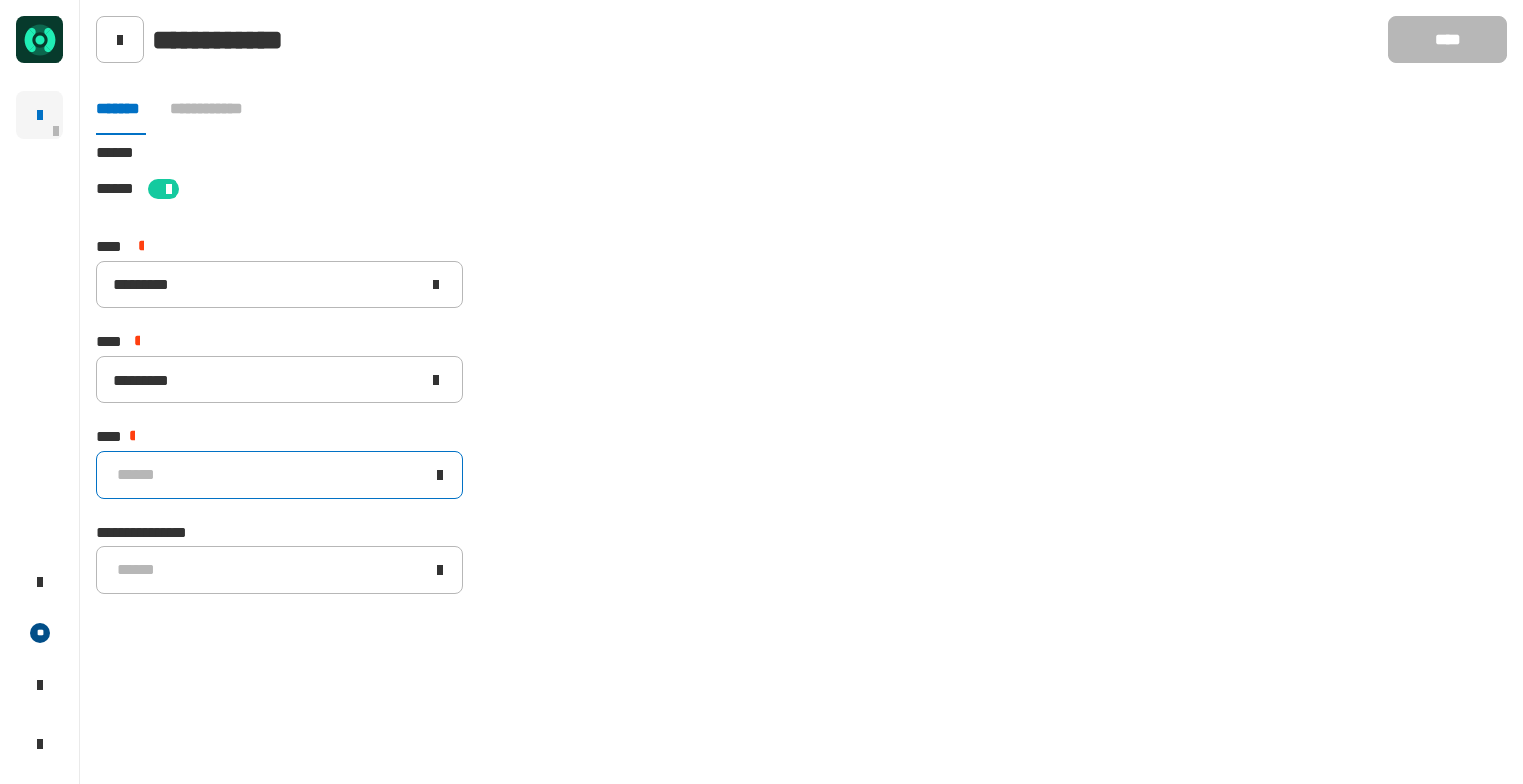 click on "******" 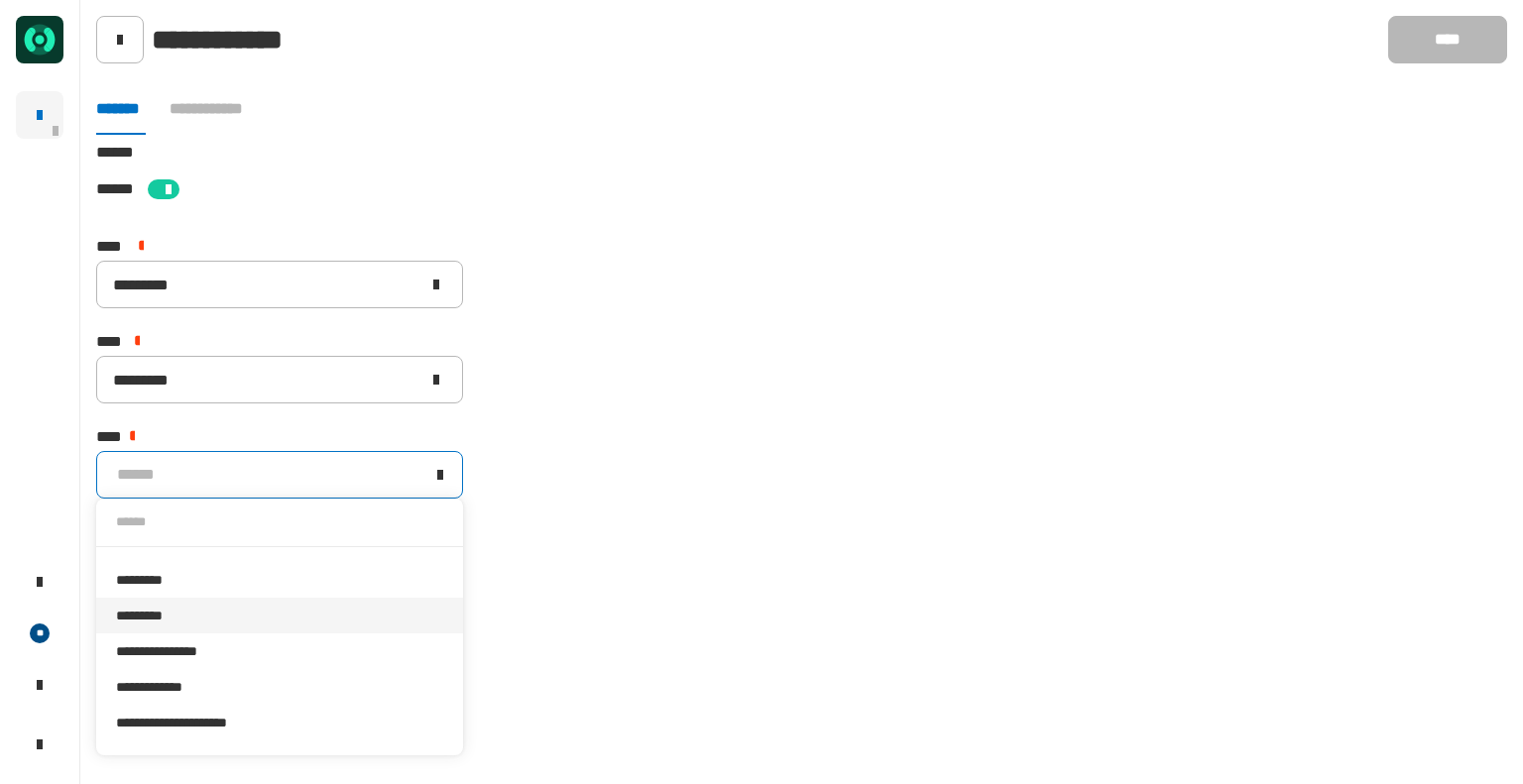 click on "*********" at bounding box center [280, 616] 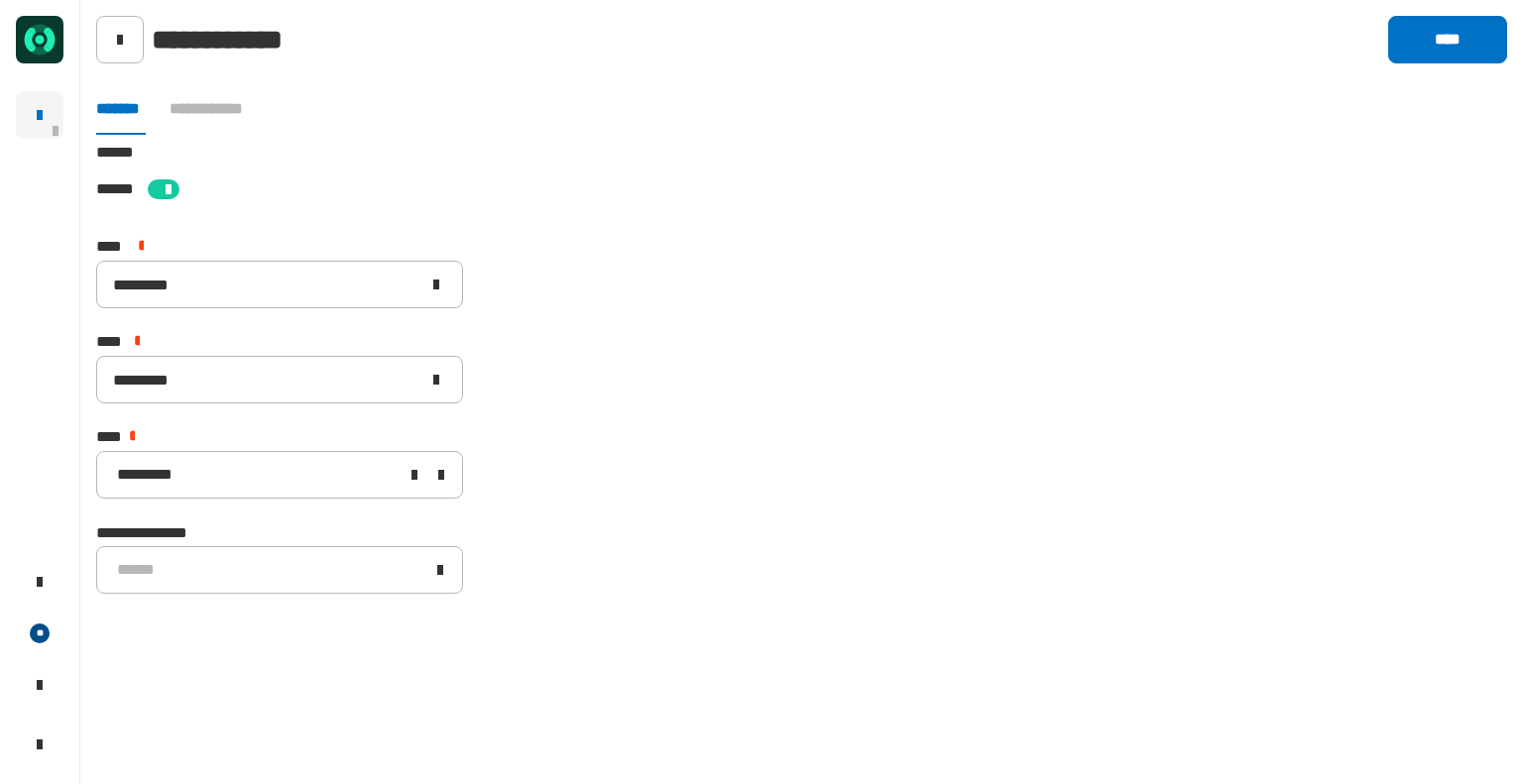 click on "**********" 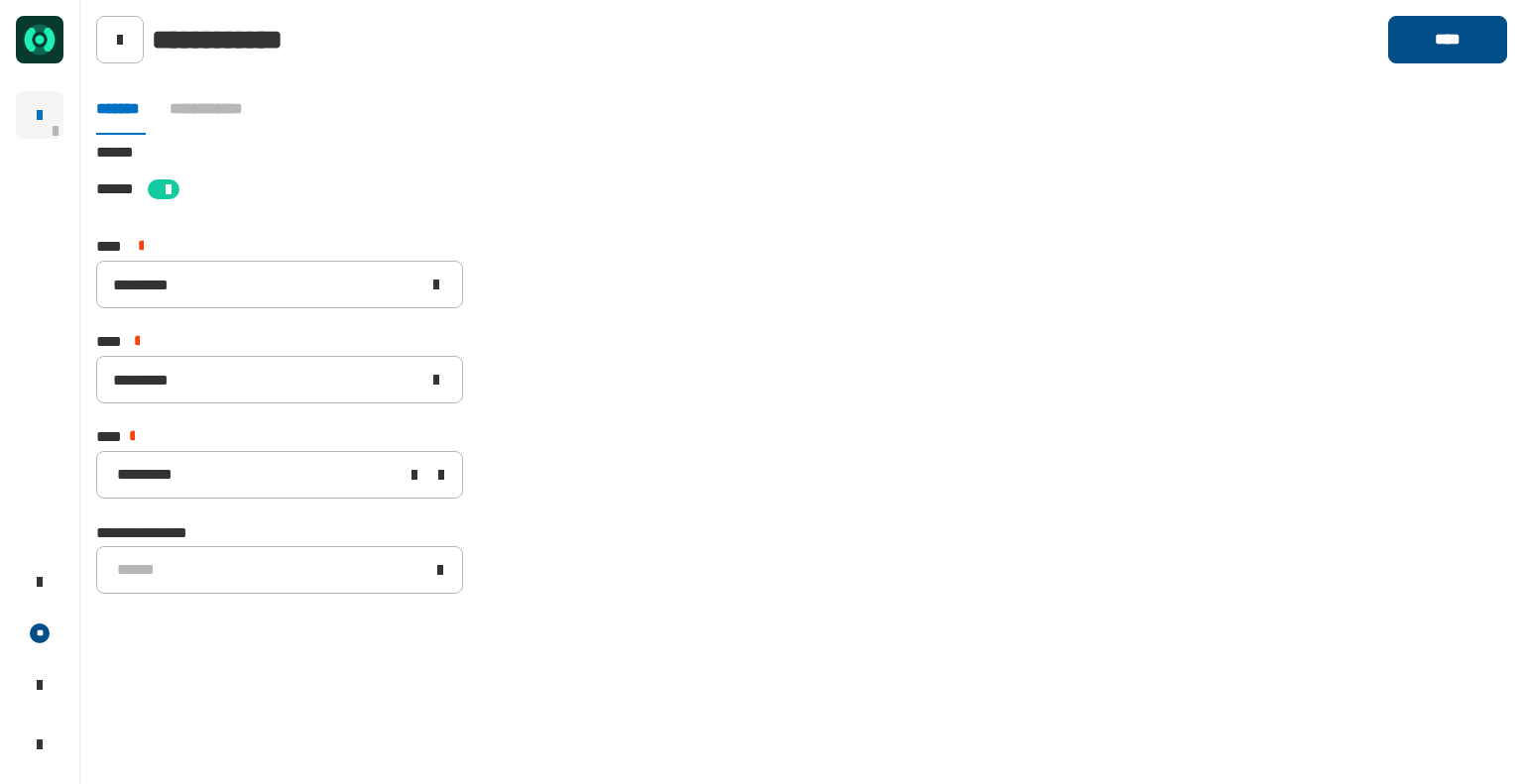 click on "****" 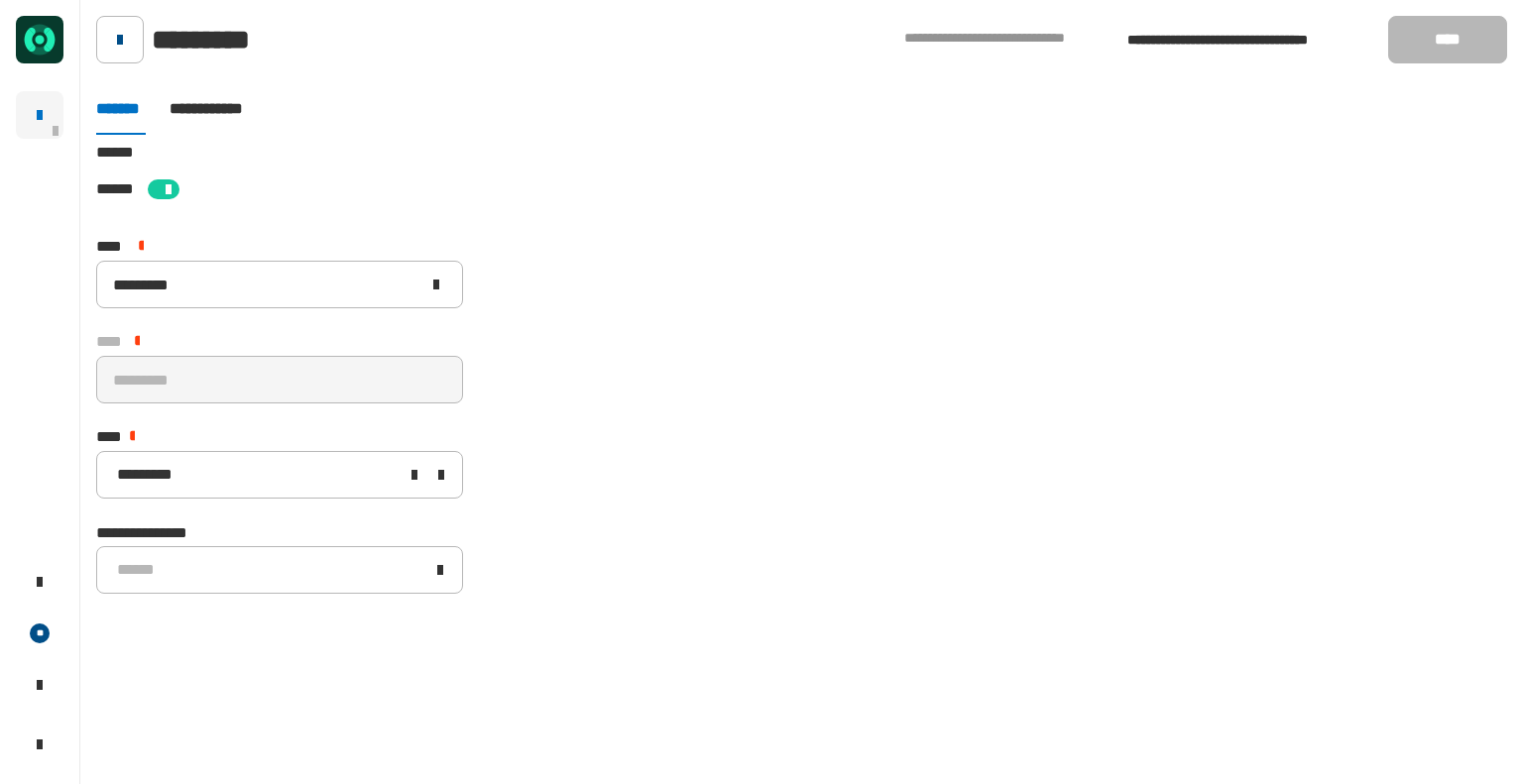 click 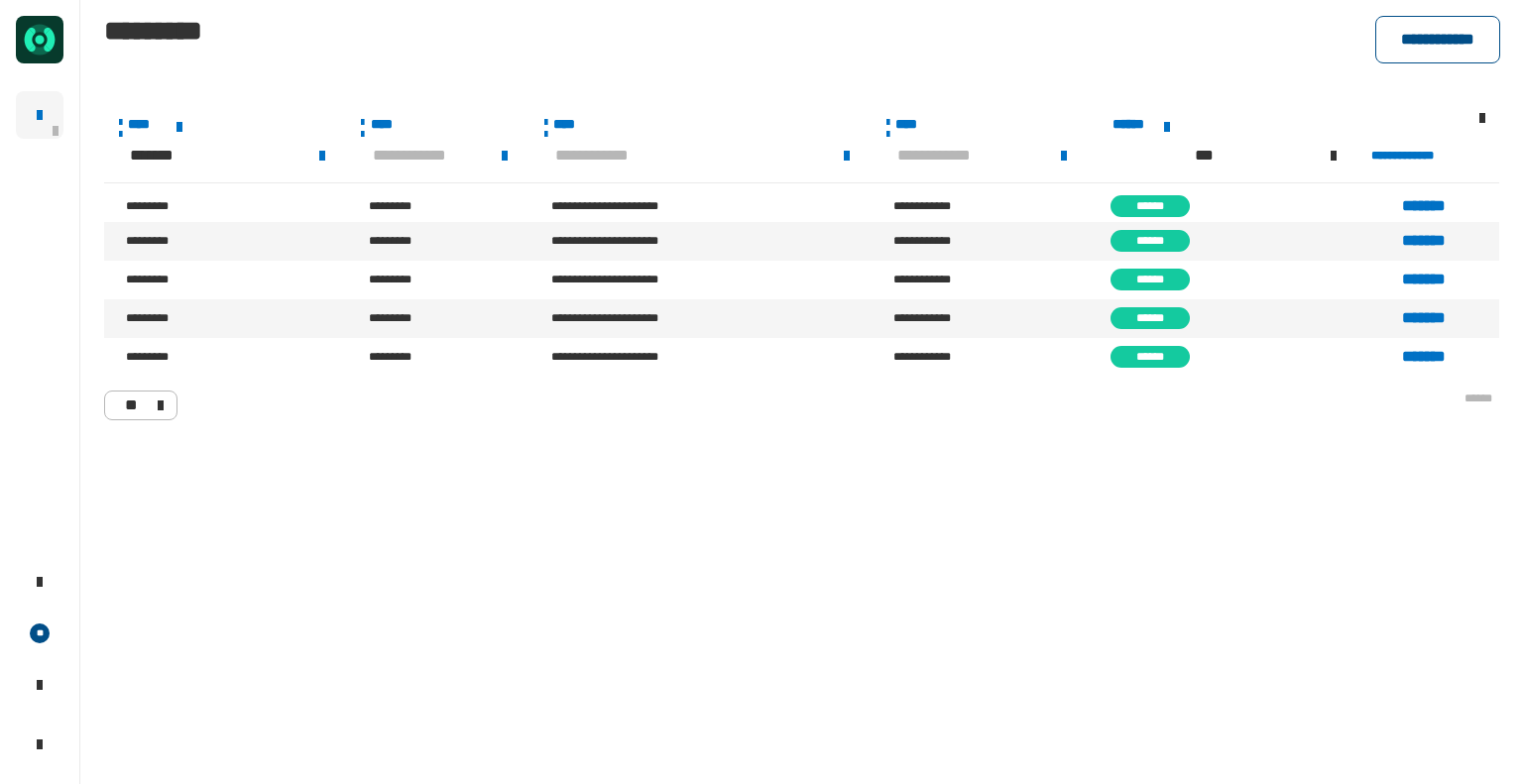 click on "**********" 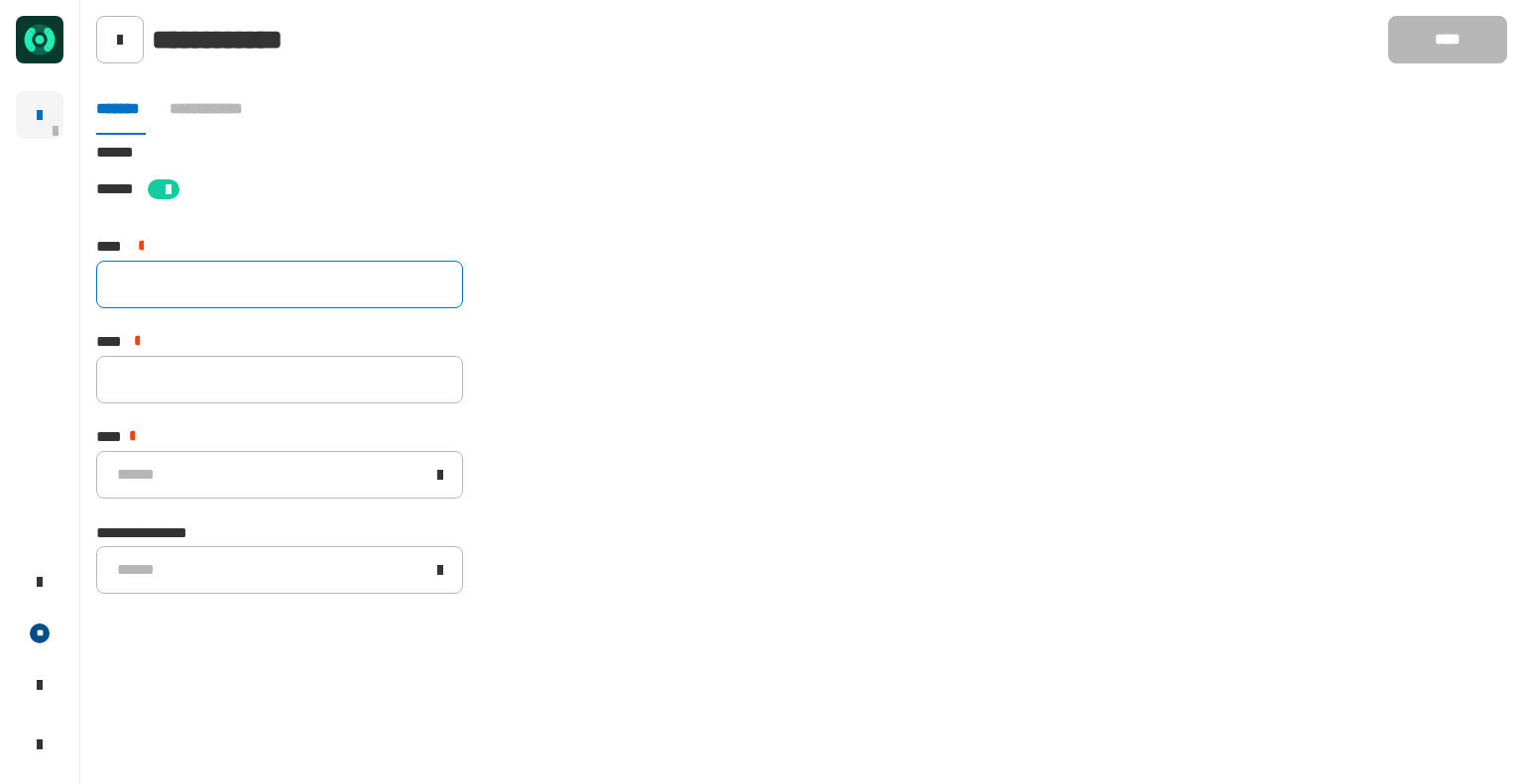 click 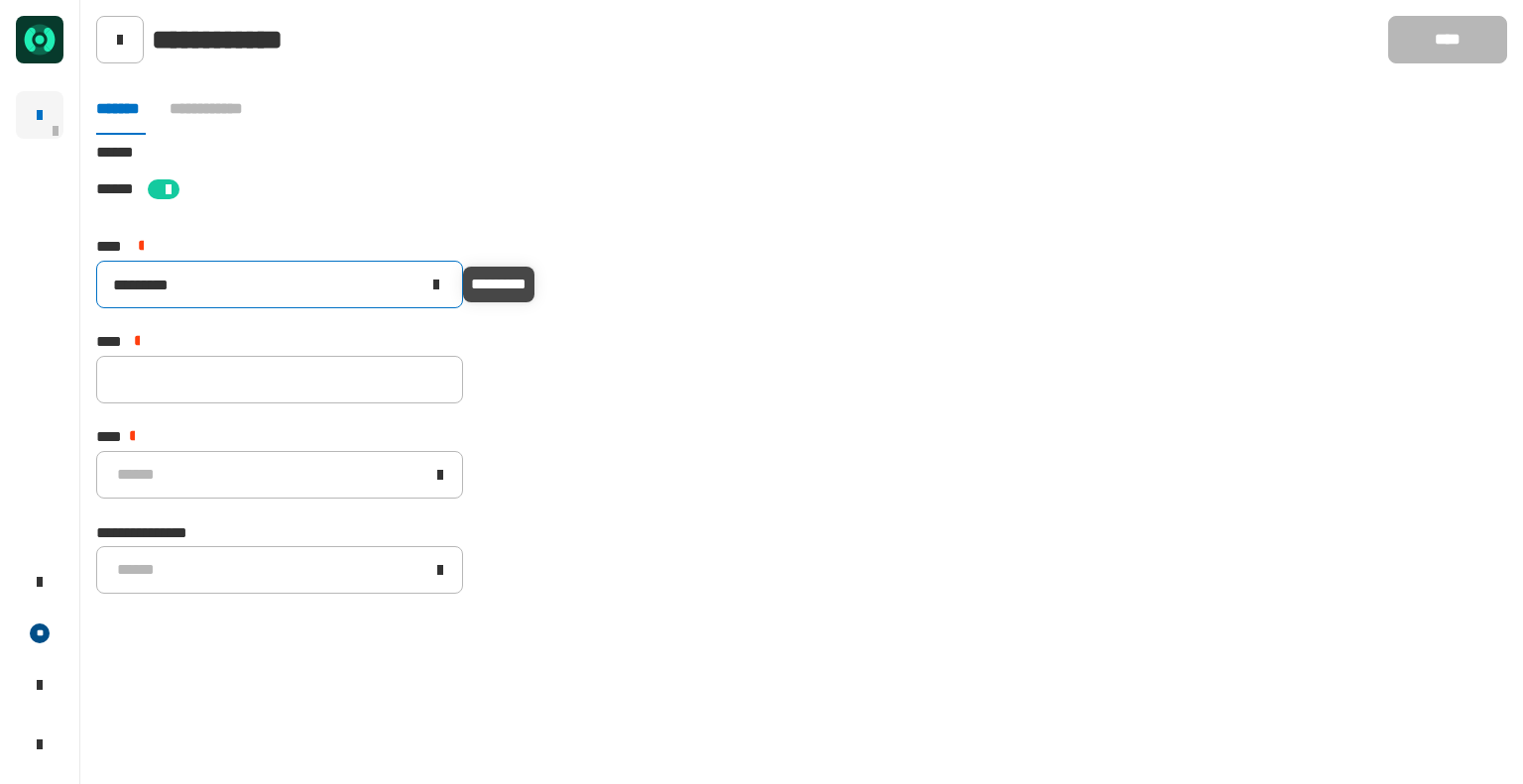 click on "*********" 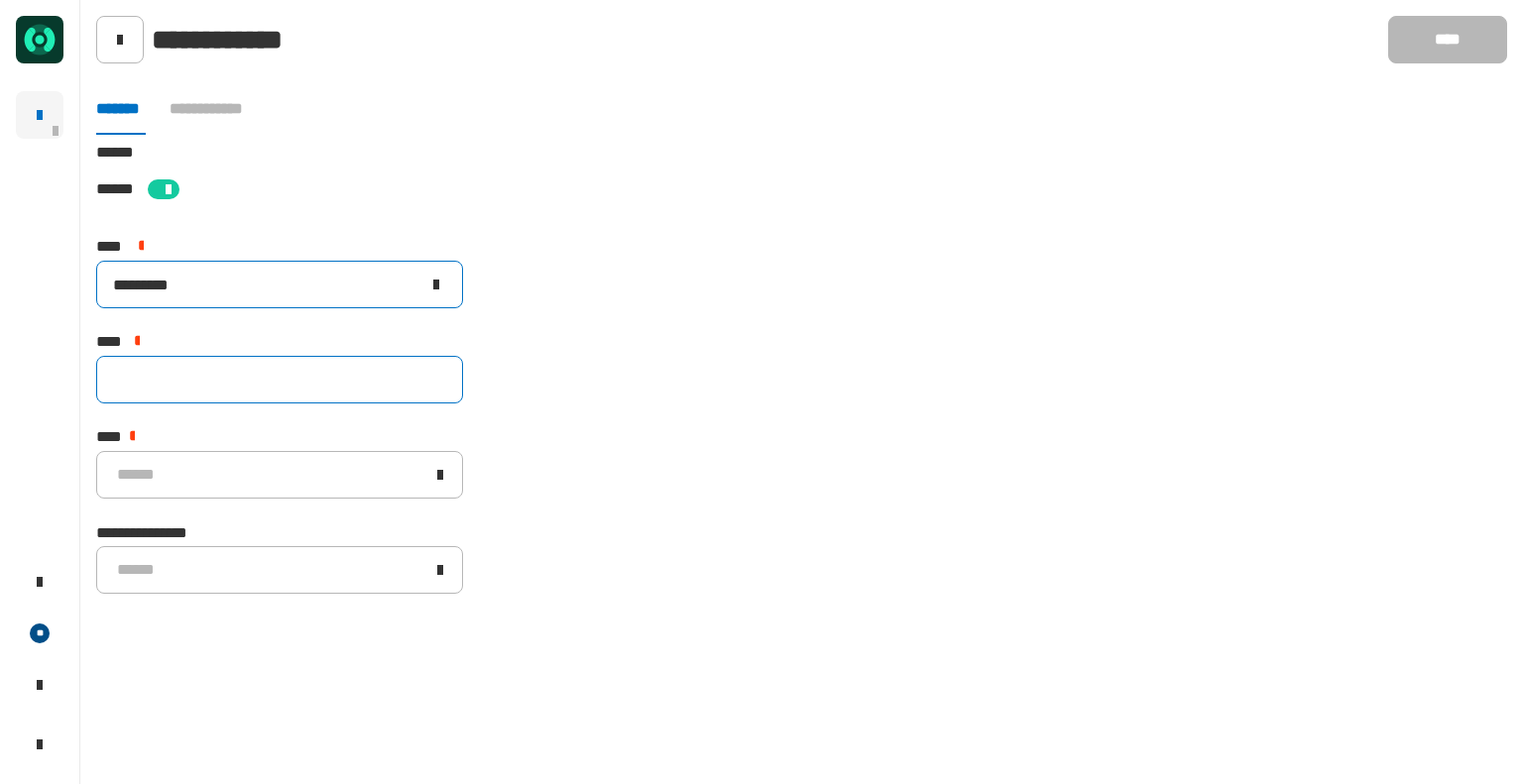type on "*********" 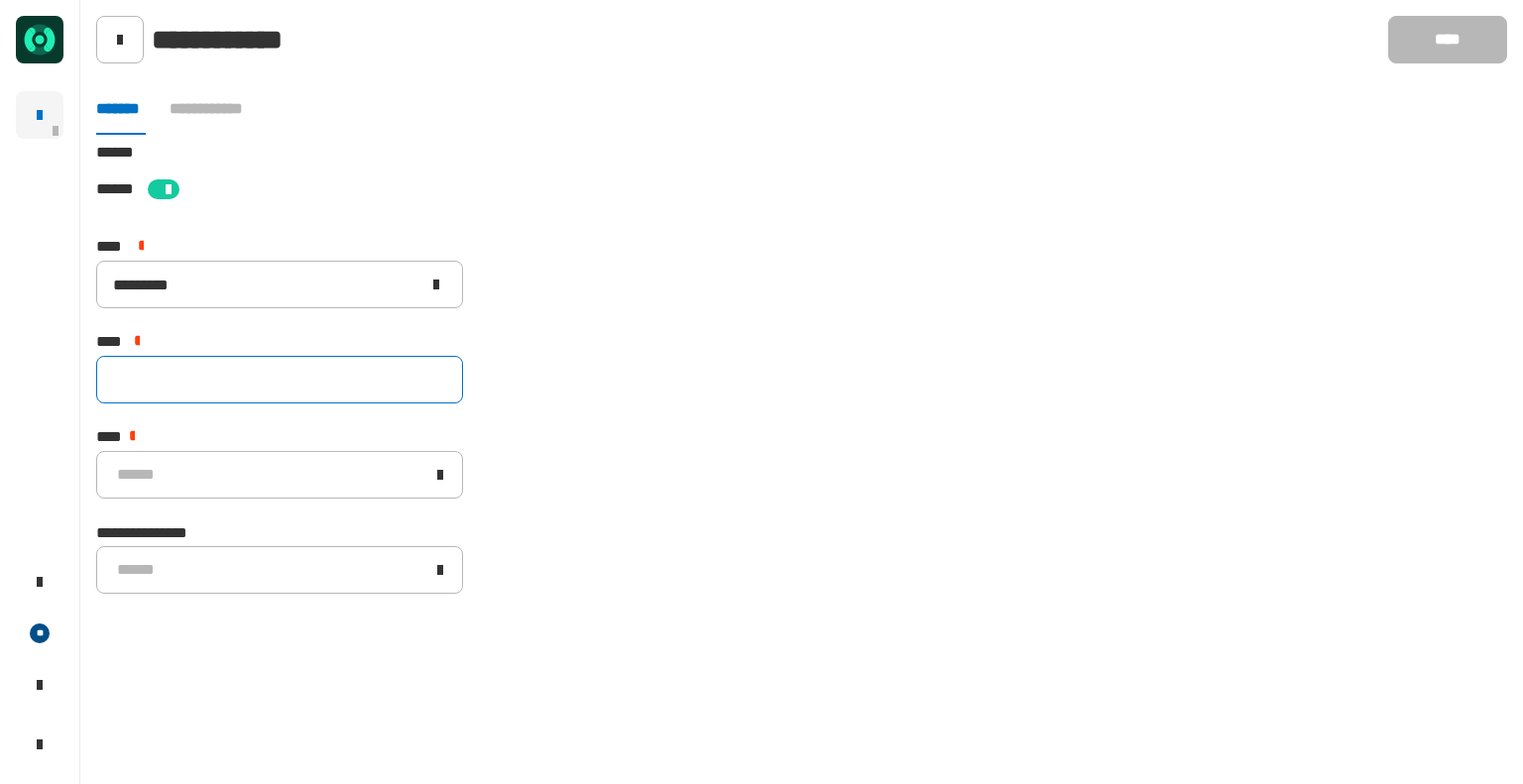 click 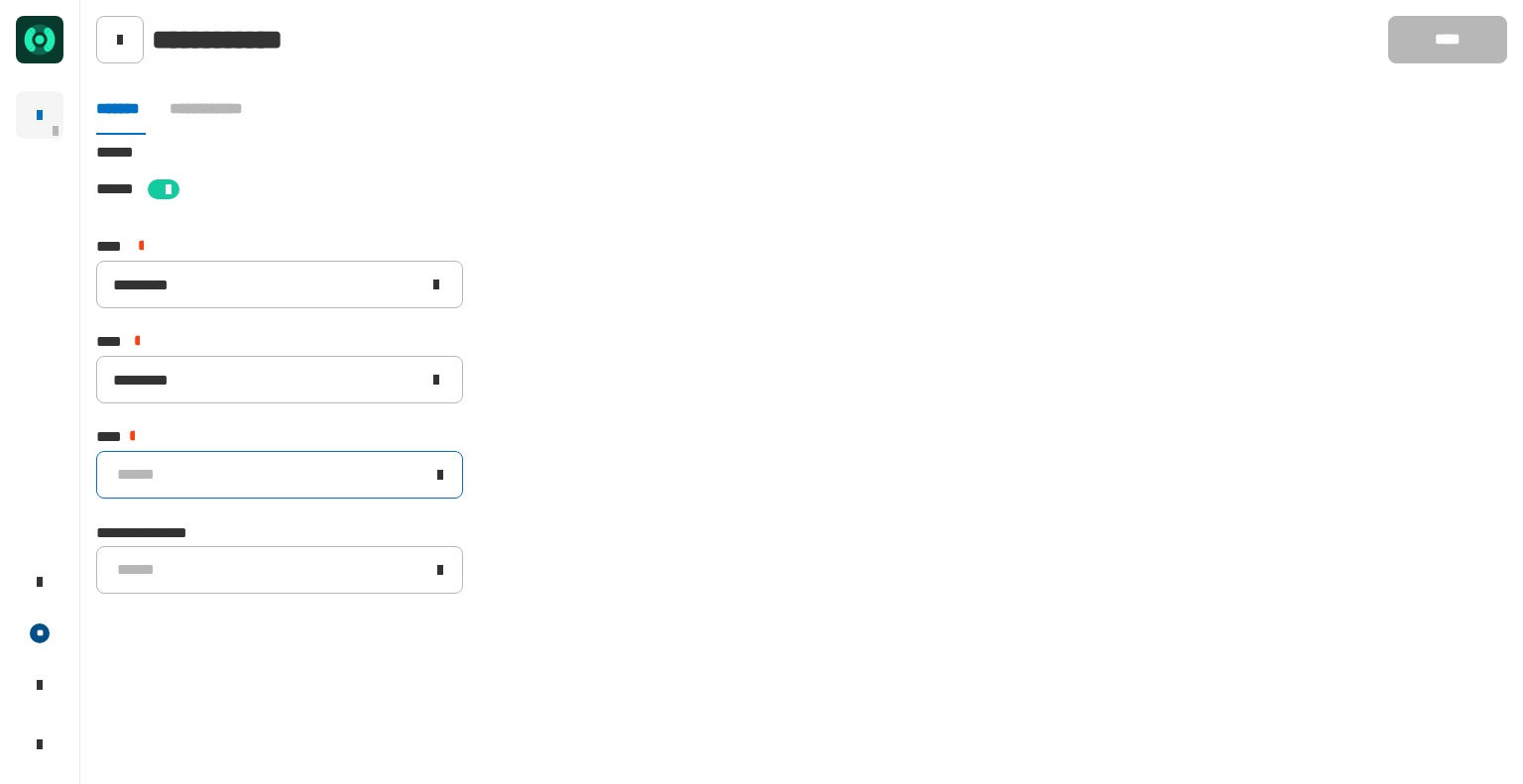 click on "******" 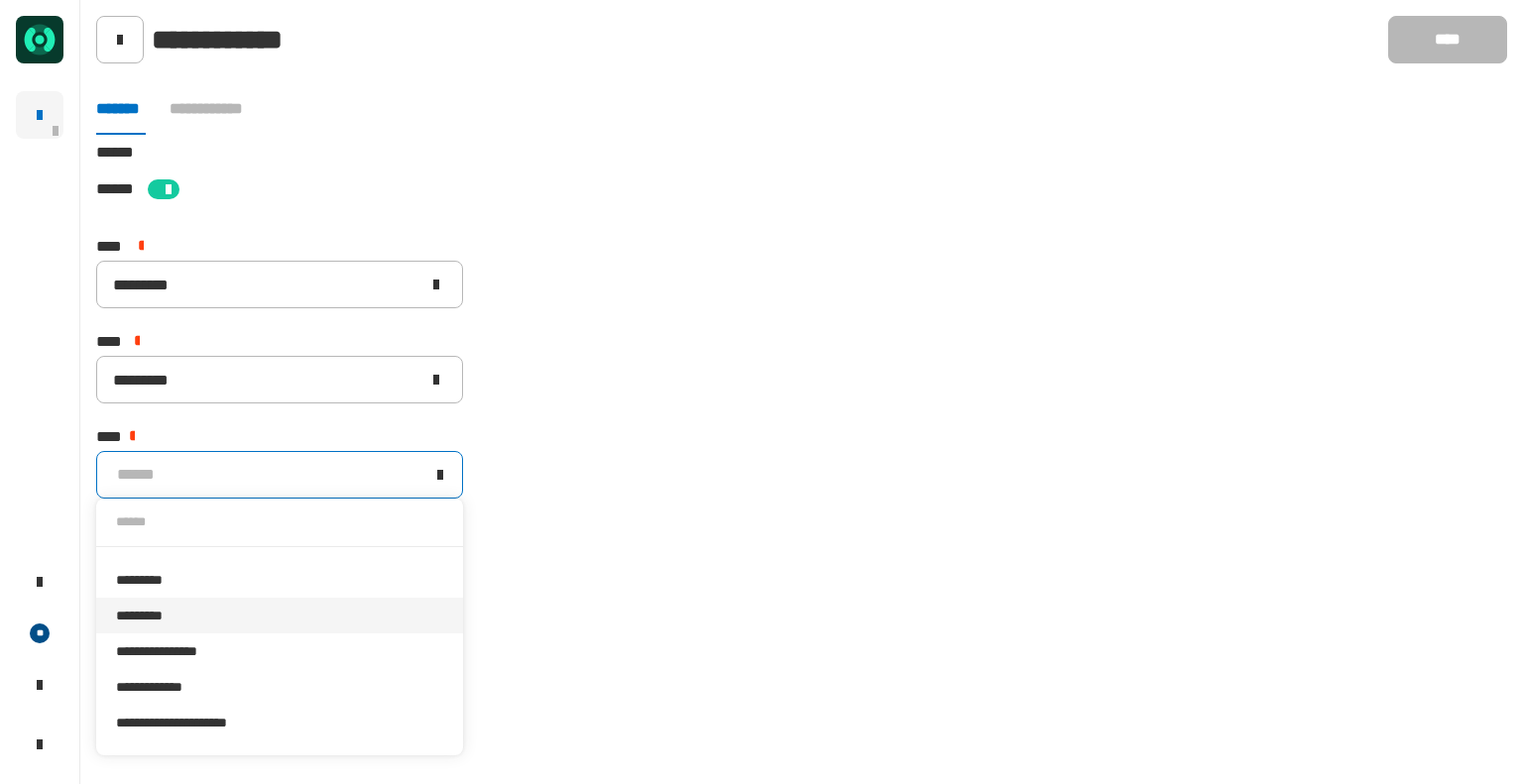 click on "*********" at bounding box center [280, 616] 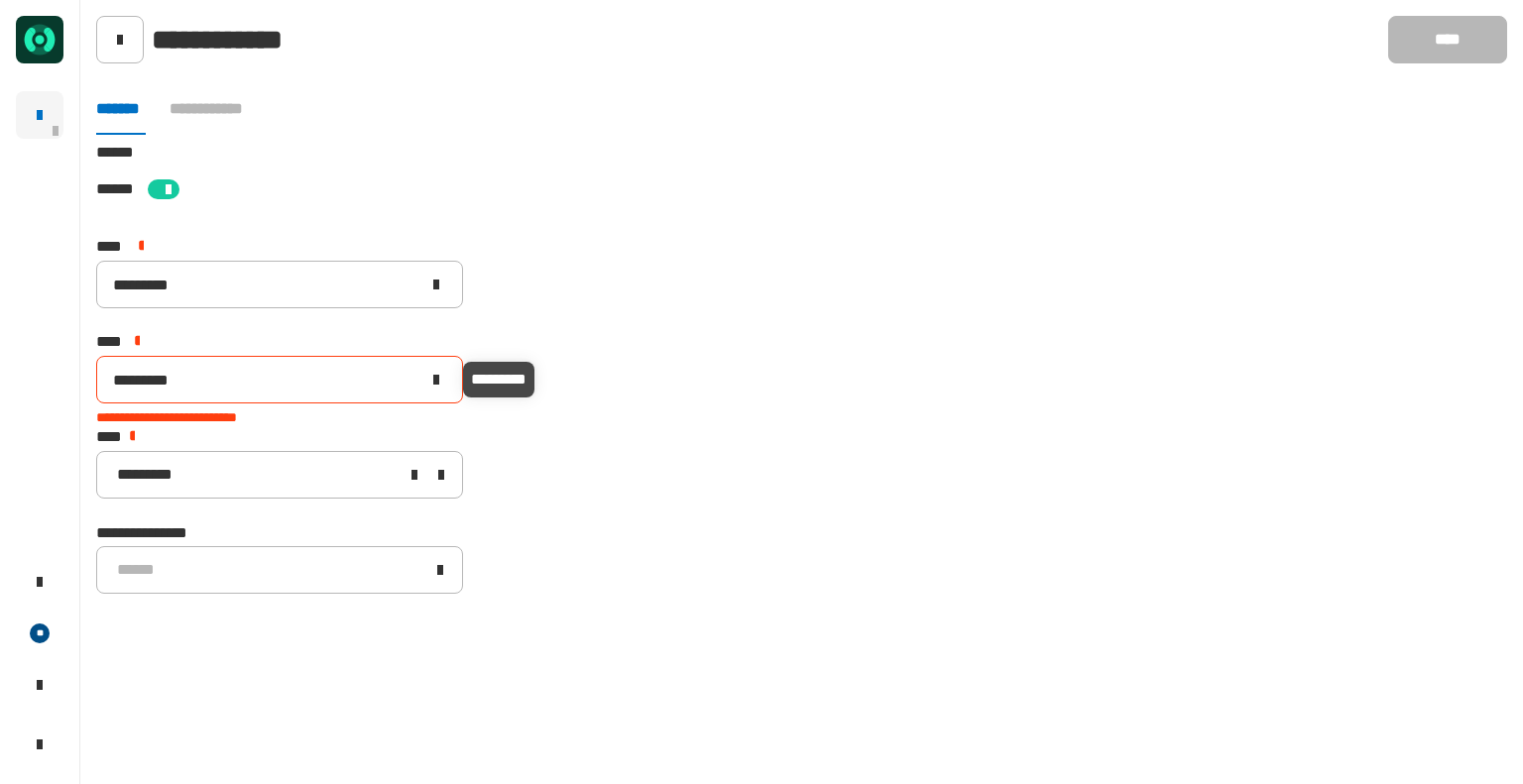 click on "*********" 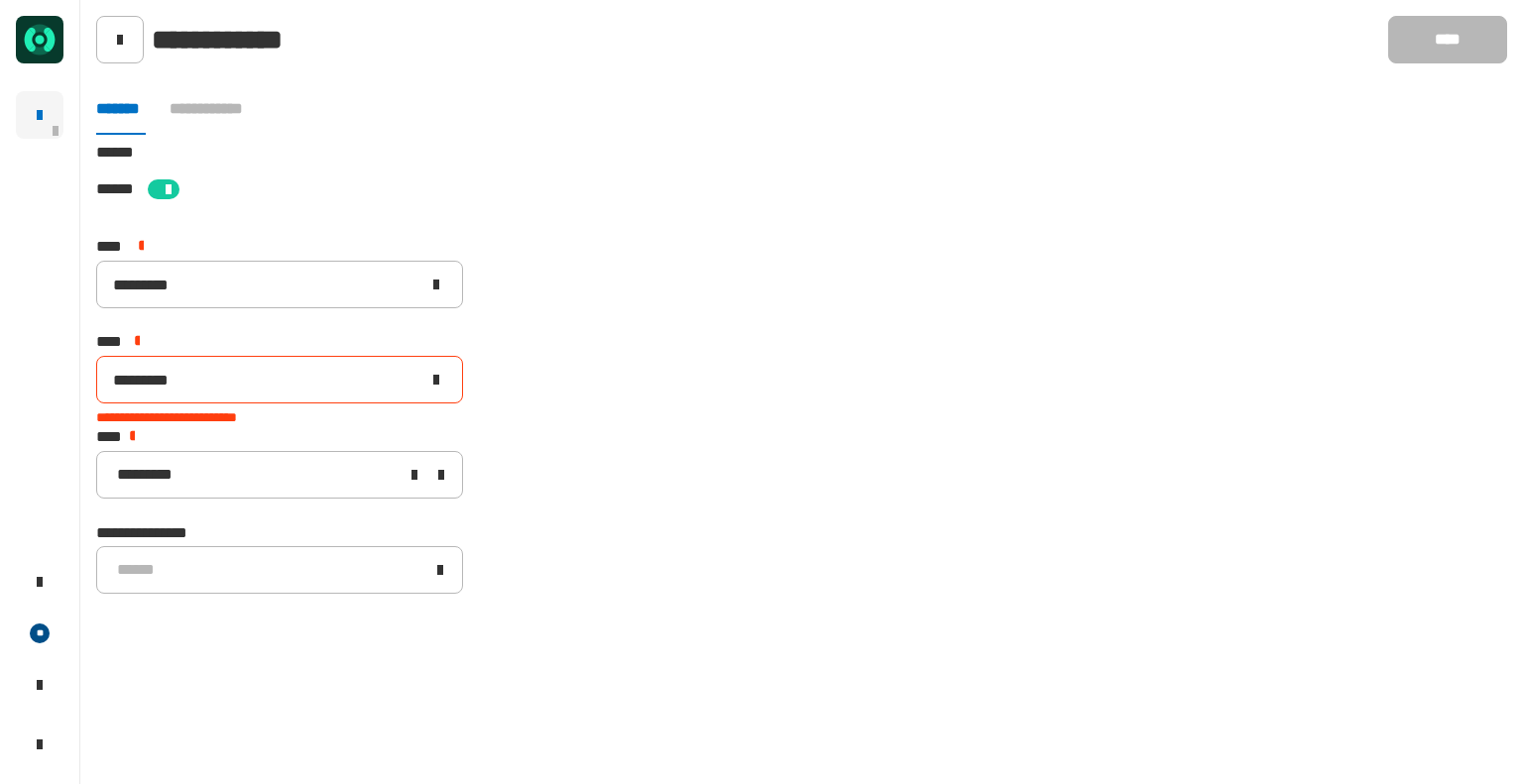 type on "*********" 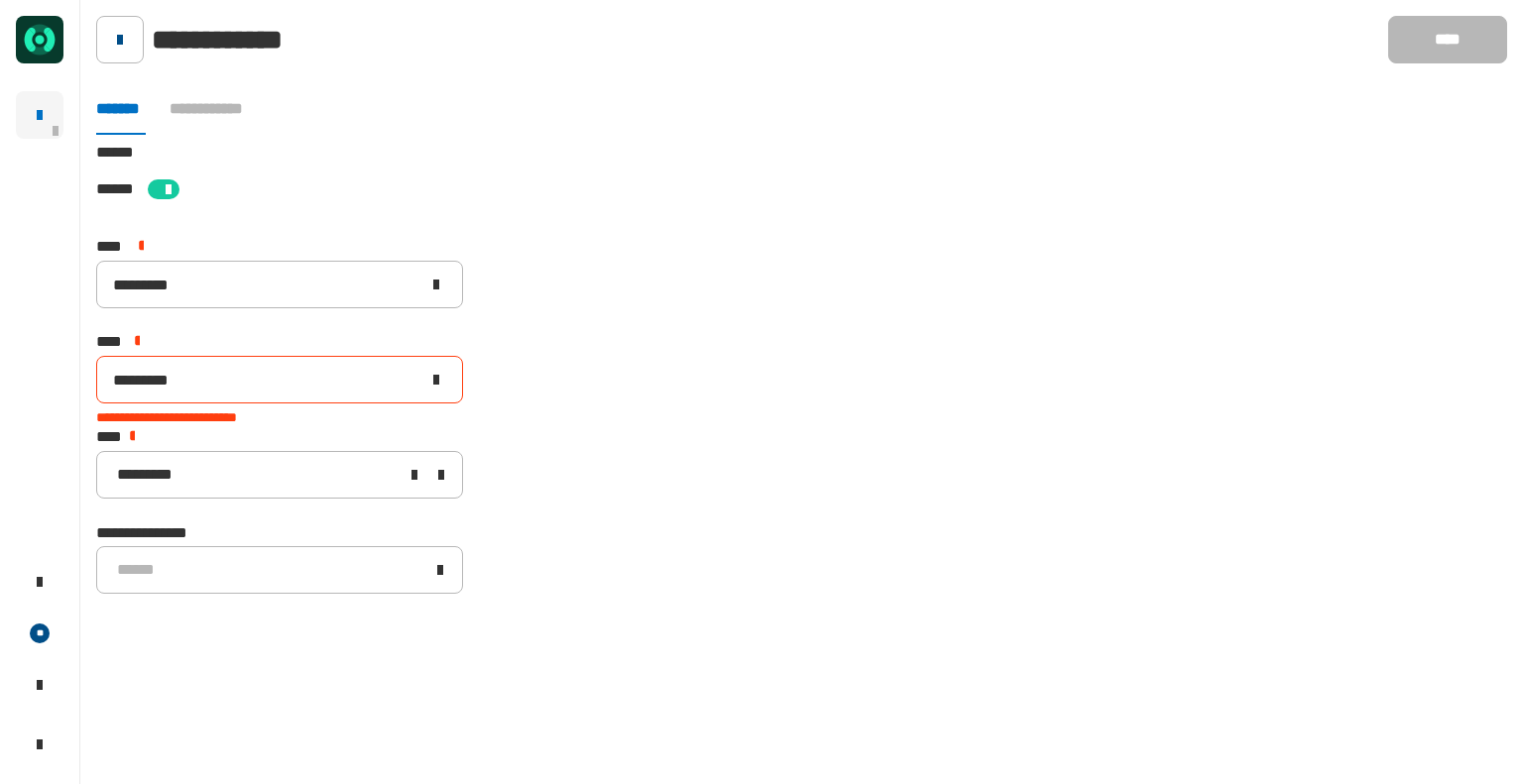 click 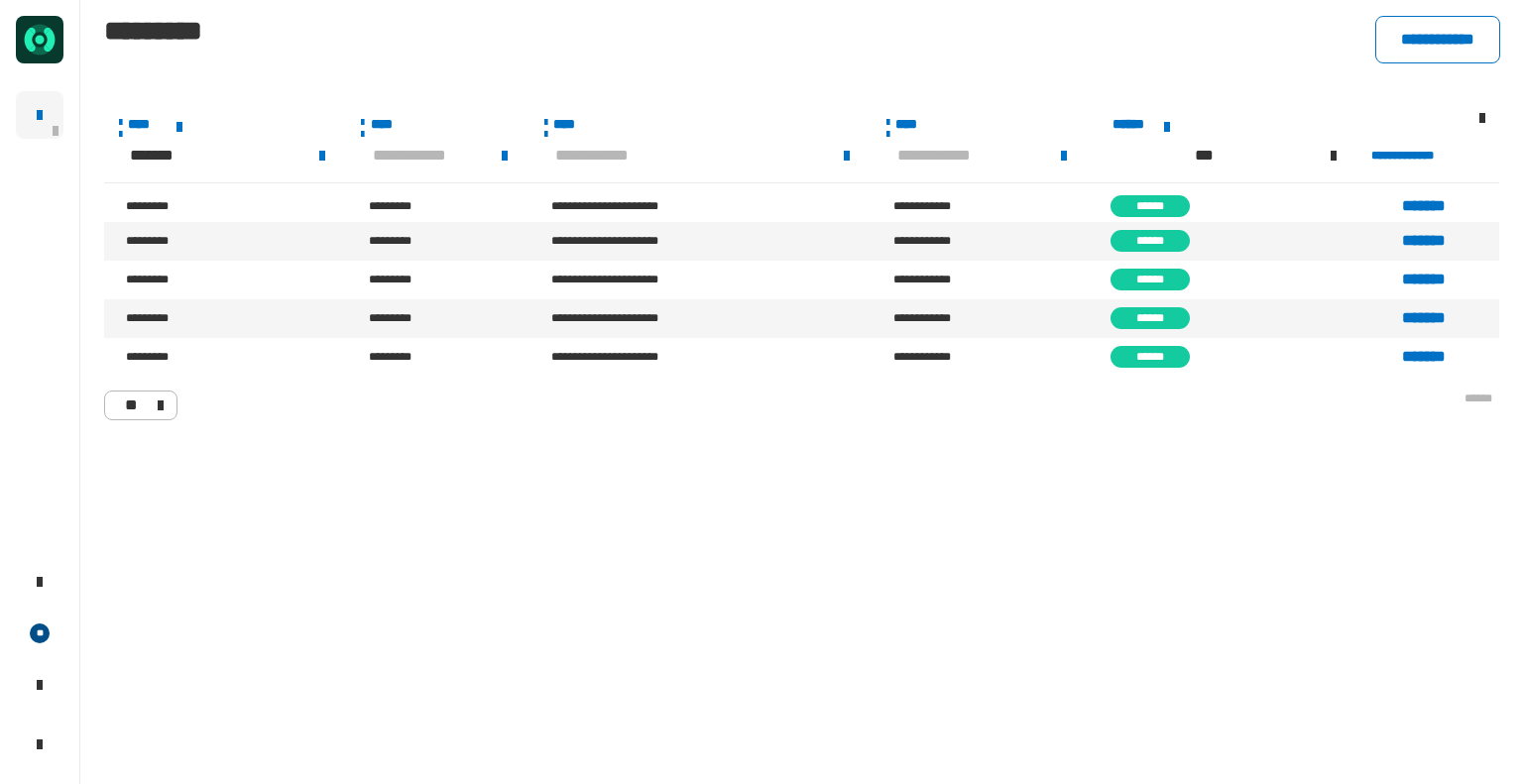 click 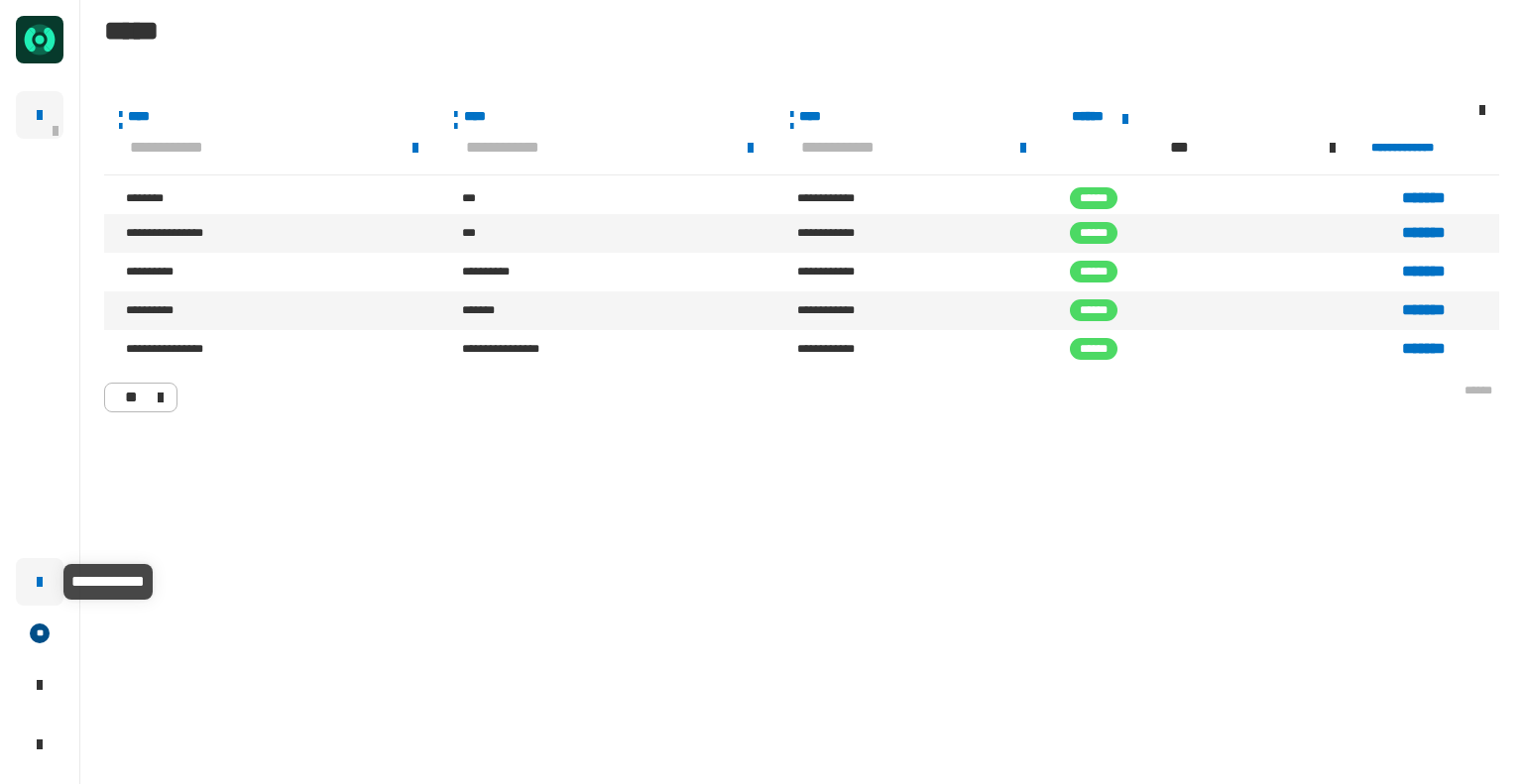 click 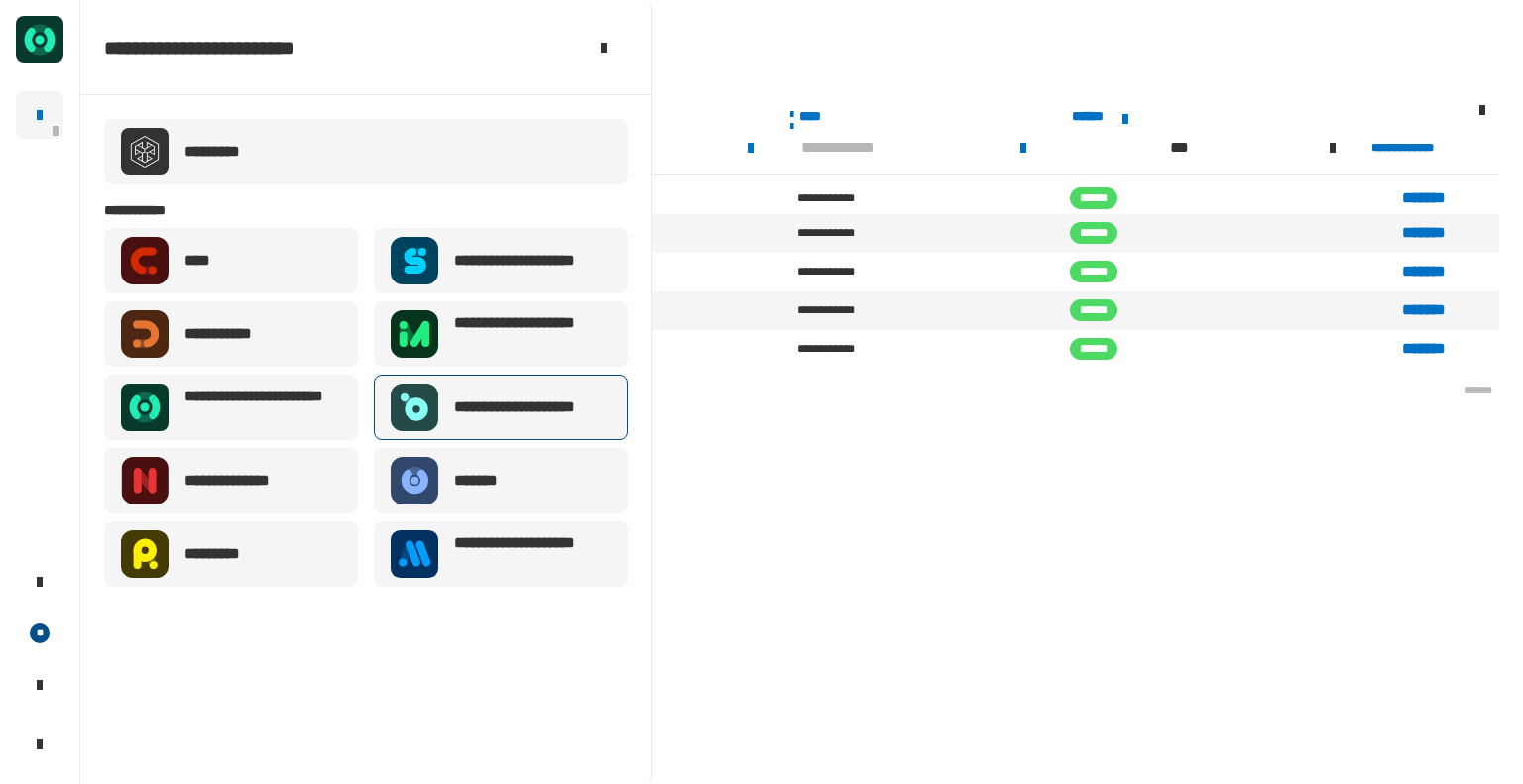 click on "**********" at bounding box center [529, 407] 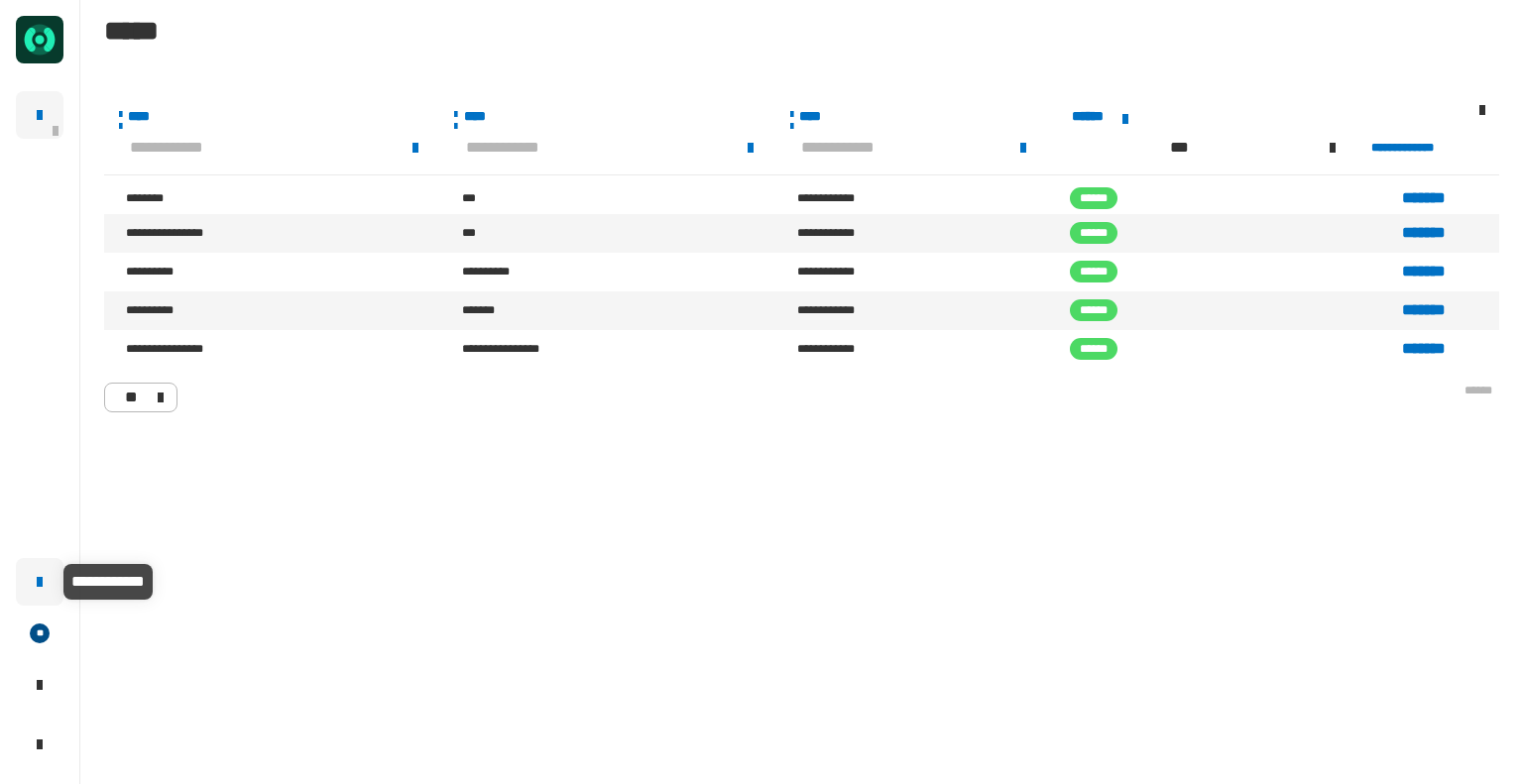 click 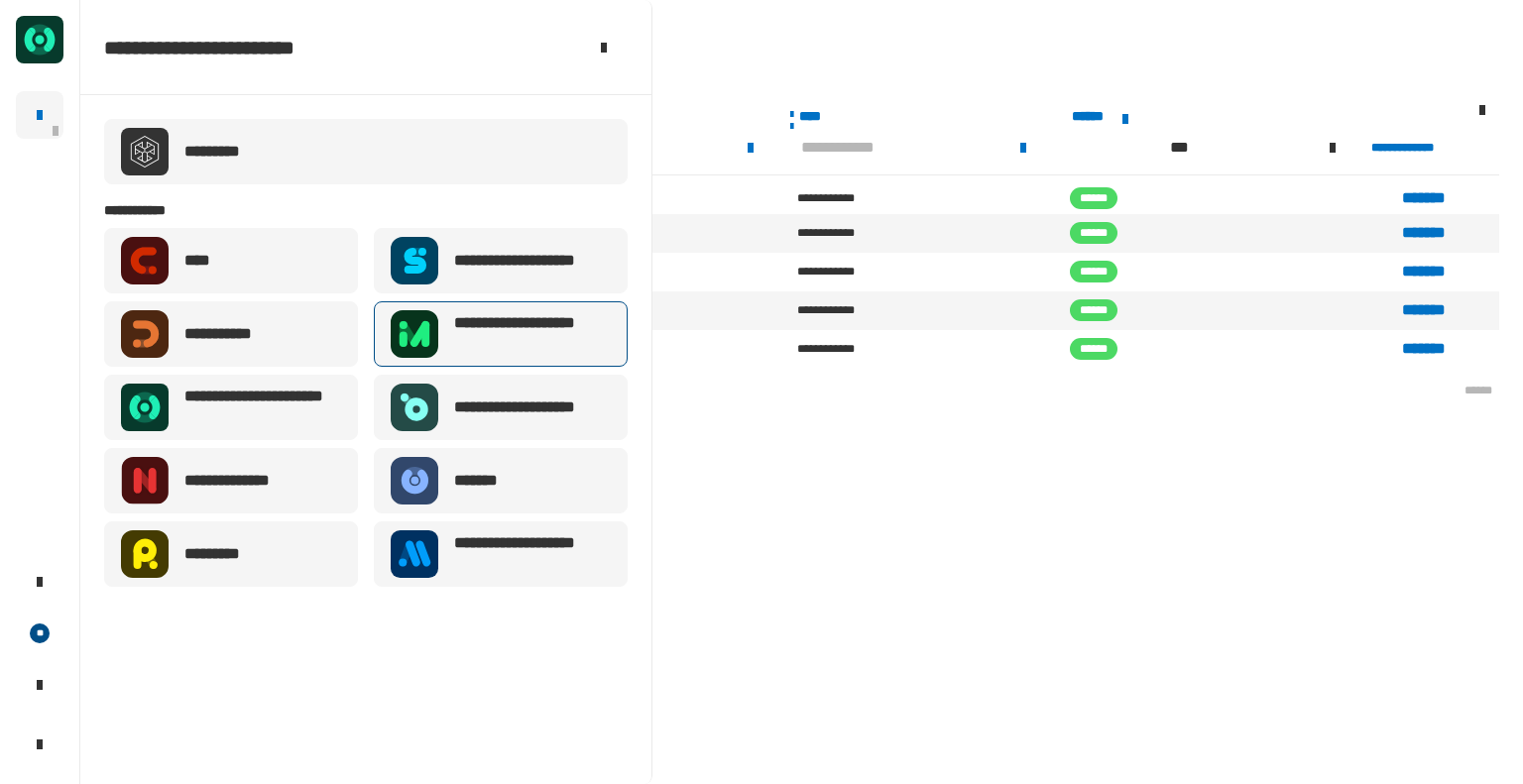 click on "**********" at bounding box center (532, 334) 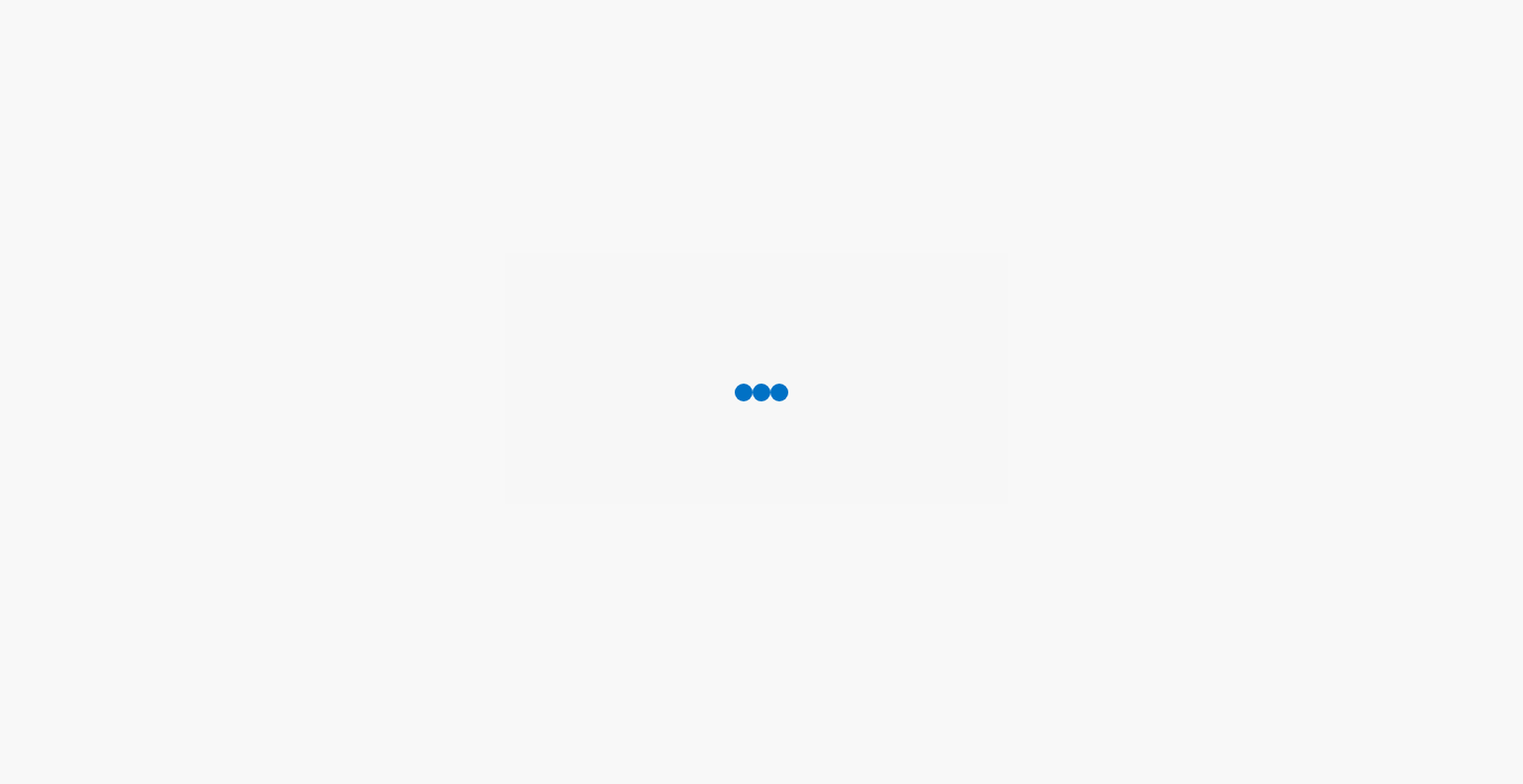 scroll, scrollTop: 0, scrollLeft: 0, axis: both 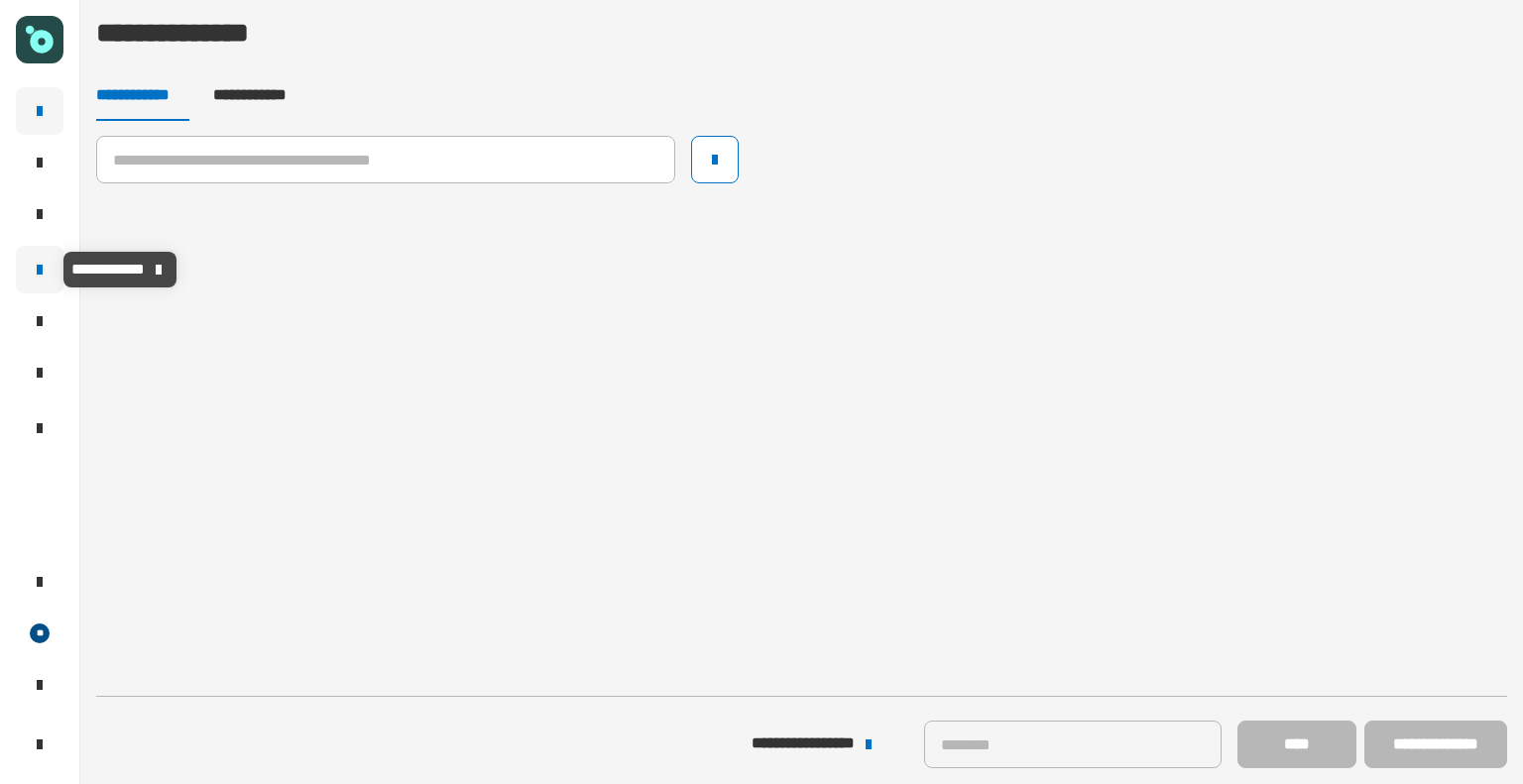 click 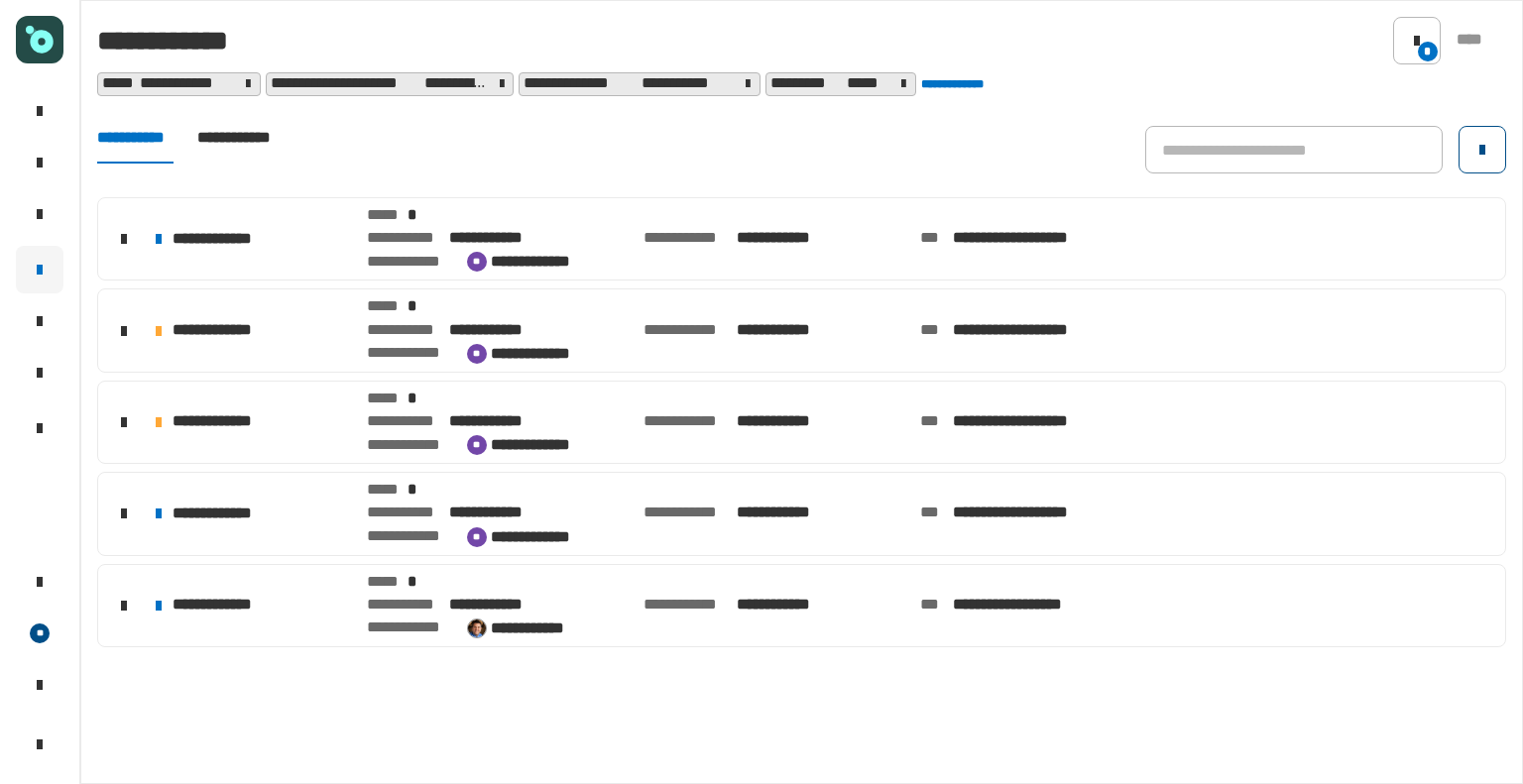 click 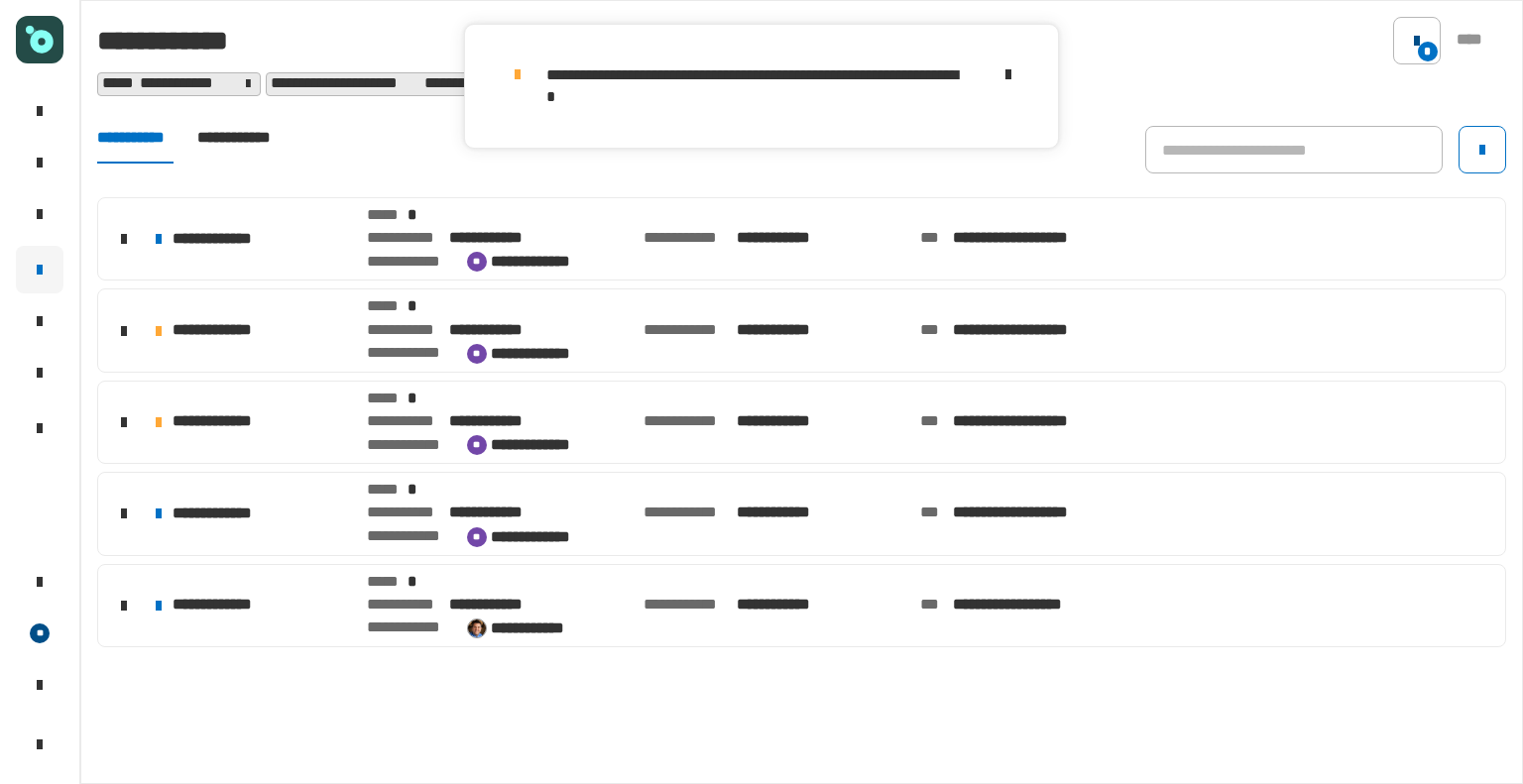 click on "*" 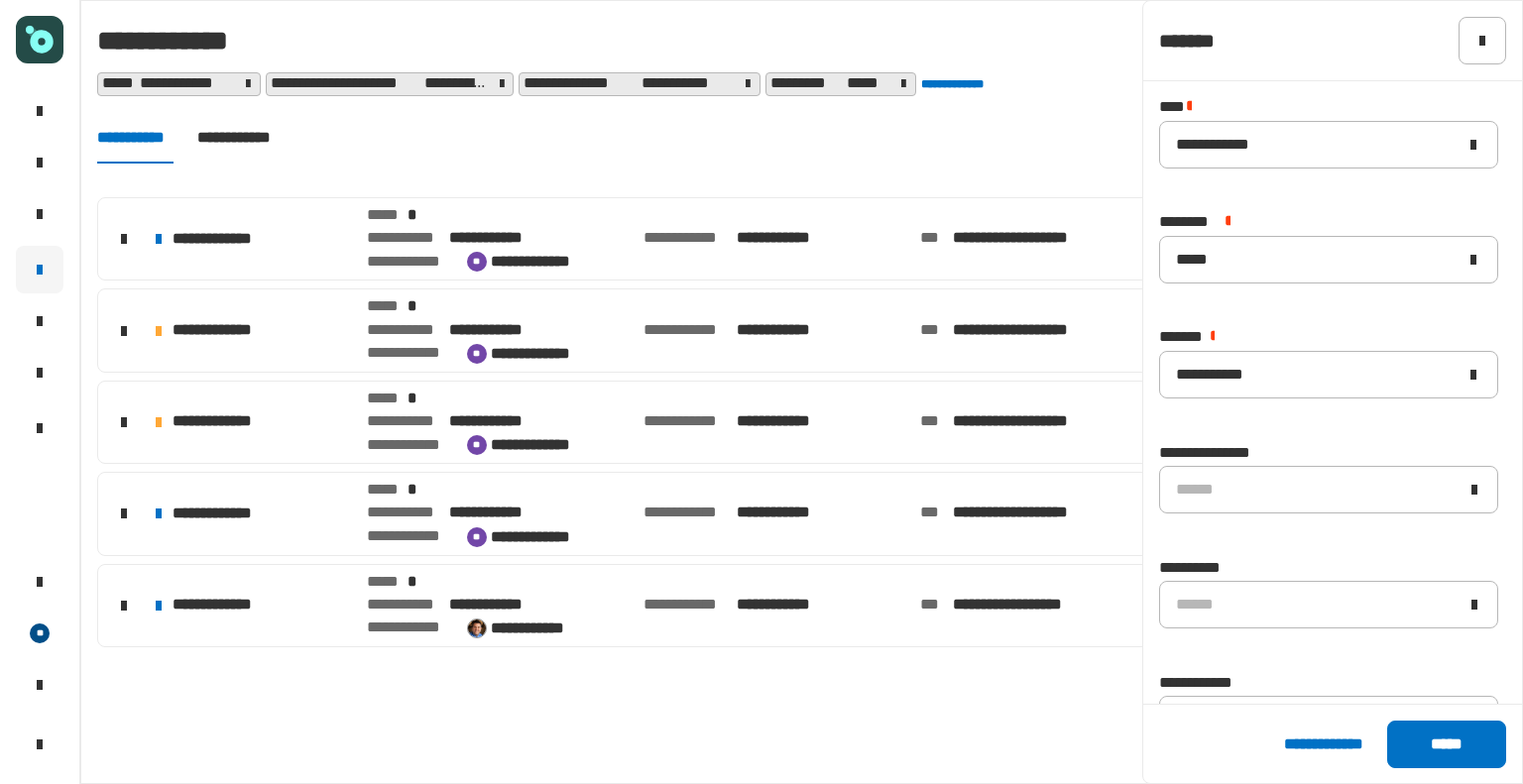 click on "**********" 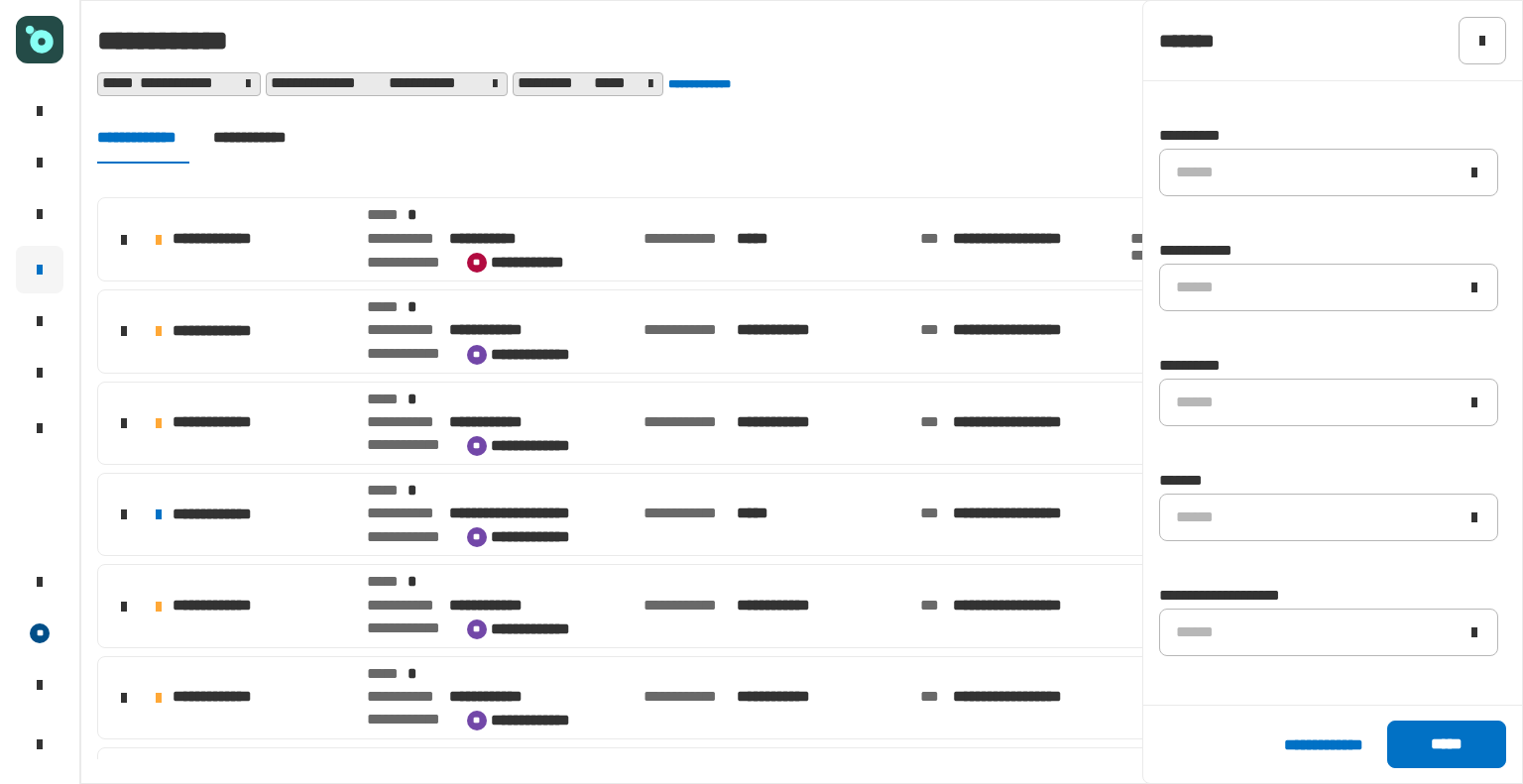 scroll, scrollTop: 434, scrollLeft: 0, axis: vertical 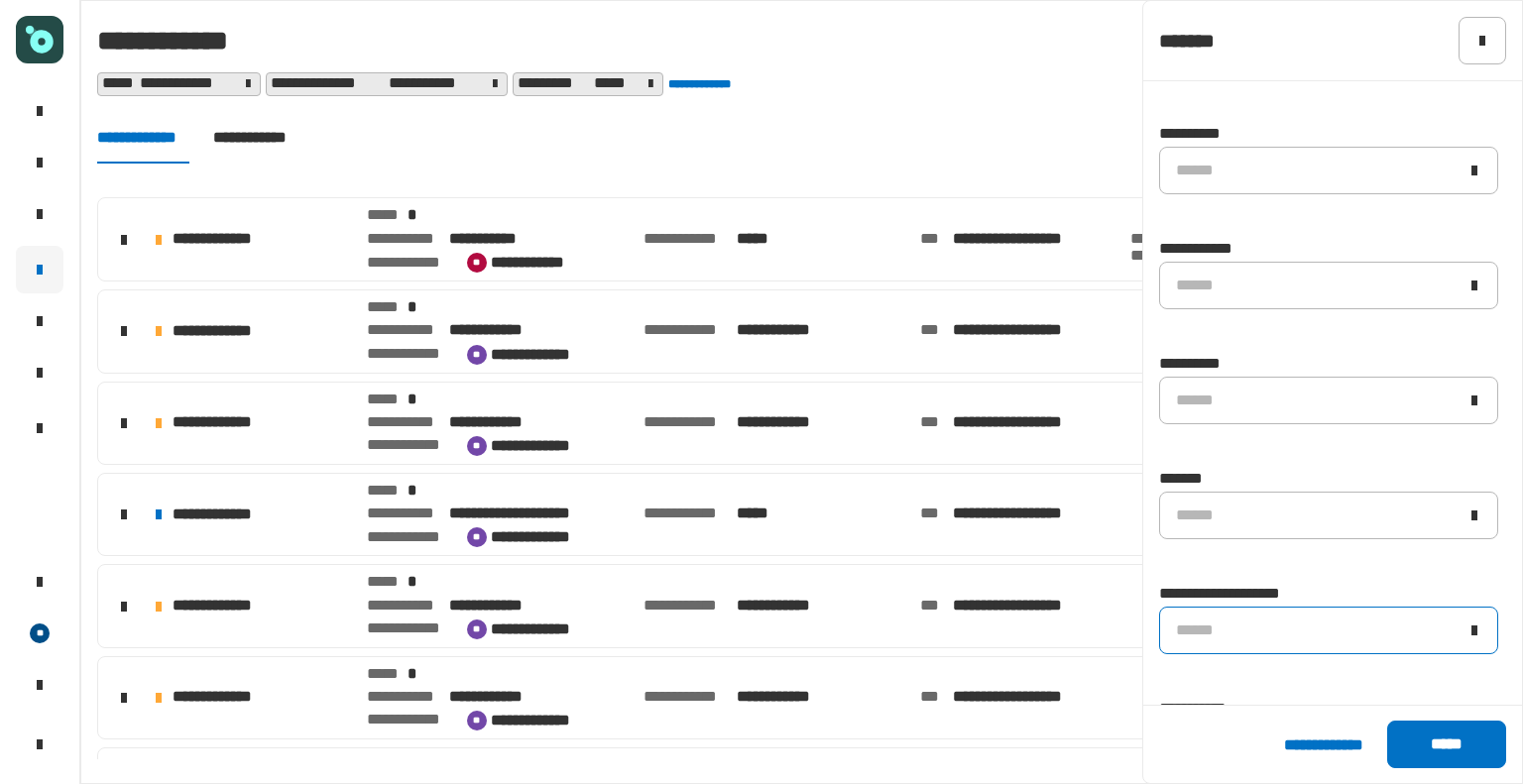 click on "******" 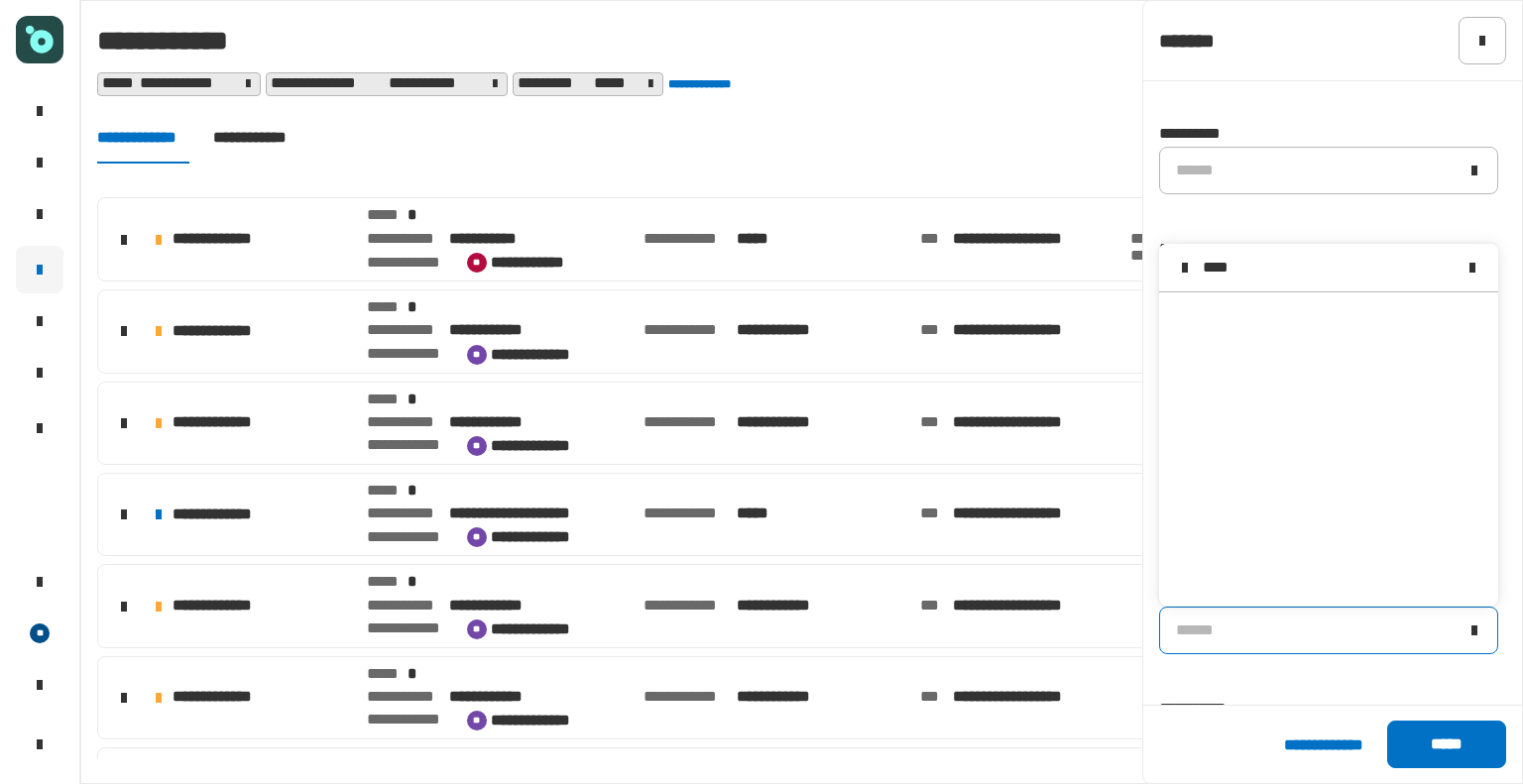 scroll, scrollTop: 0, scrollLeft: 0, axis: both 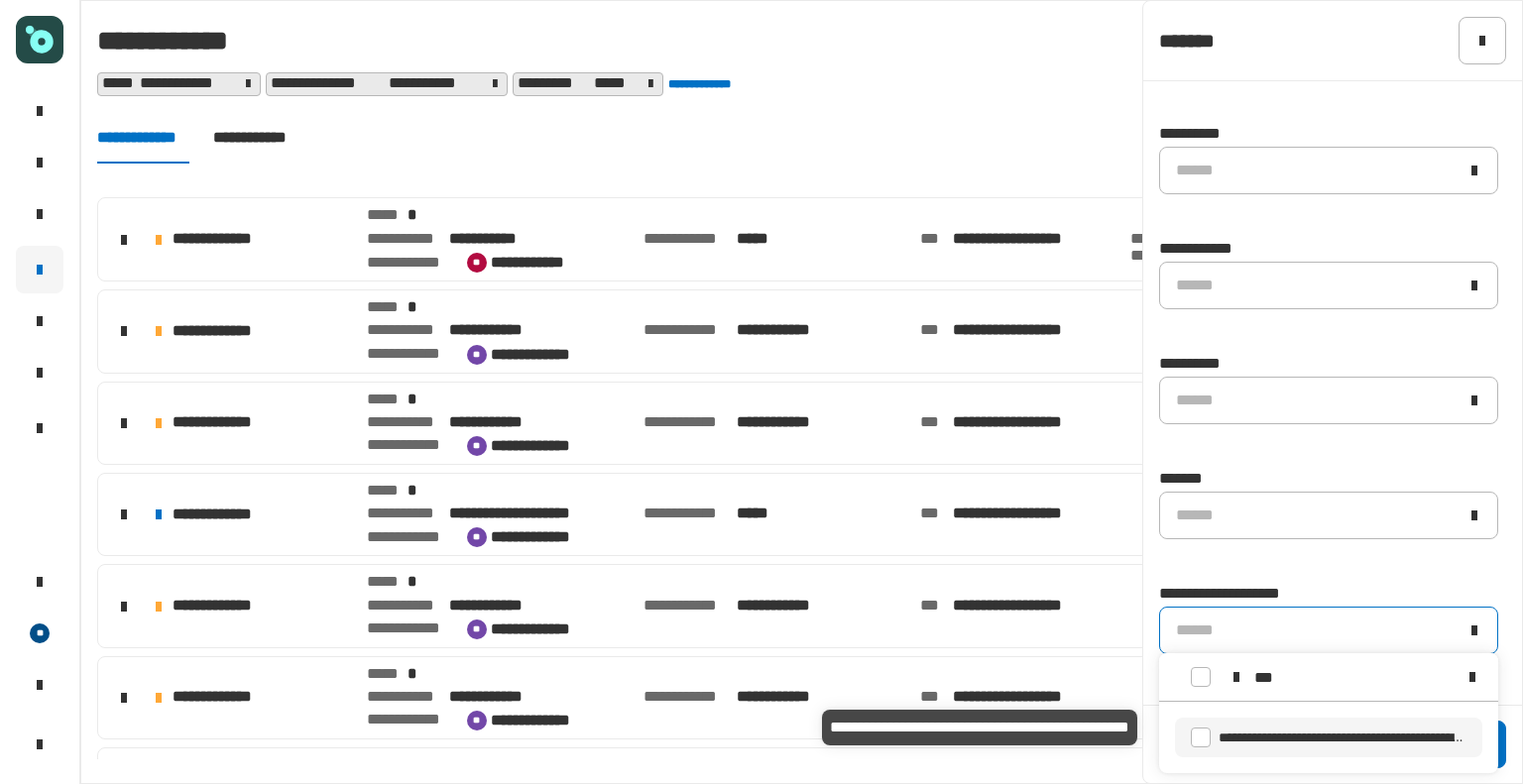 type on "***" 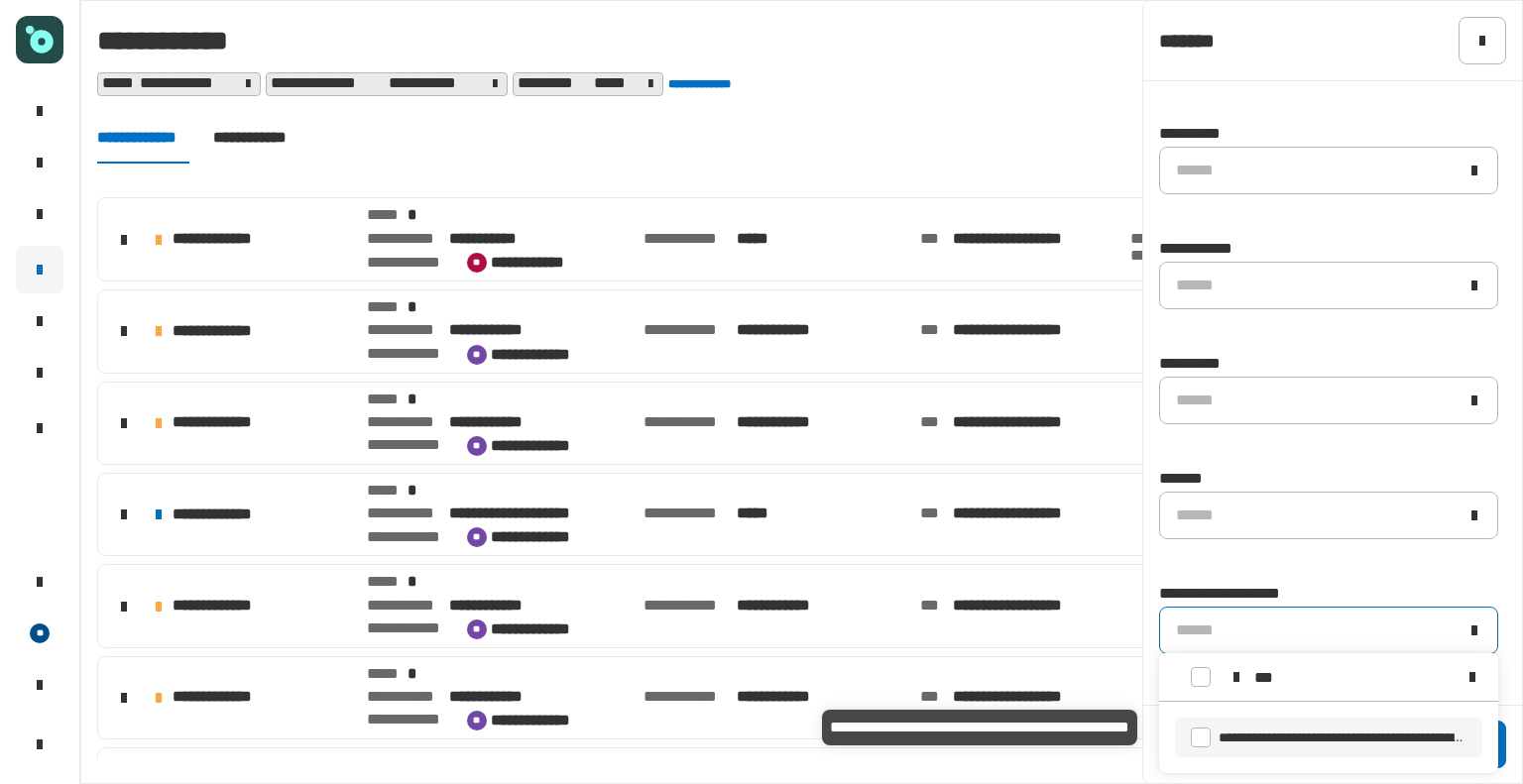 click on "**********" at bounding box center (1341, 747) 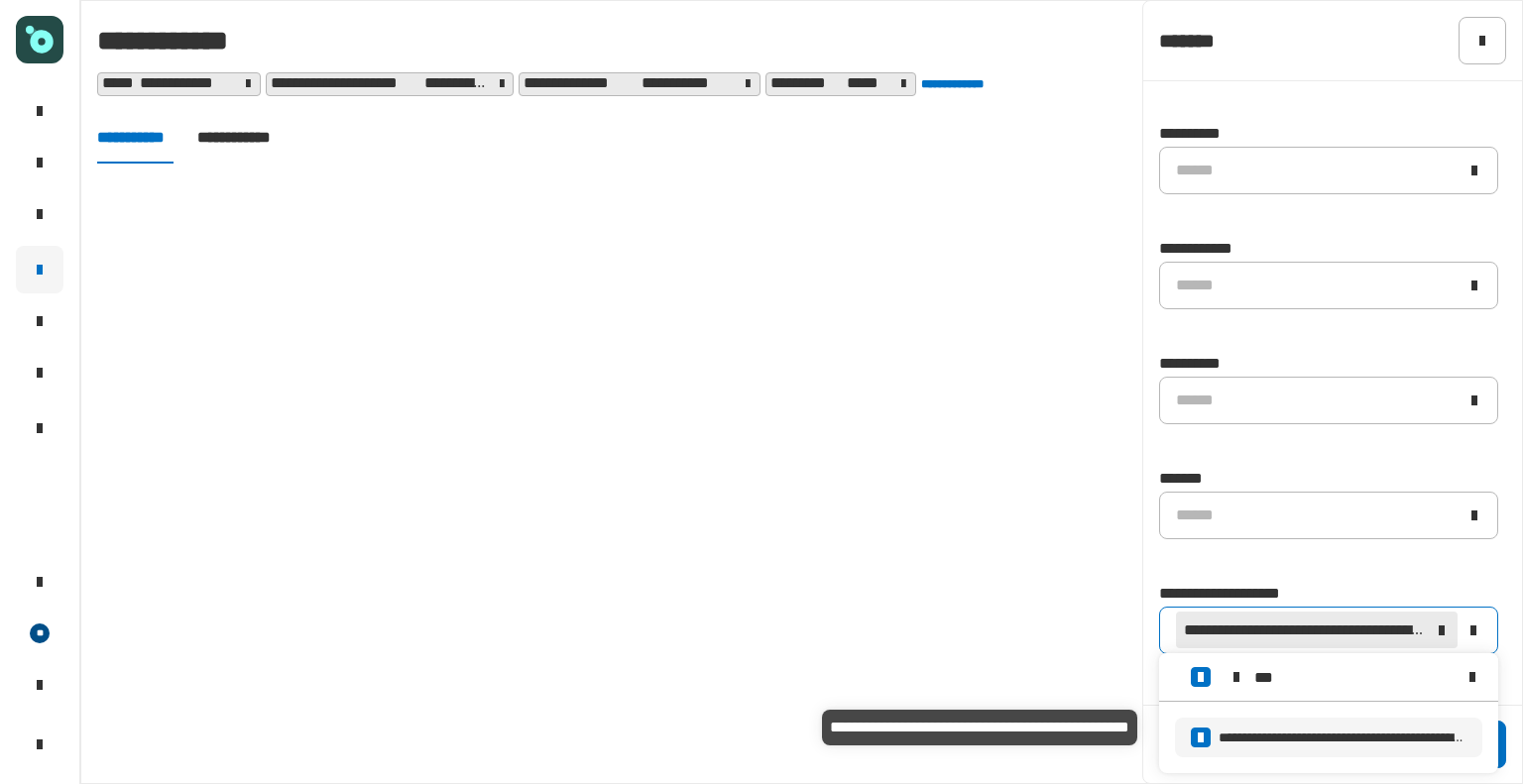 click on "**********" at bounding box center [1341, 747] 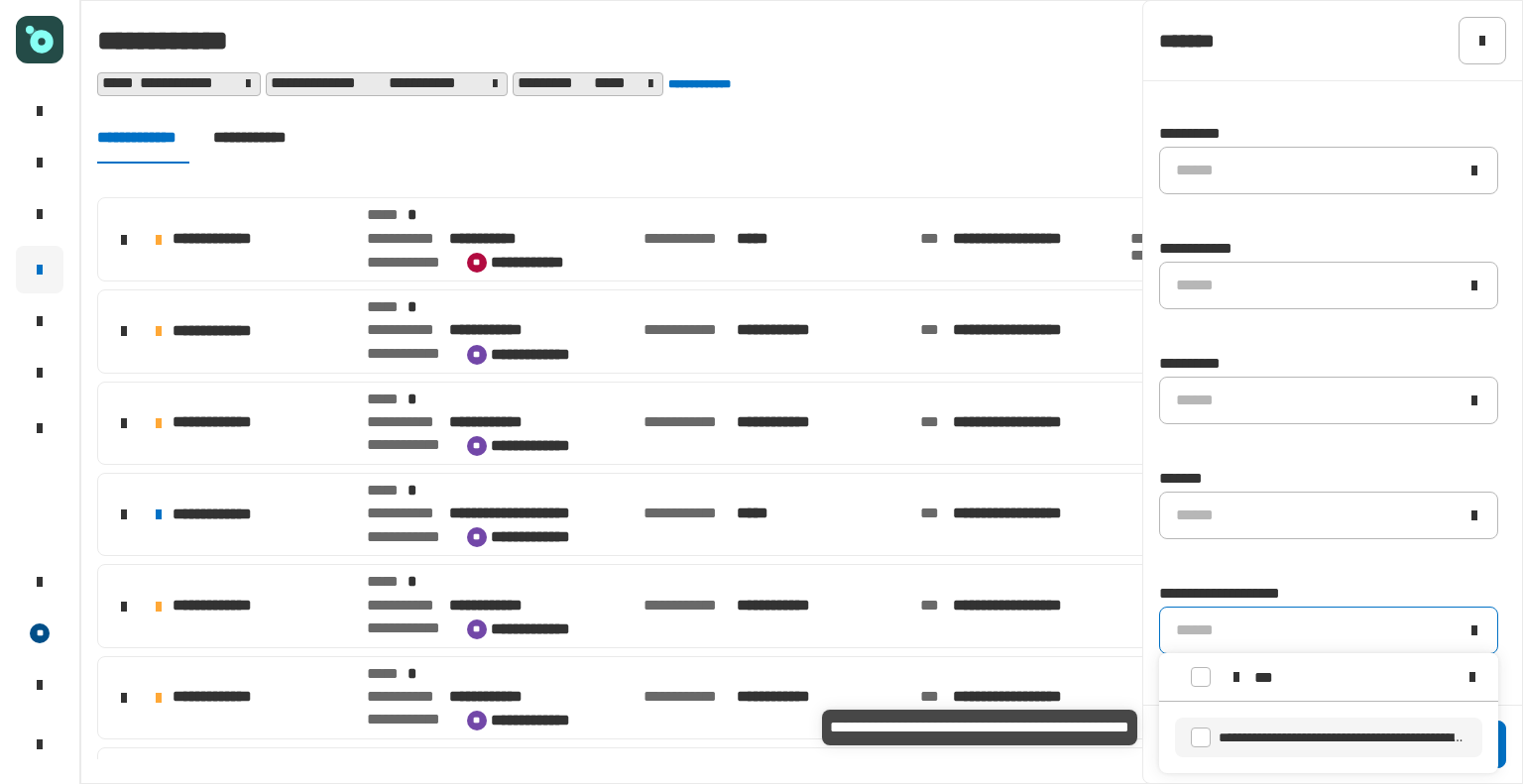 click on "**********" at bounding box center (1341, 747) 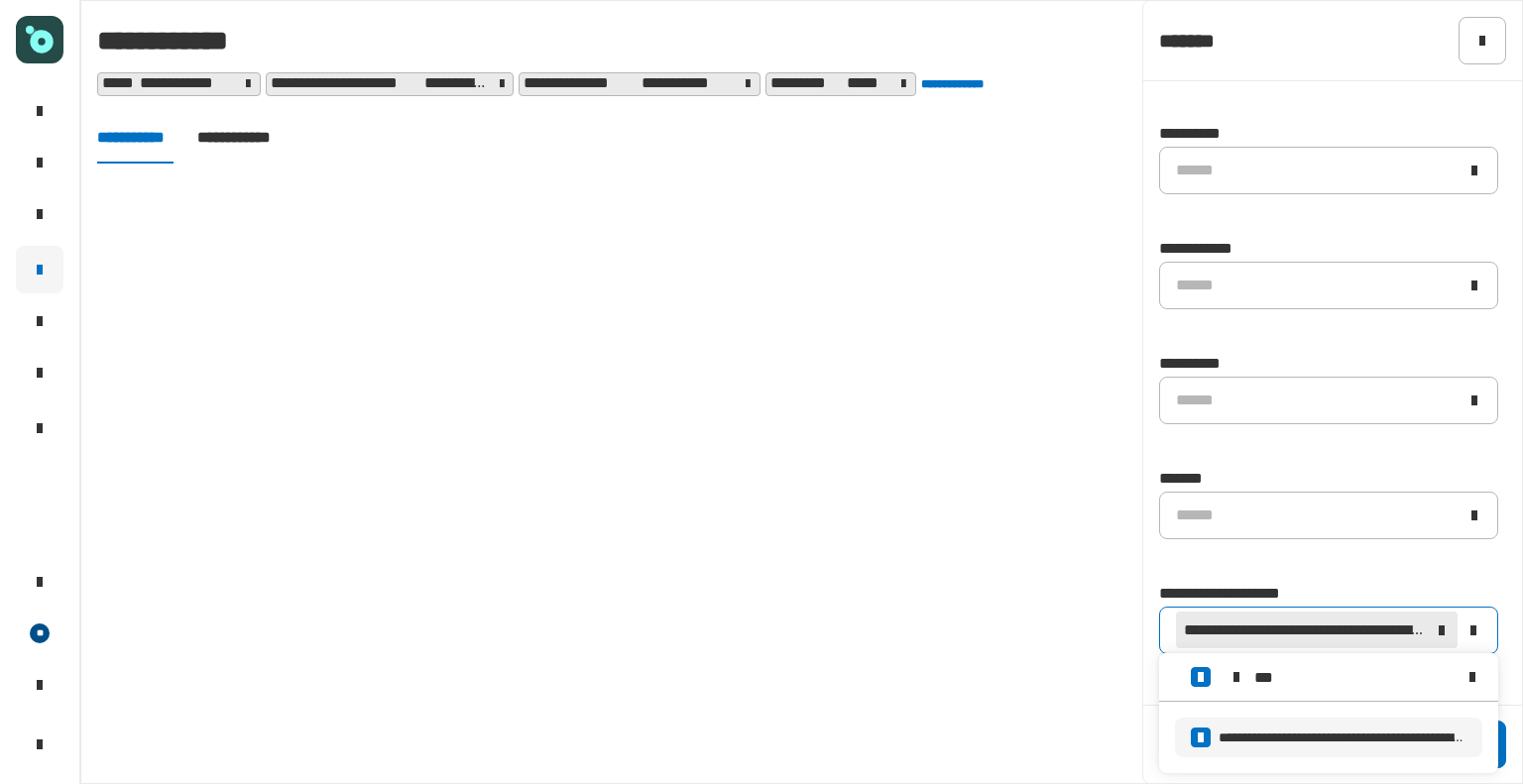 click on "**********" at bounding box center [1329, 737] 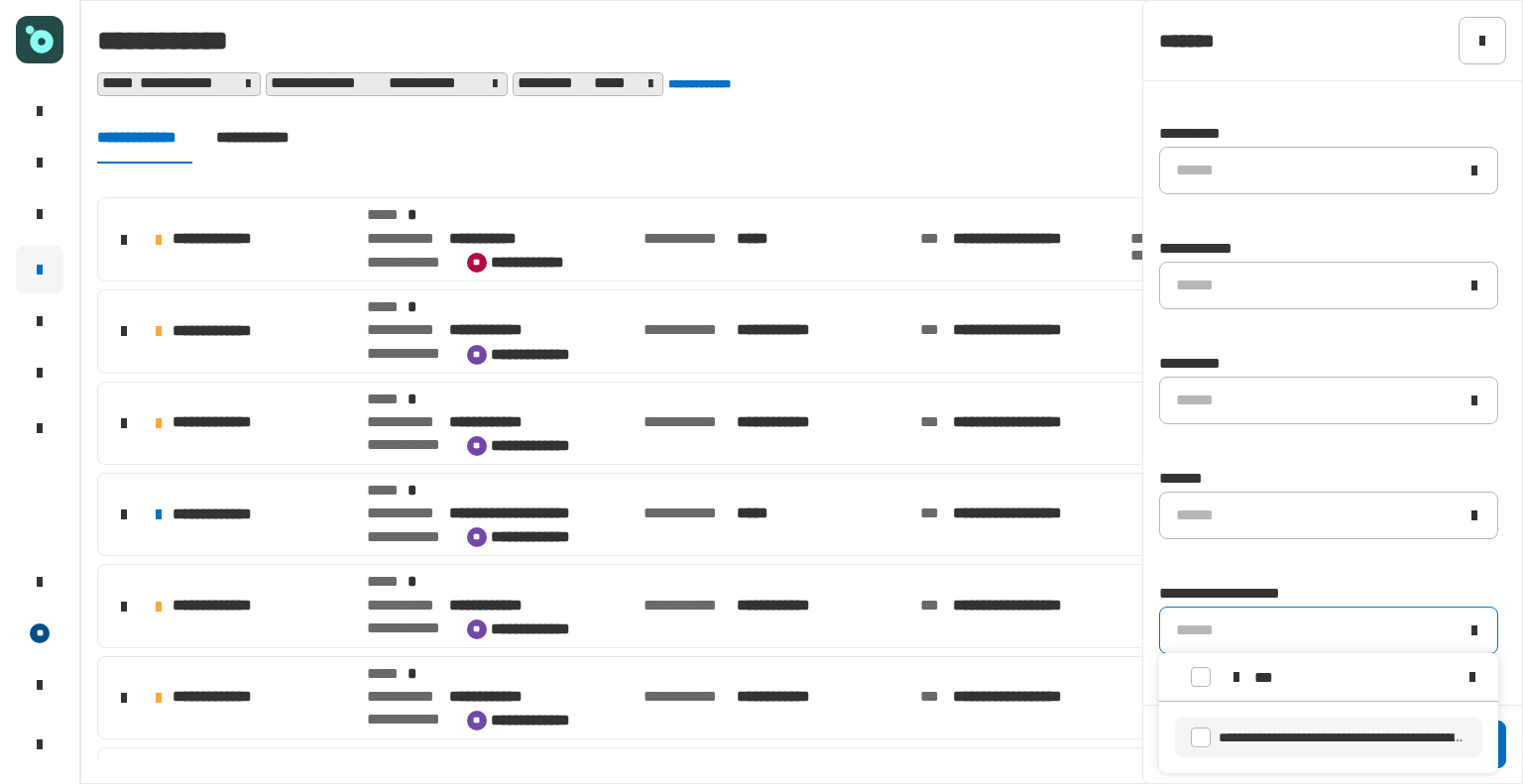 click on "**********" at bounding box center [1329, 737] 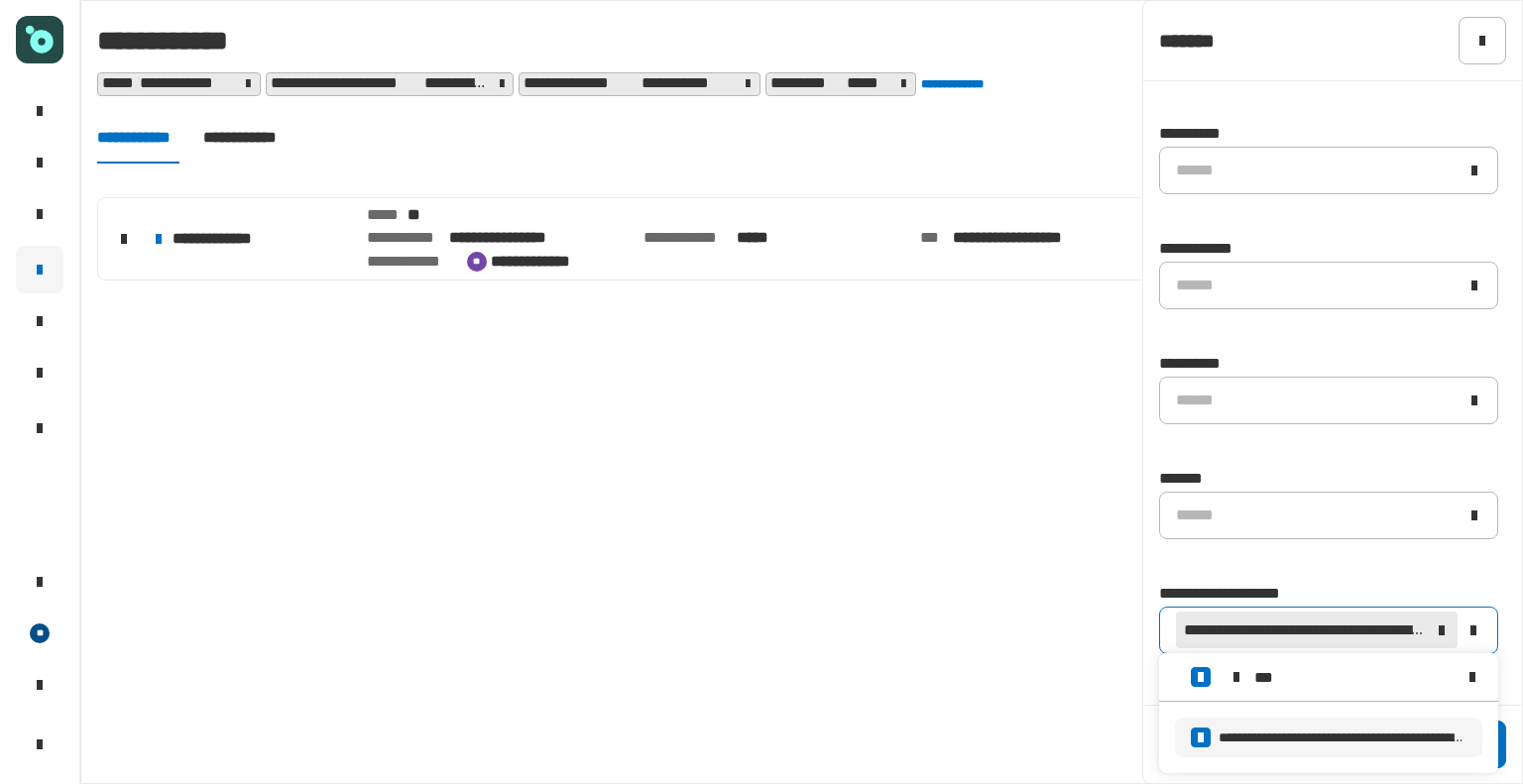 click at bounding box center [1472, 677] 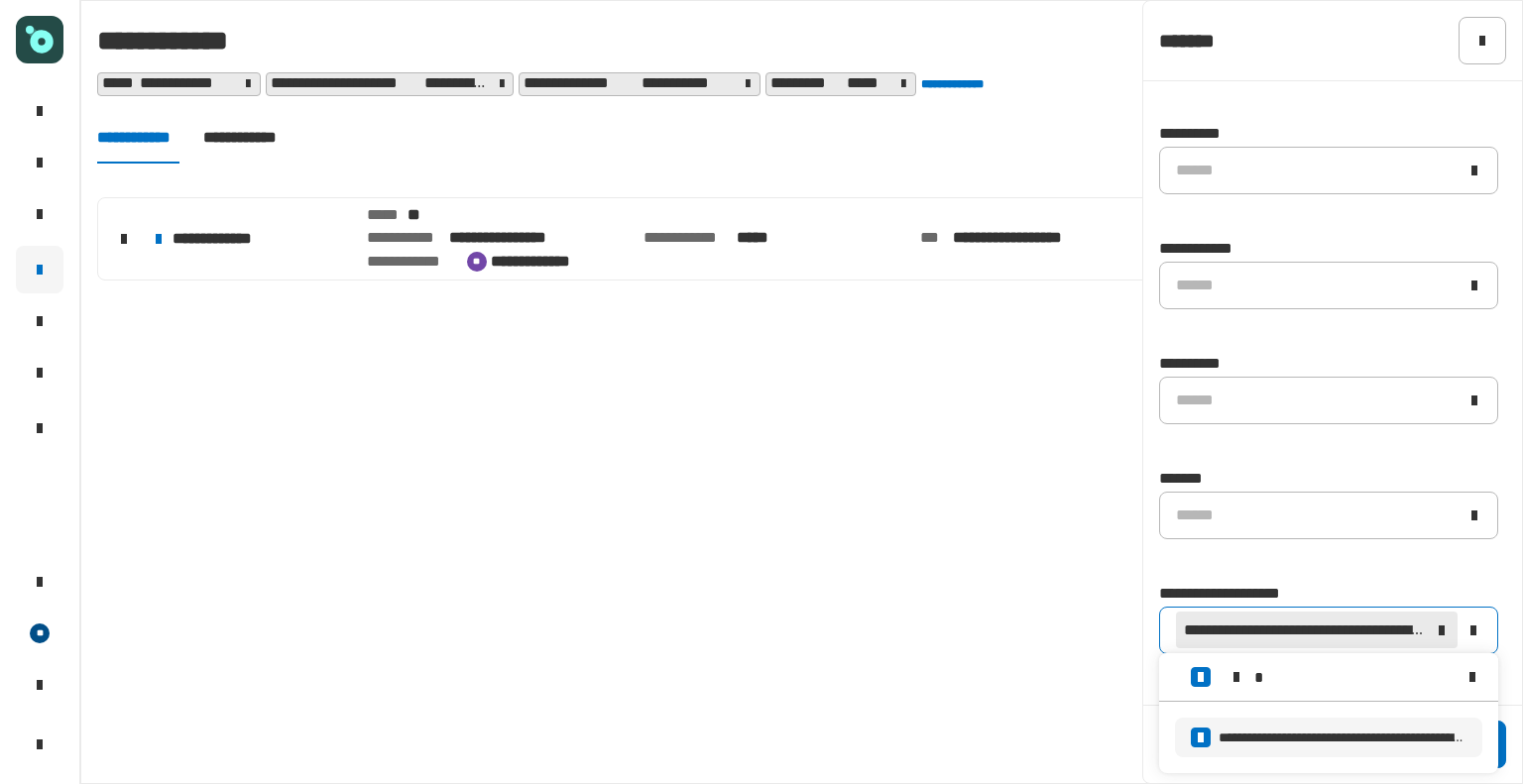 type 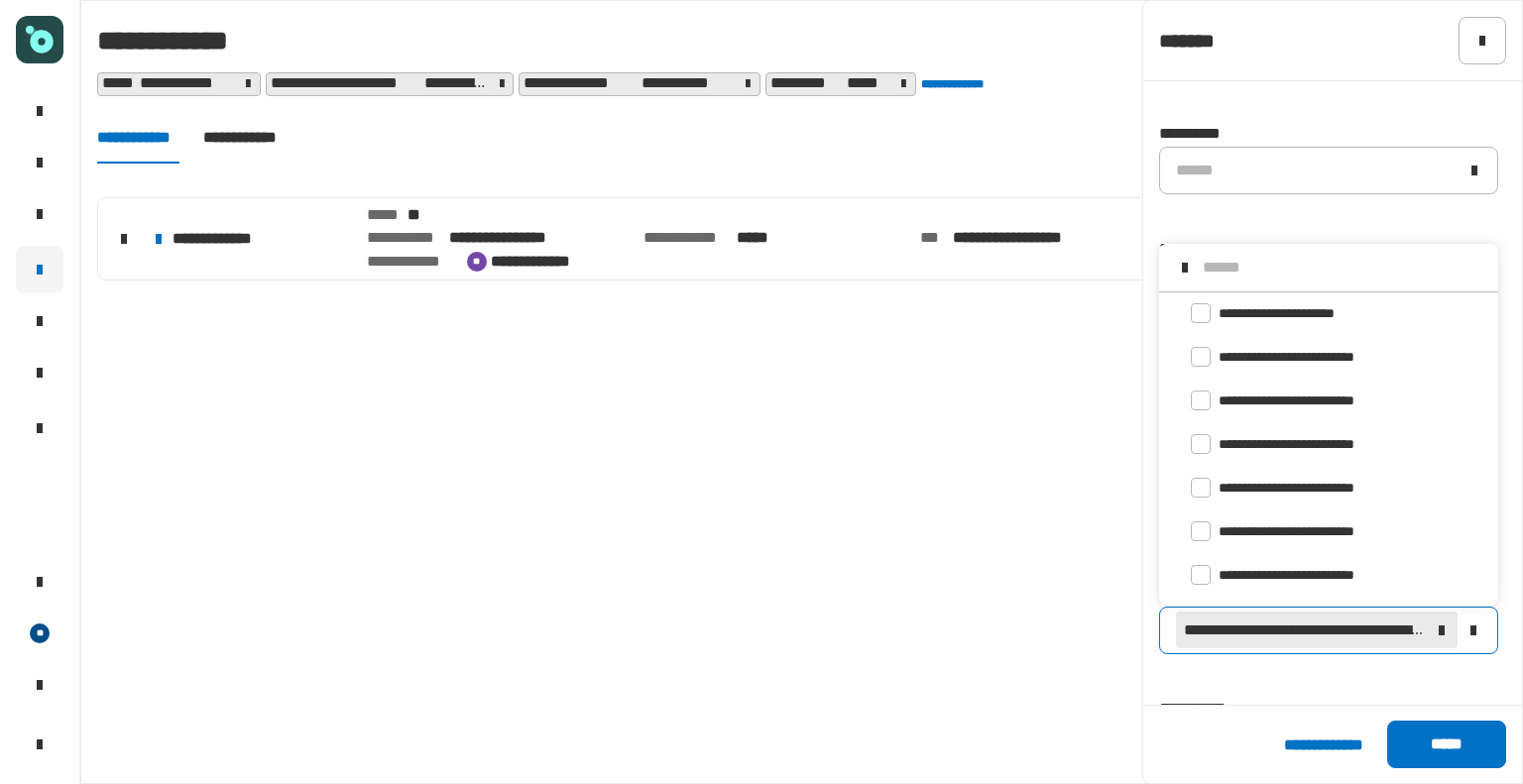 scroll, scrollTop: 16, scrollLeft: 0, axis: vertical 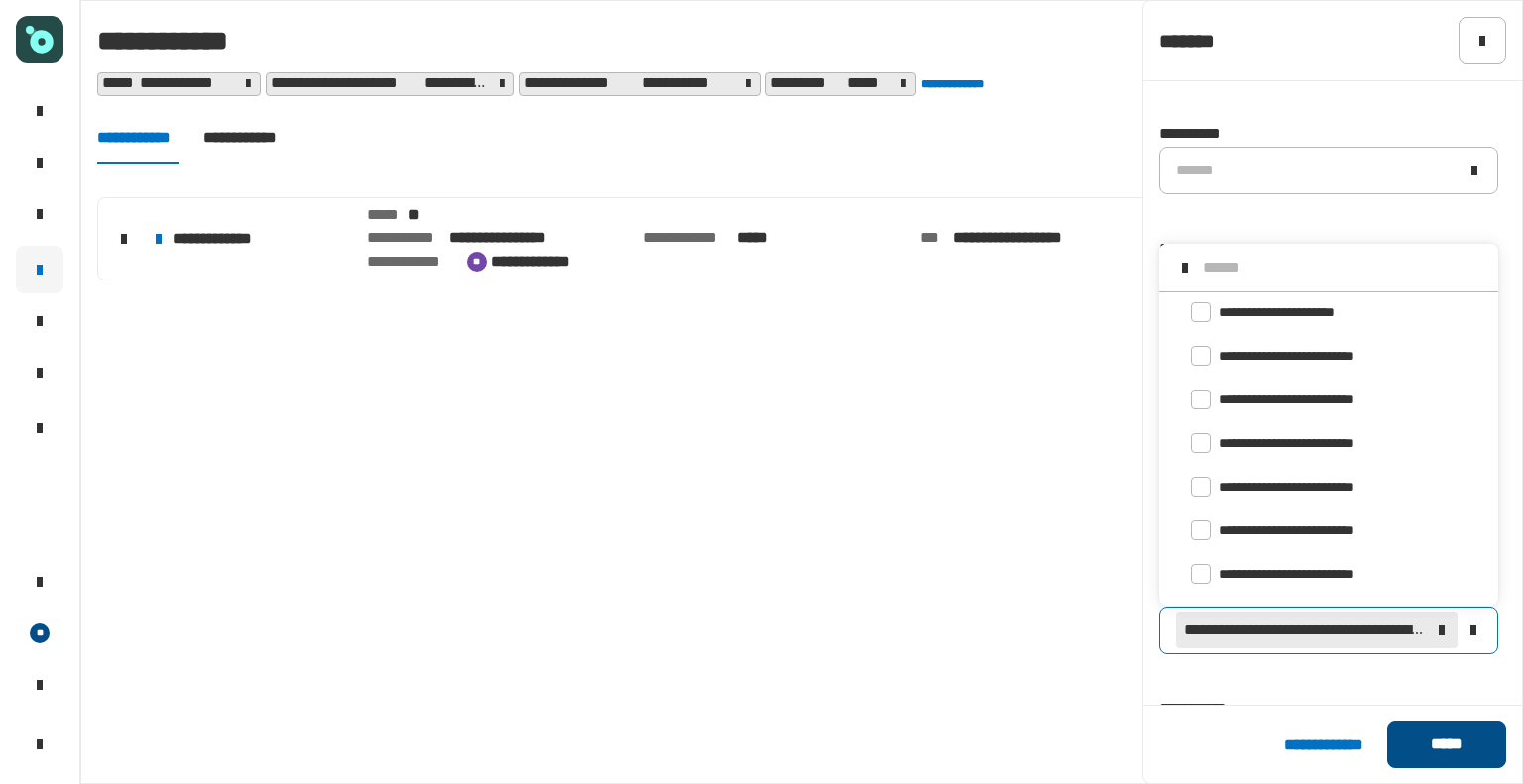 click on "*****" 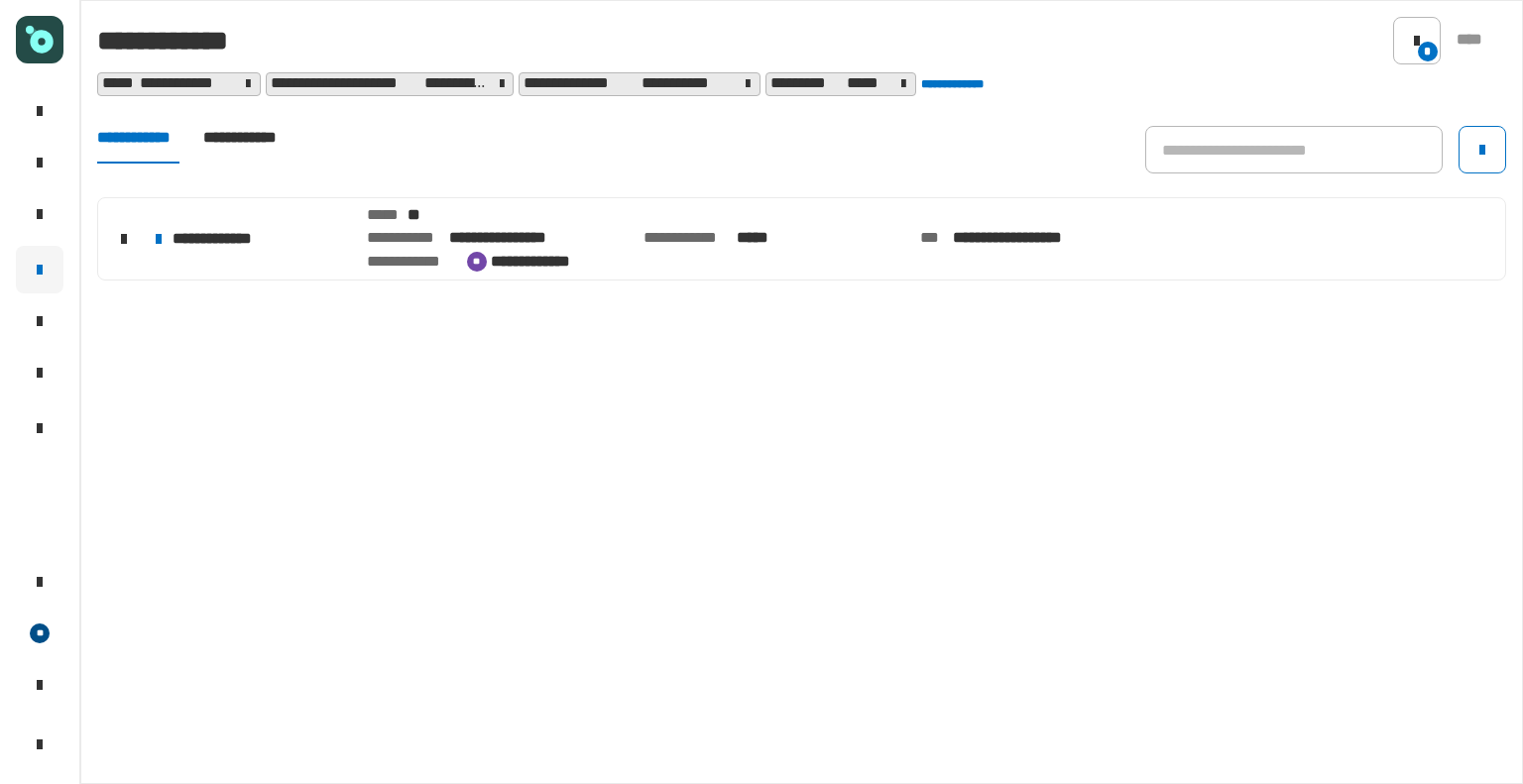 click on "**" 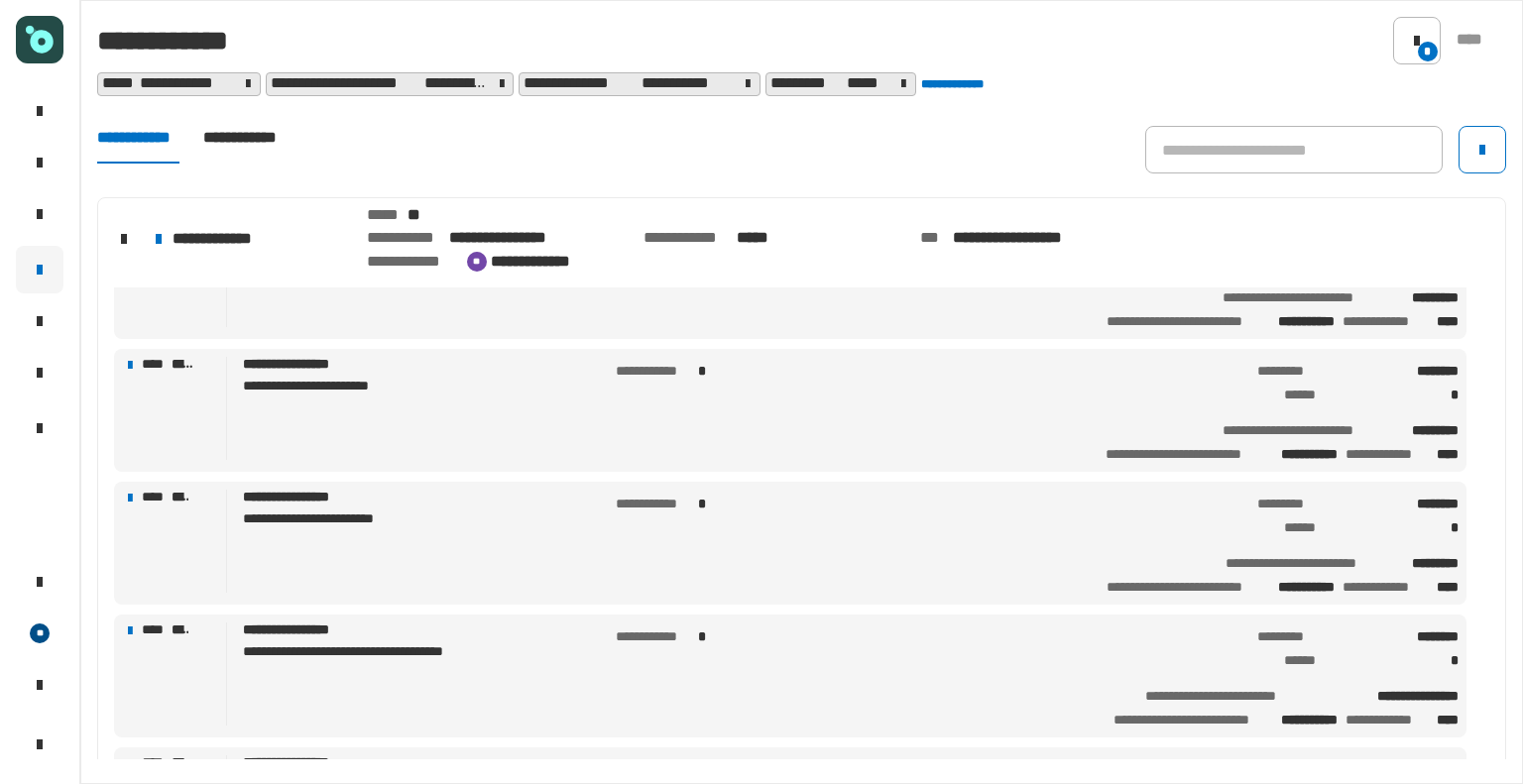 scroll, scrollTop: 347, scrollLeft: 0, axis: vertical 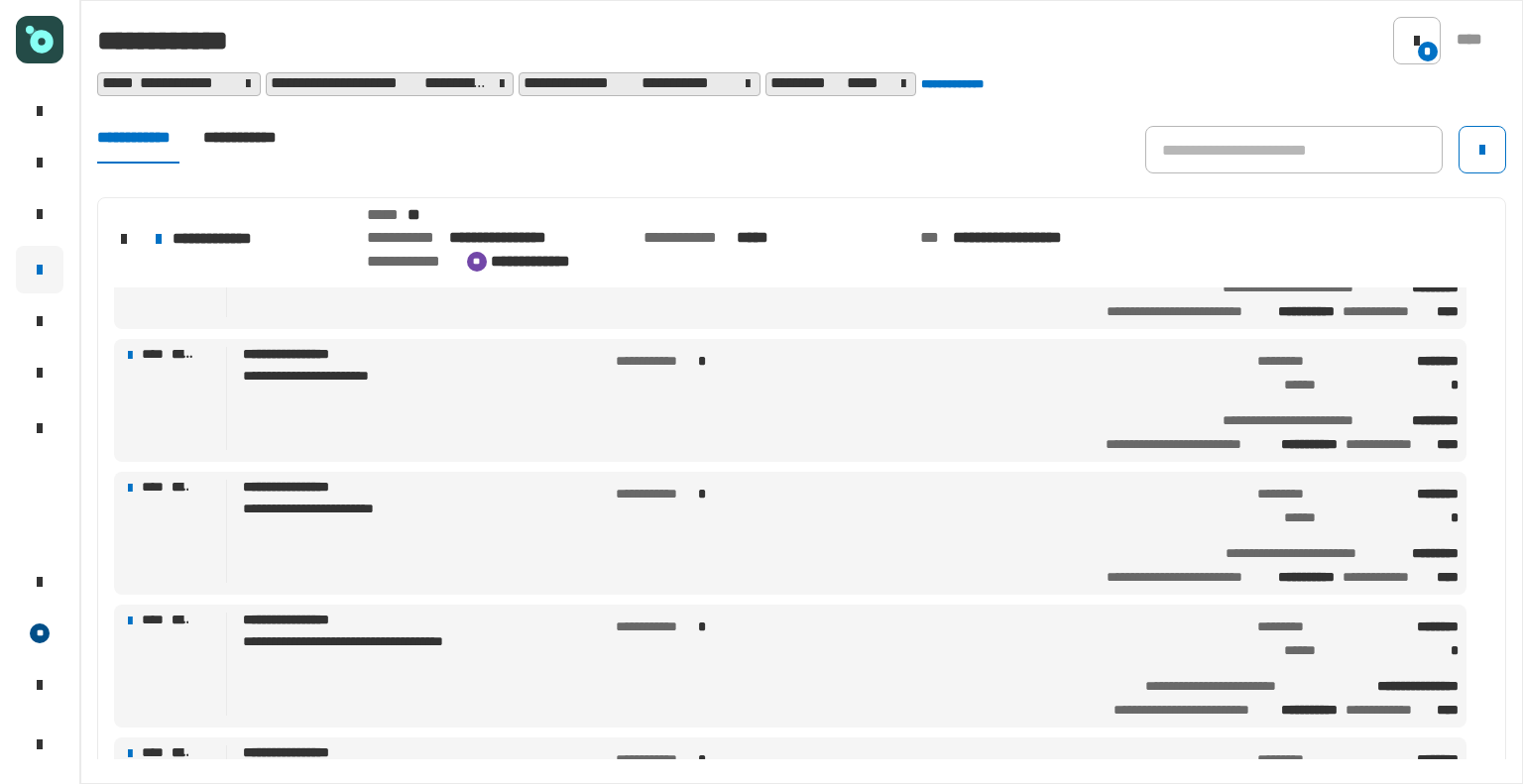 click on "[FIRST] [LAST]" 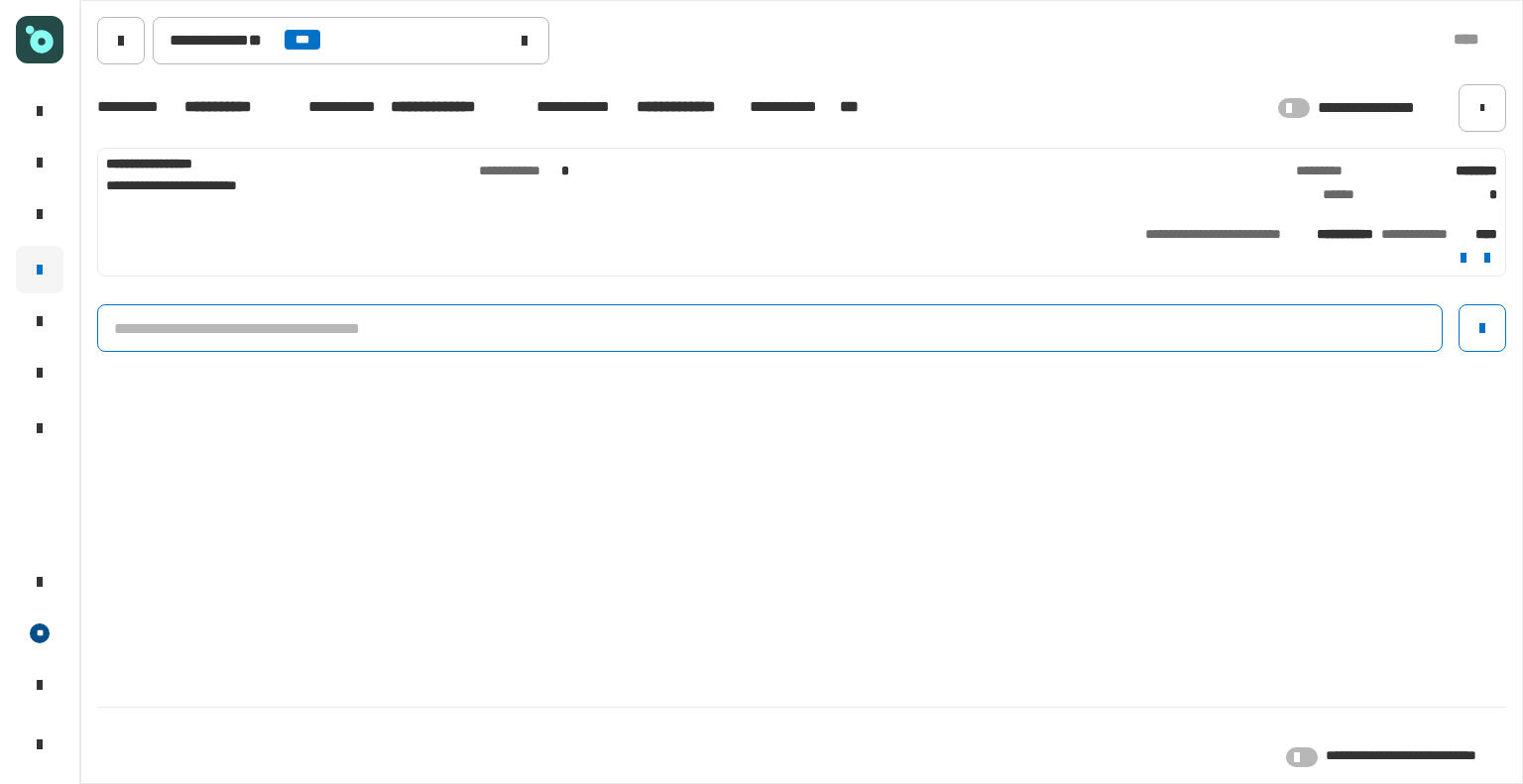 click 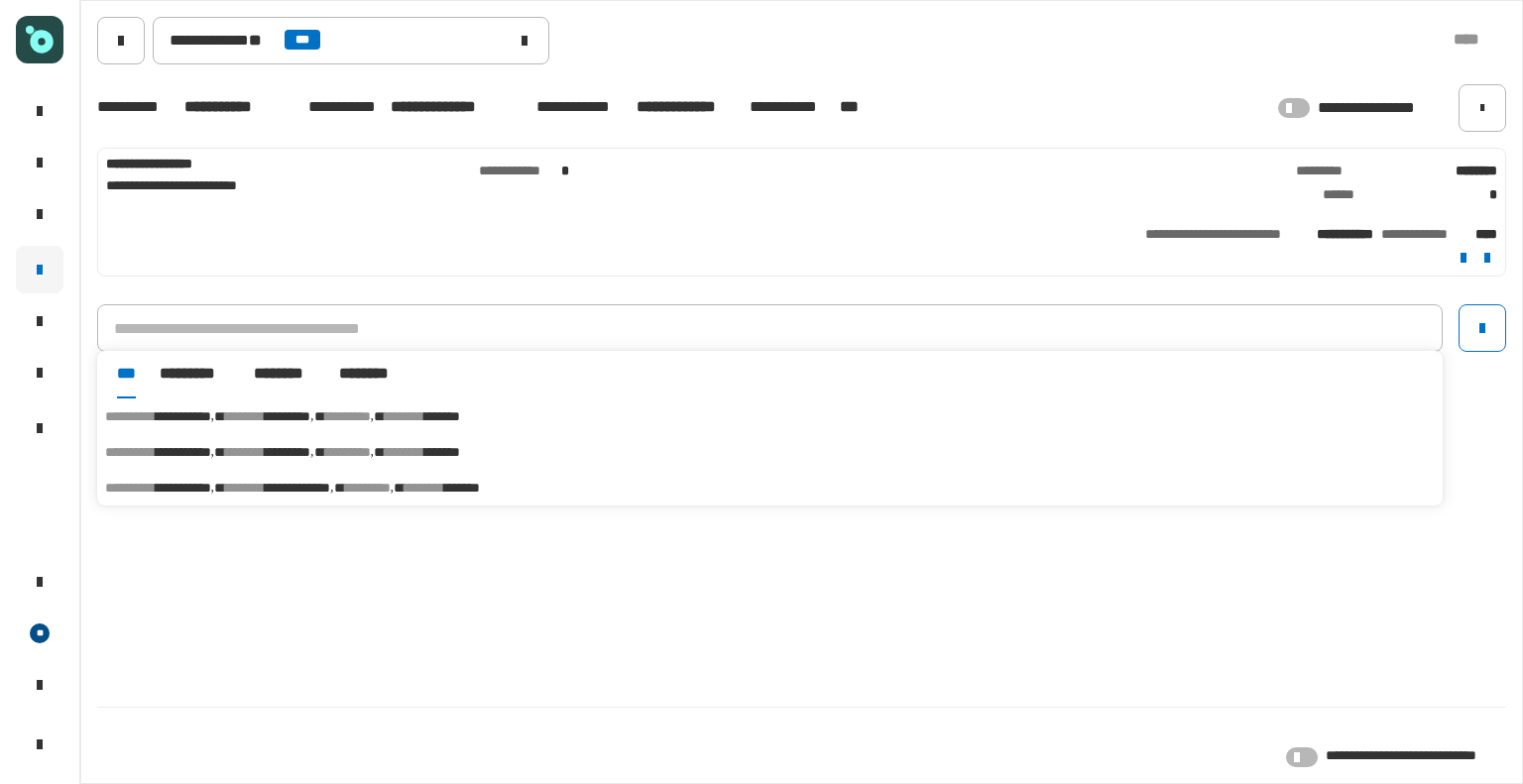 click on "*********" at bounding box center (288, 416) 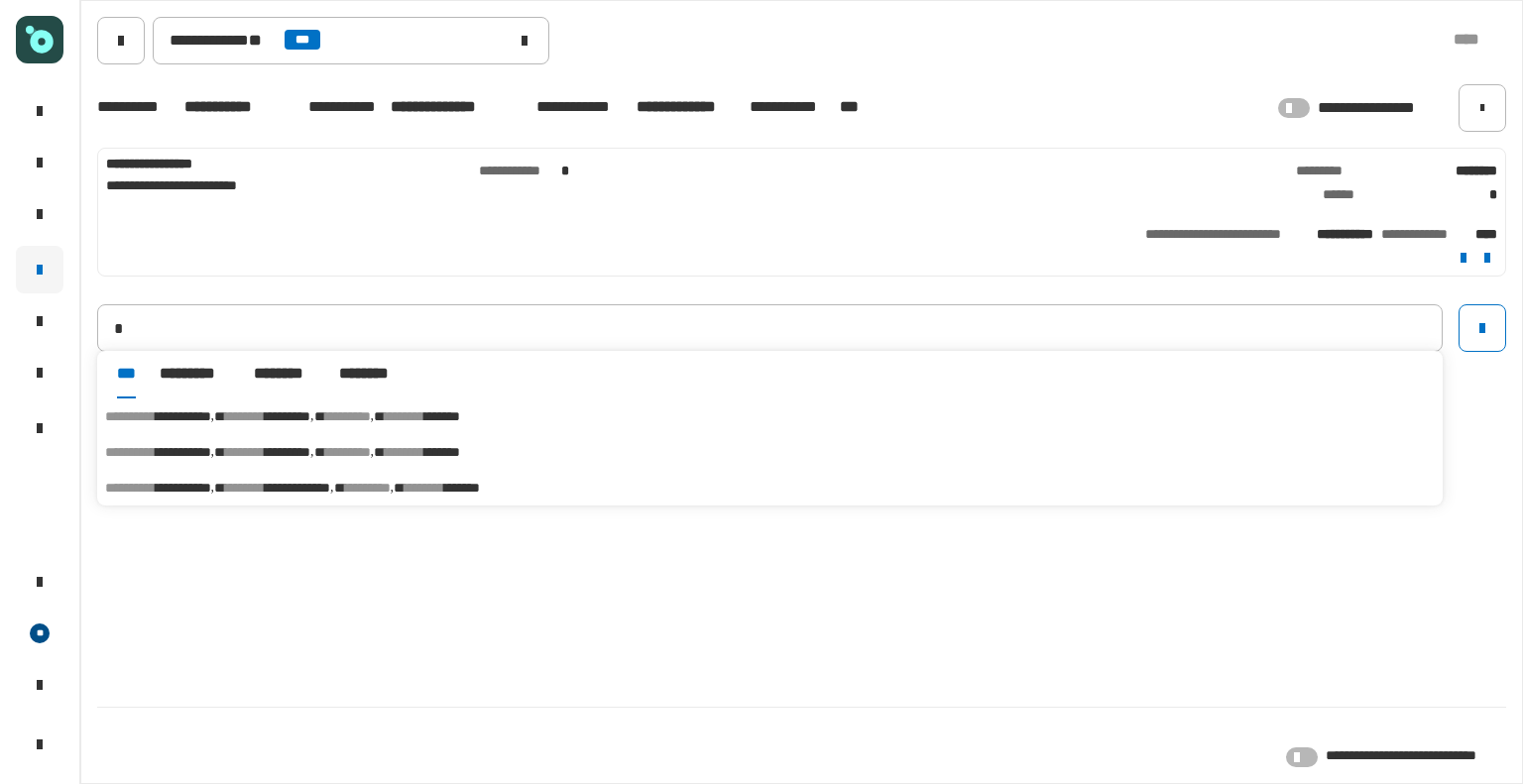 type on "**********" 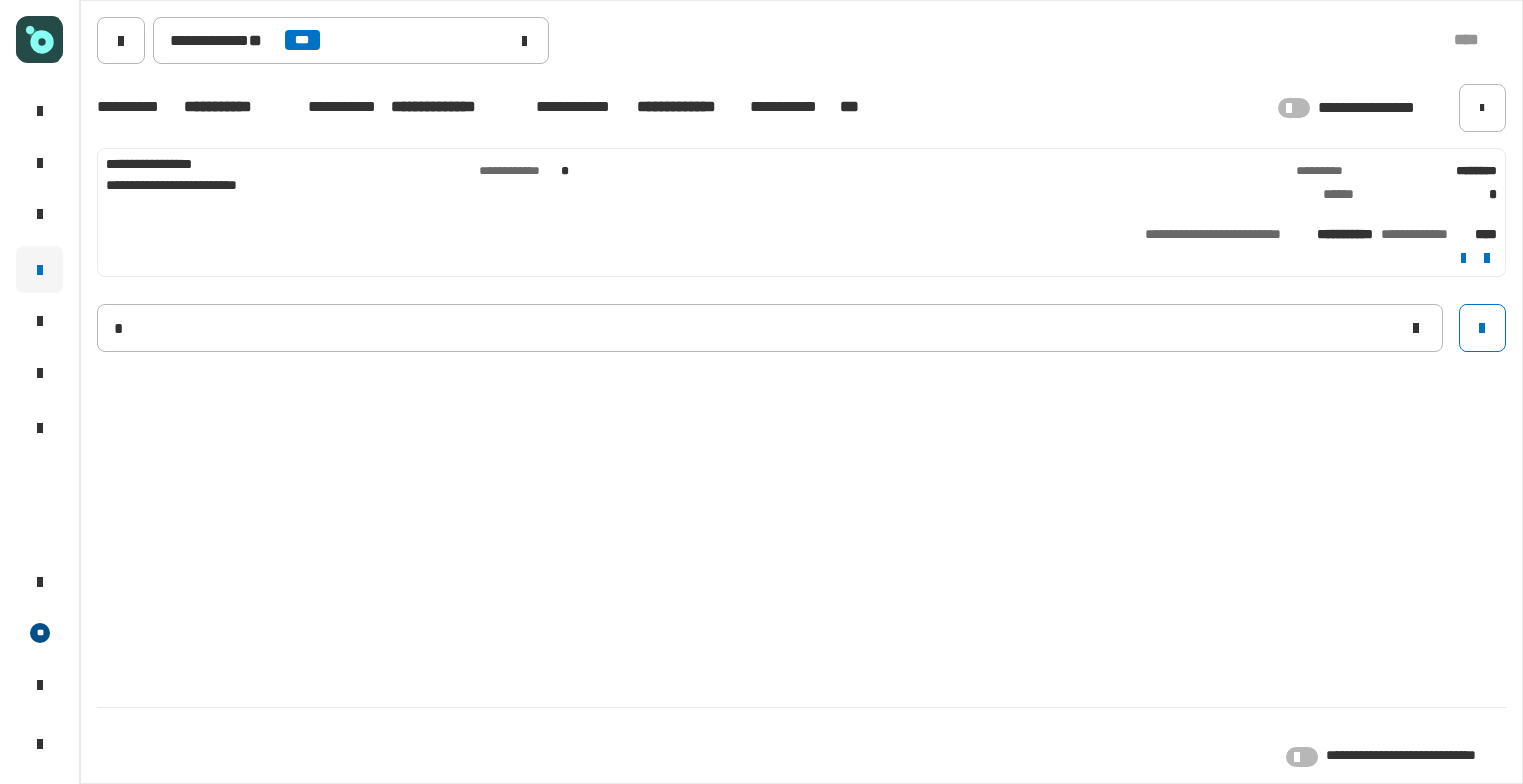 type 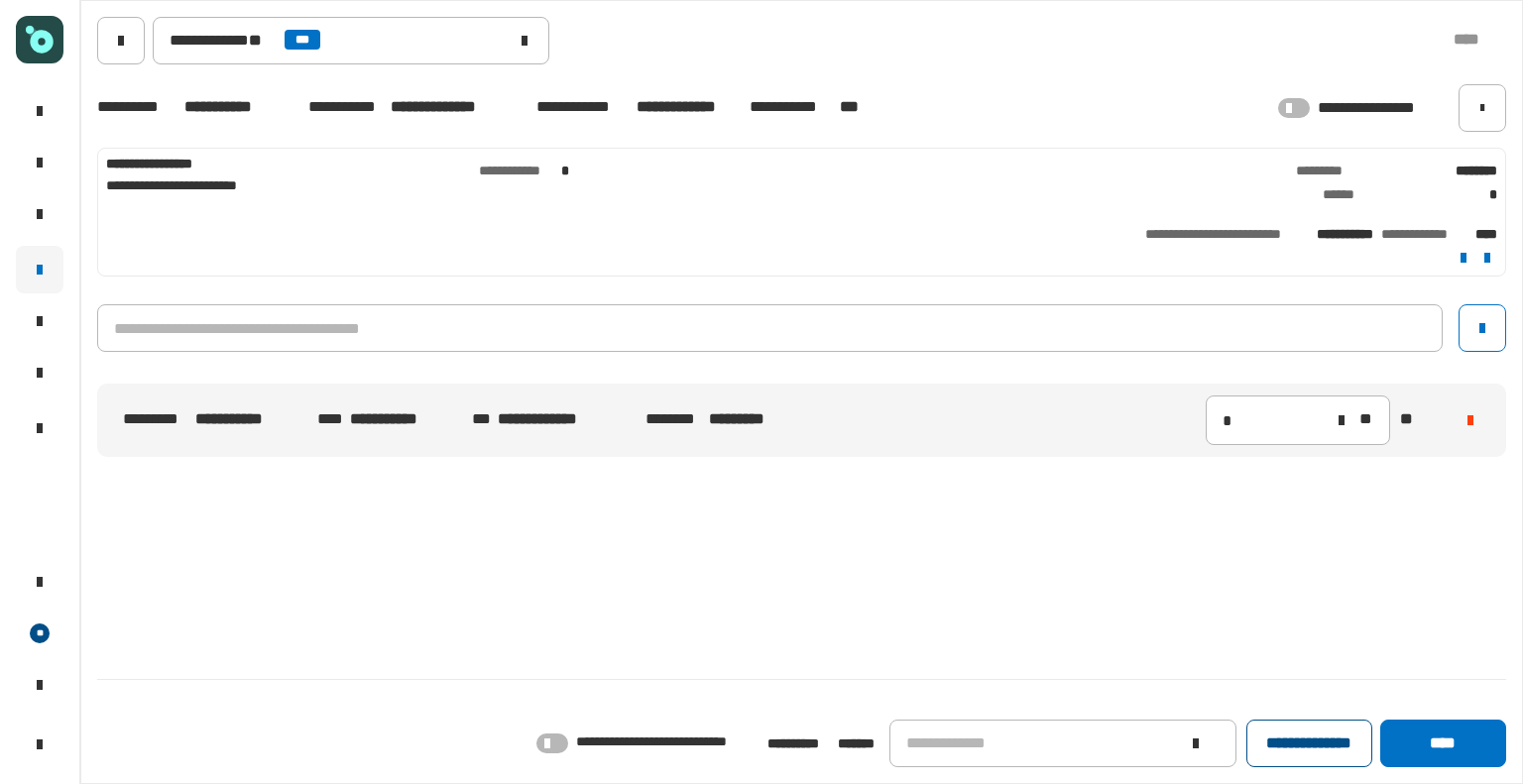 click on "**********" 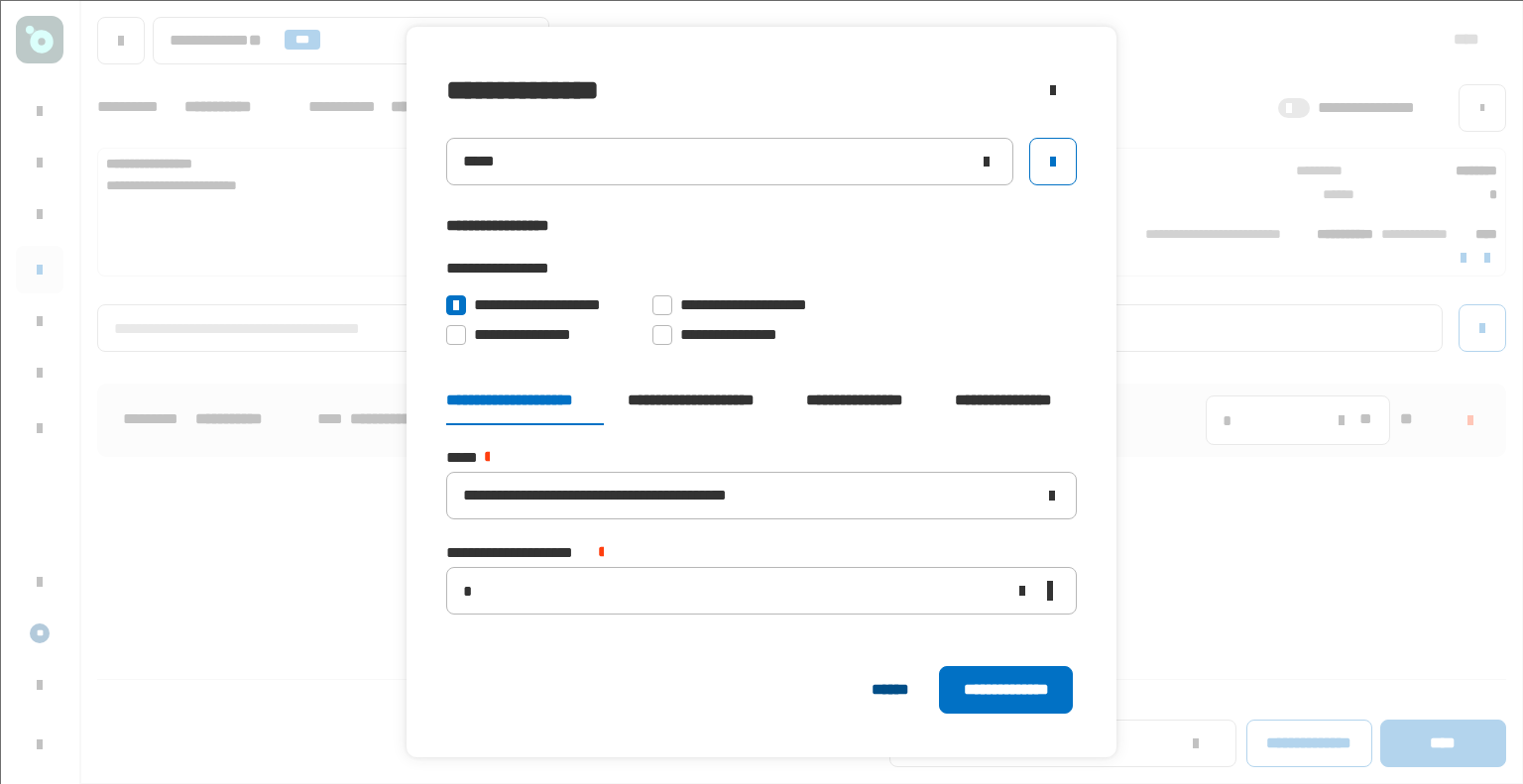 click on "******" 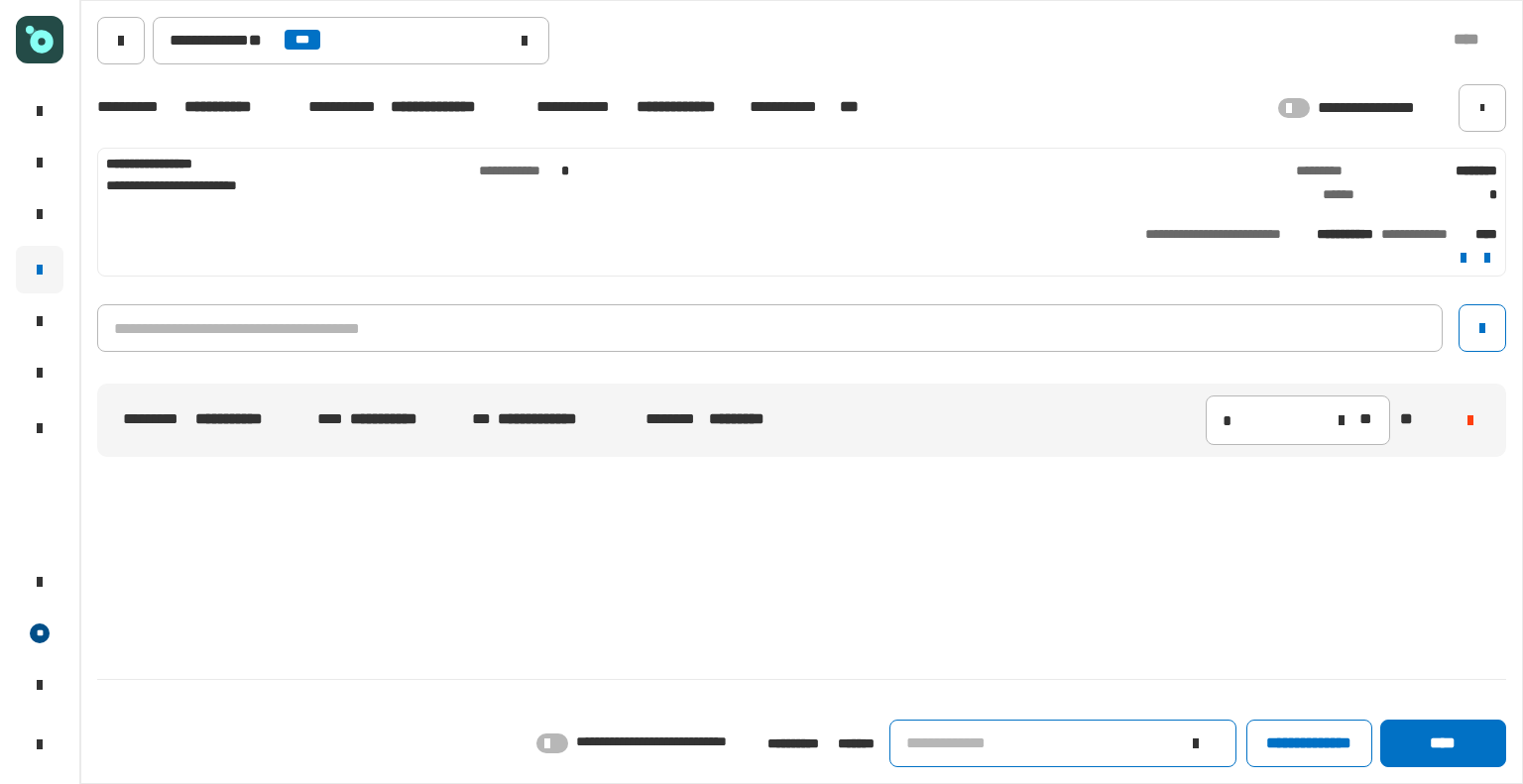 click on "**********" 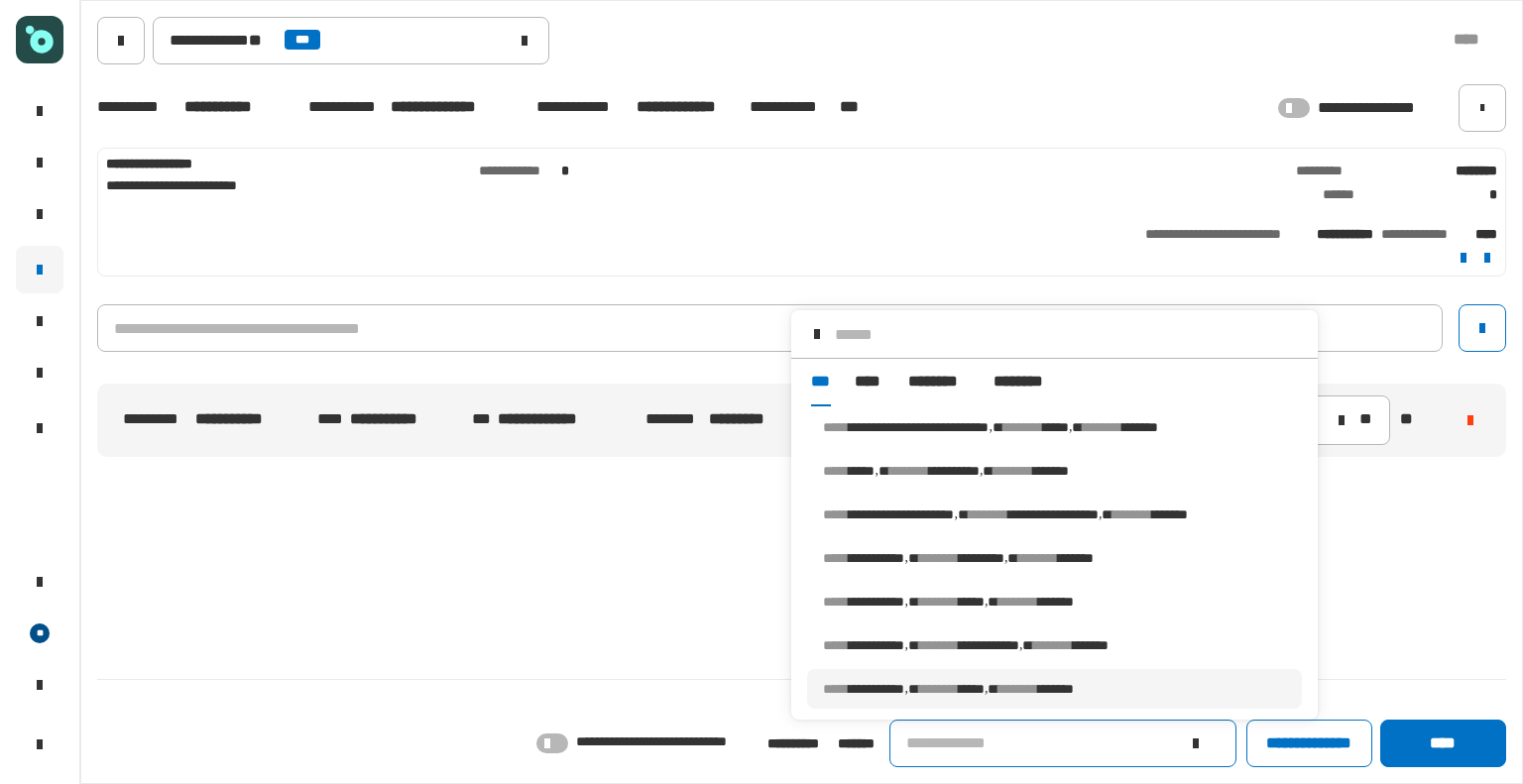 scroll, scrollTop: 16, scrollLeft: 0, axis: vertical 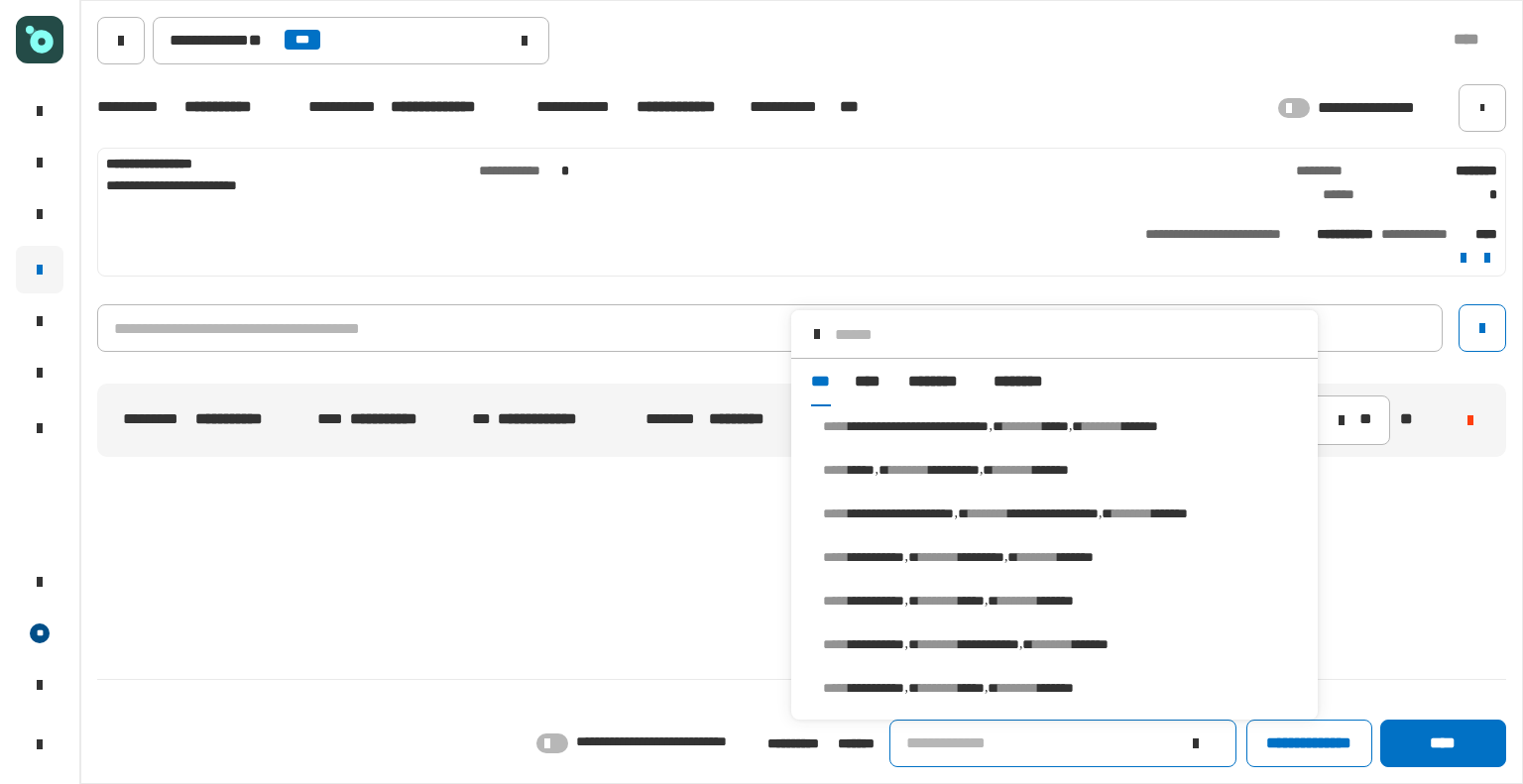 click on "[NUMBER] [STREET] [CITY] [STATE] [POSTAL_CODE] [COUNTRY] [ADDRESS_LINE_2] [ADDRESS_LINE_3] [UNIT_TYPE] [ADDRESS_LINE_4] [ADDRESS_LINE_5] [ADDRESS_LINE_6] [CITY] [STATE] [POSTAL_CODE] [COUNTRY] [ADDRESS_LINE_2] [ADDRESS_LINE_3] [UNIT_TYPE] [ADDRESS_LINE_4] [ADDRESS_LINE_5] [ADDRESS_LINE_6] [CITY] [STATE] [POSTAL_CODE] [COUNTRY] [ADDRESS_LINE_2] [ADDRESS_LINE_3] [UNIT_TYPE] [ADDRESS_LINE_4] [ADDRESS_LINE_5] [ADDRESS_LINE_6] [CITY] [STATE] [POSTAL_CODE] [COUNTRY] [ADDRESS_LINE_2] [ADDRESS_LINE_3] [UNIT_TYPE] [ADDRESS_LINE_4] [ADDRESS_LINE_5] [ADDRESS_LINE_6] [CITY] [STATE] [POSTAL_CODE] [COUNTRY] [ADDRESS_LINE_2] [ADDRESS_LINE_3] [UNIT_TYPE] [ADDRESS_LINE_4] [ADDRESS_LINE_5] [ADDRESS_LINE_6]" 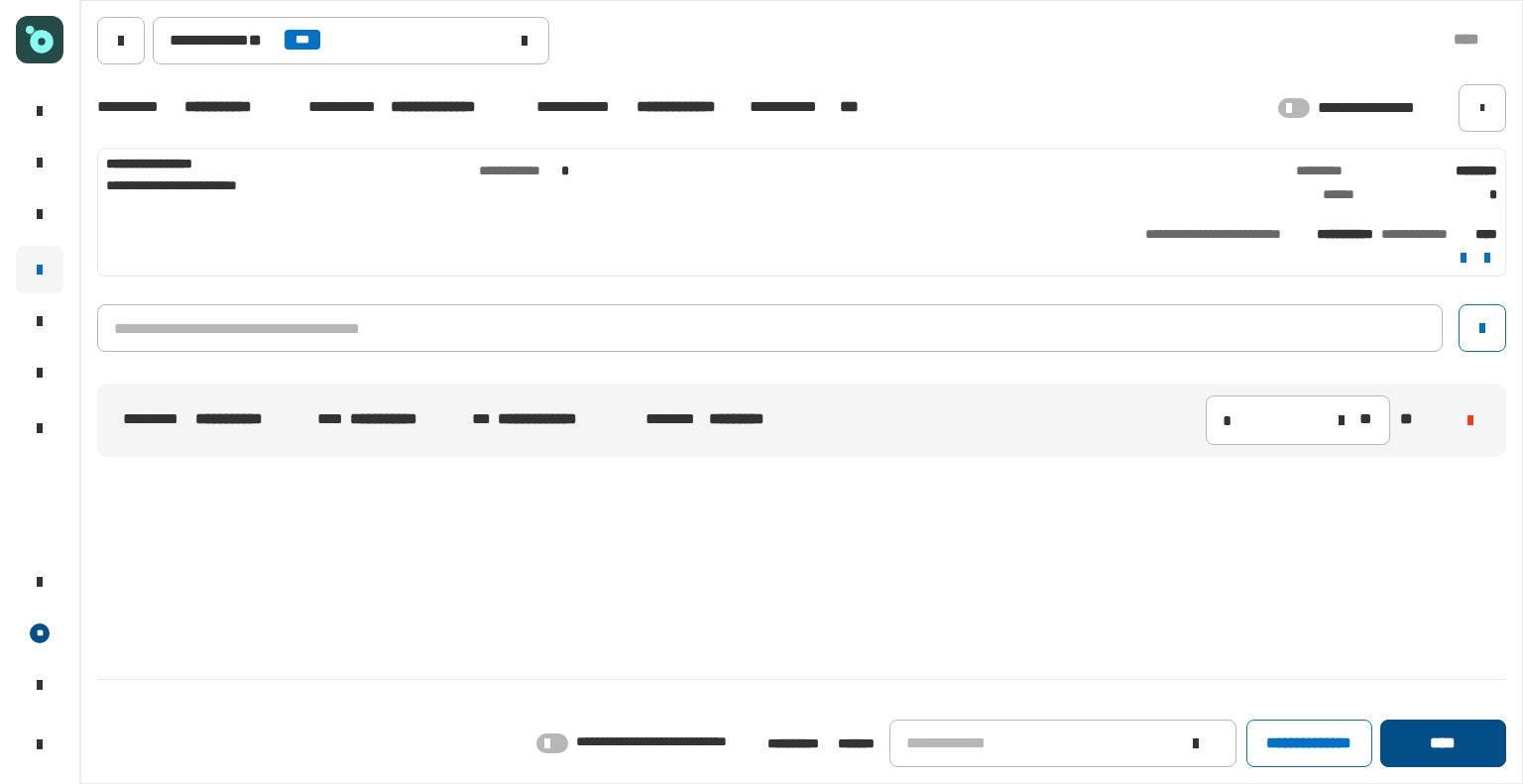 click on "****" 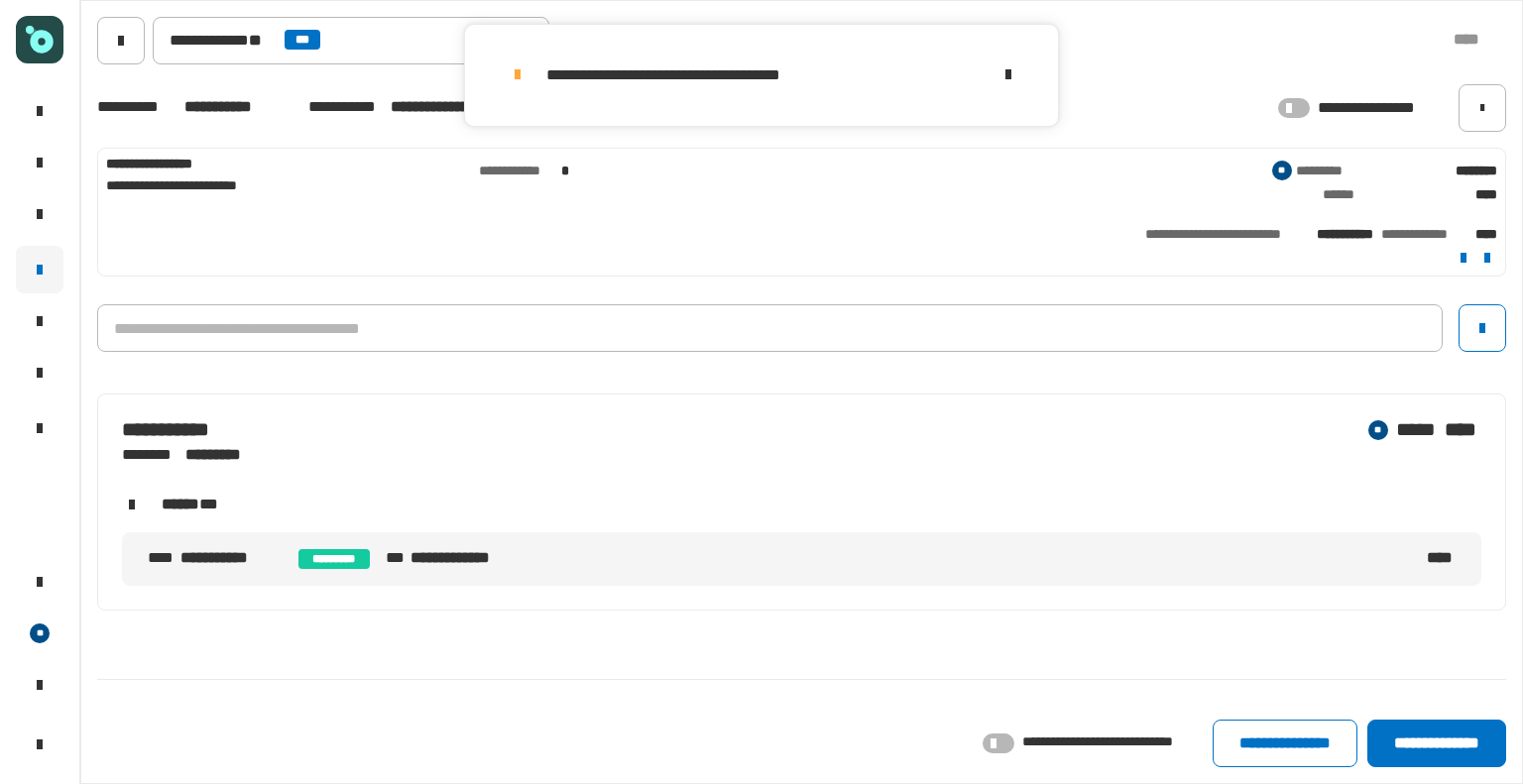 click on "**********" 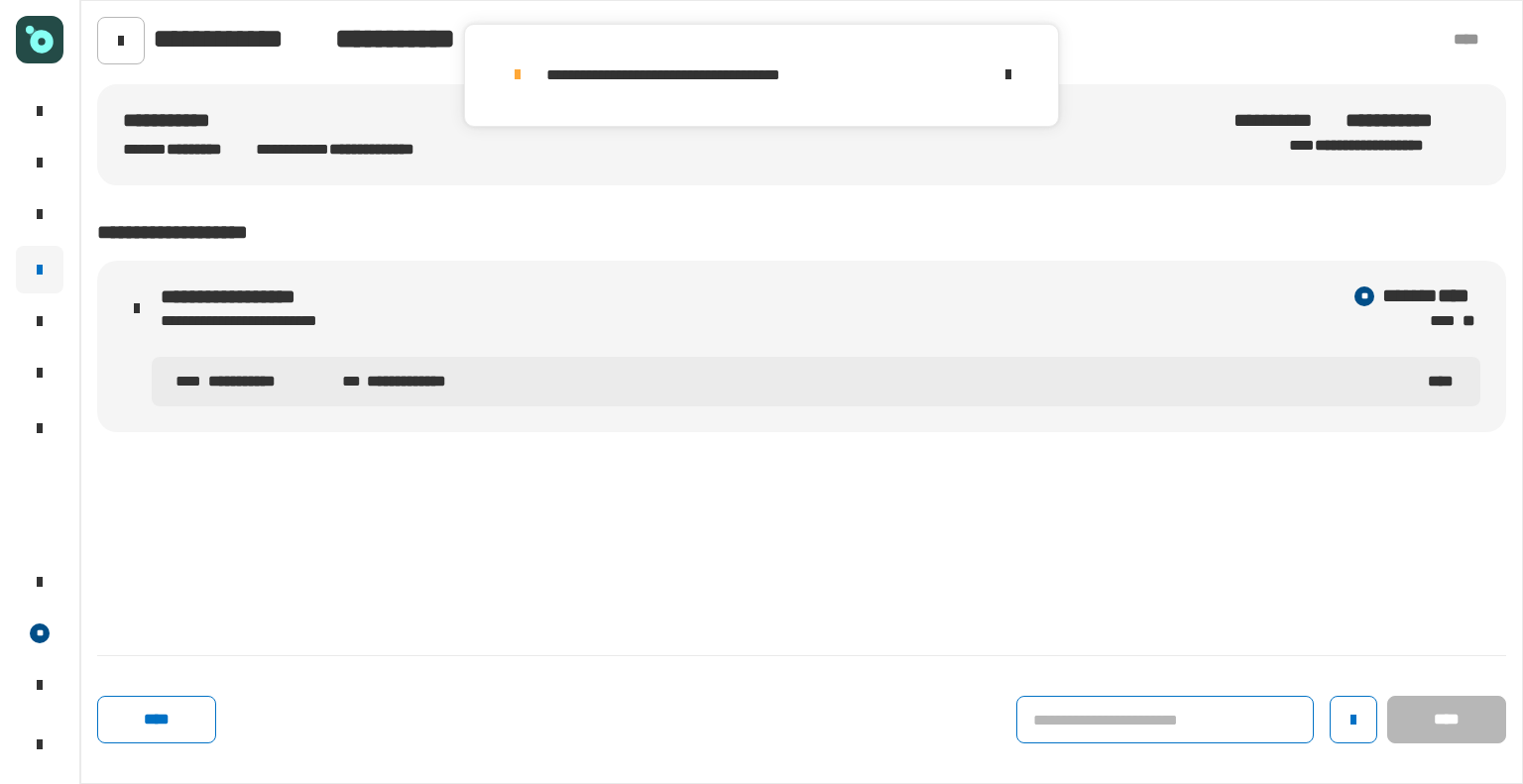click 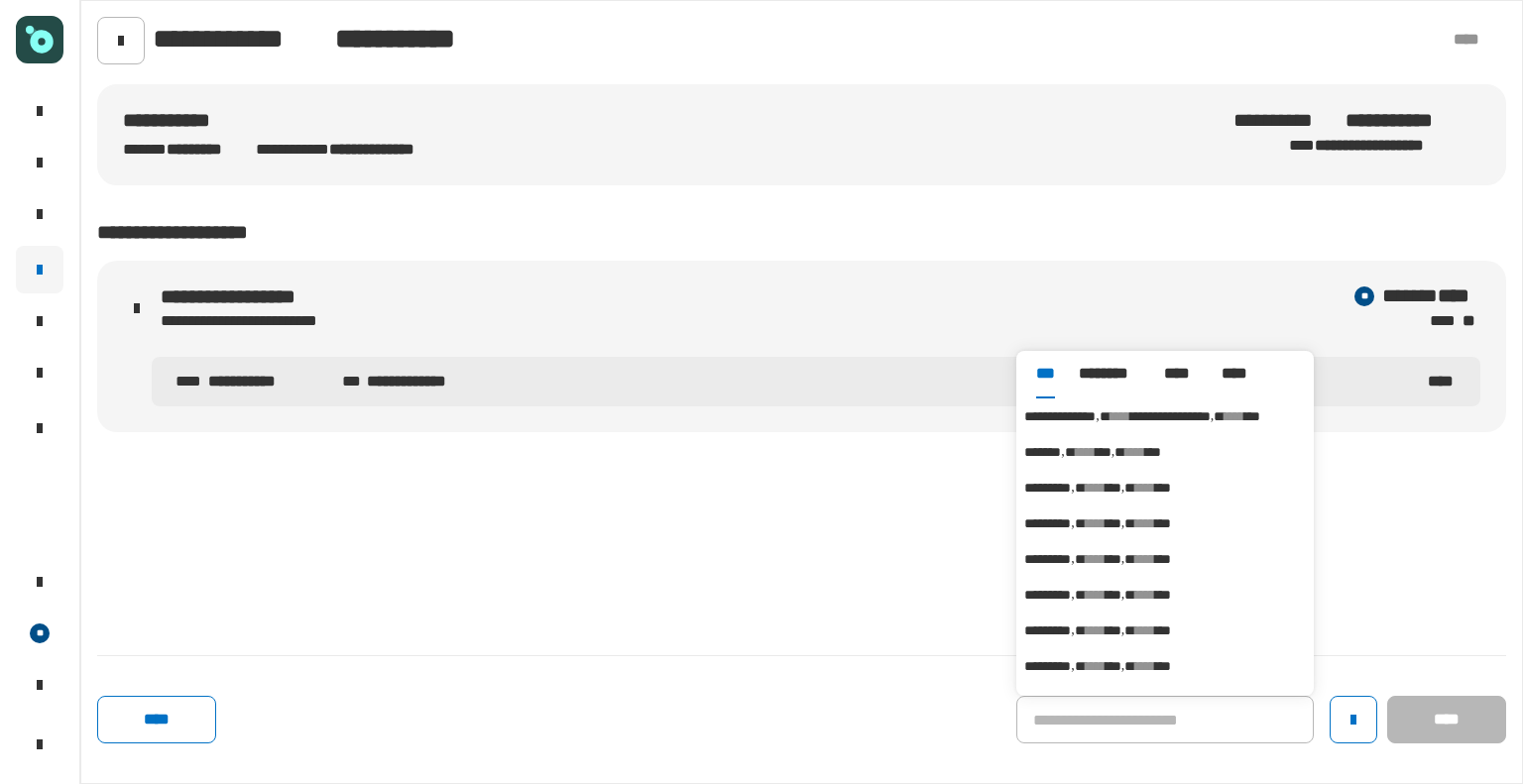 click on "[FIRST] [LAST] [CITY] [STATE]" at bounding box center [1165, 416] 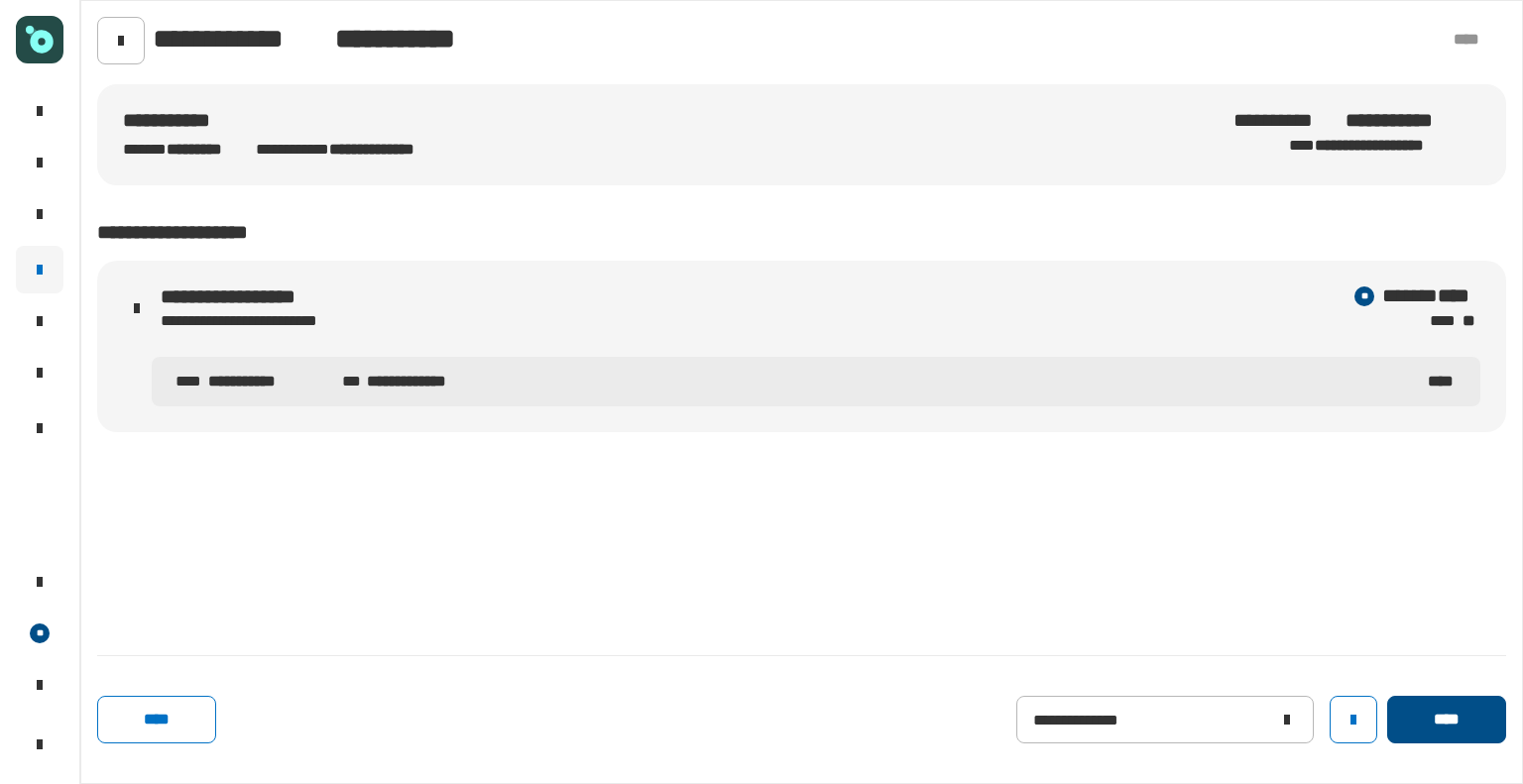 click on "****" 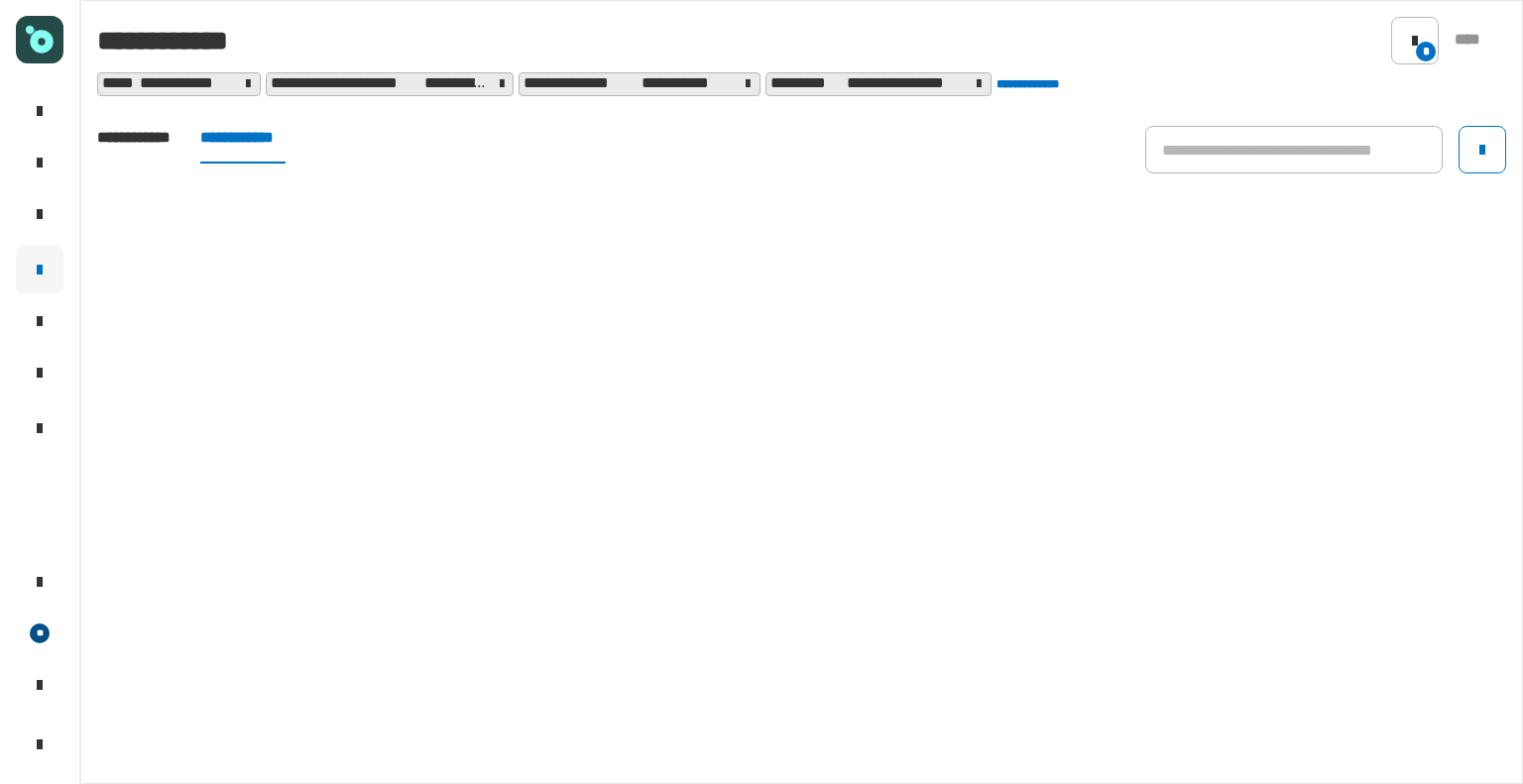 click on "**********" 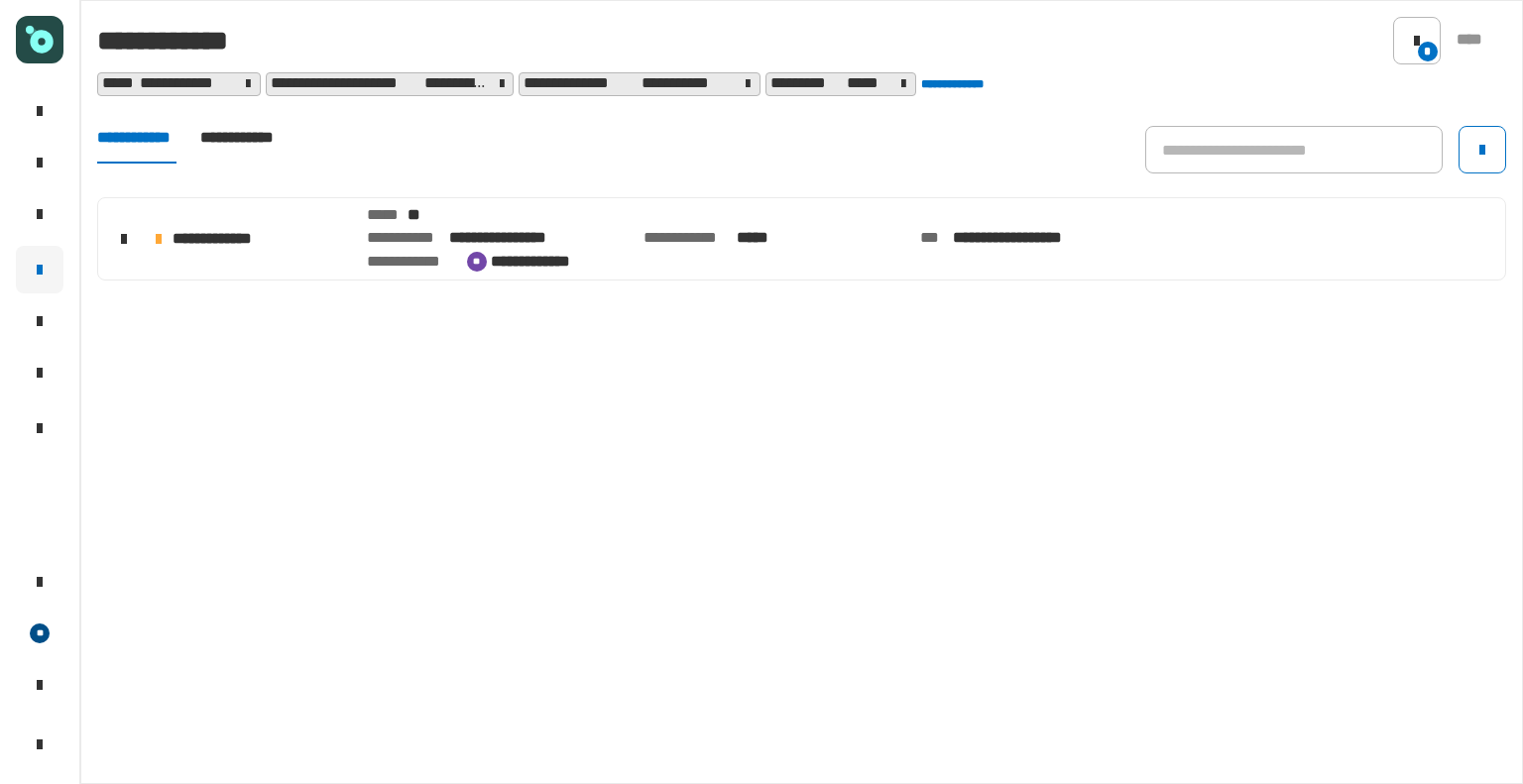 click on "[FIRST] [LAST] [AGE] [YEAR] [MONTH] [DAY] [TIME] [TIMEZONE] [DAY_OF_WEEK] [DATE_PART] [DATE_PART] [DATE_PART]" 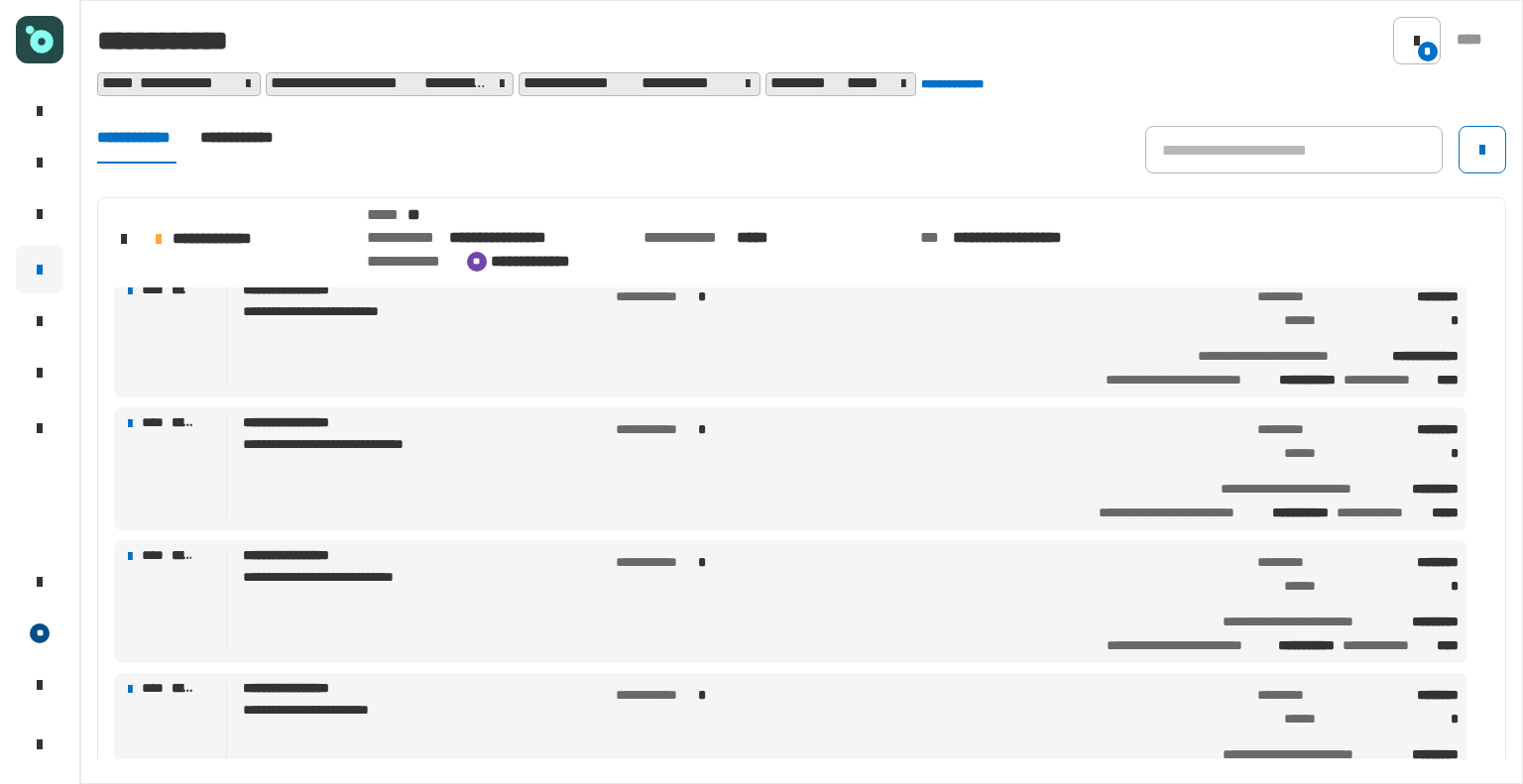 scroll, scrollTop: 0, scrollLeft: 0, axis: both 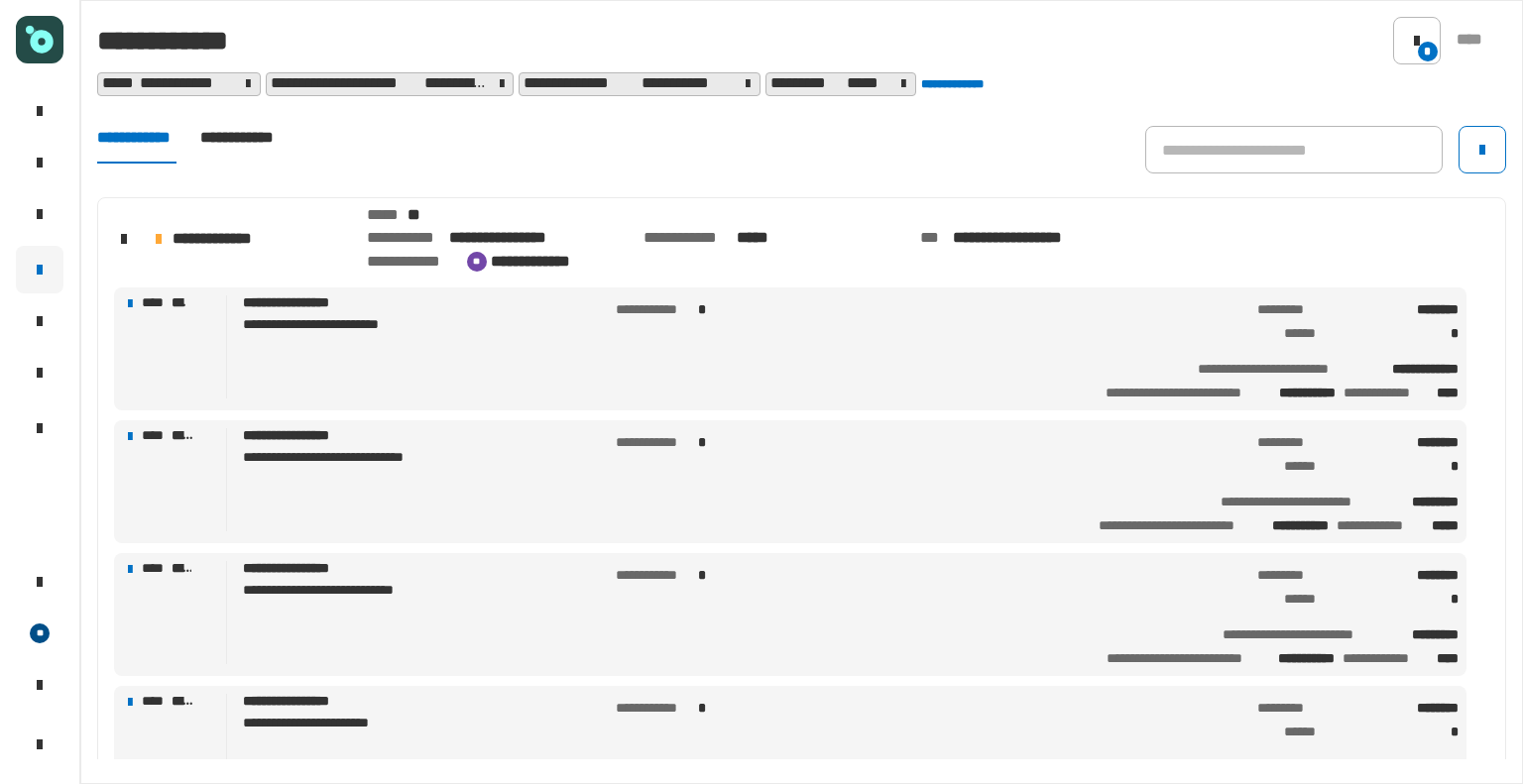 click on "[FIRST] [LAST]" 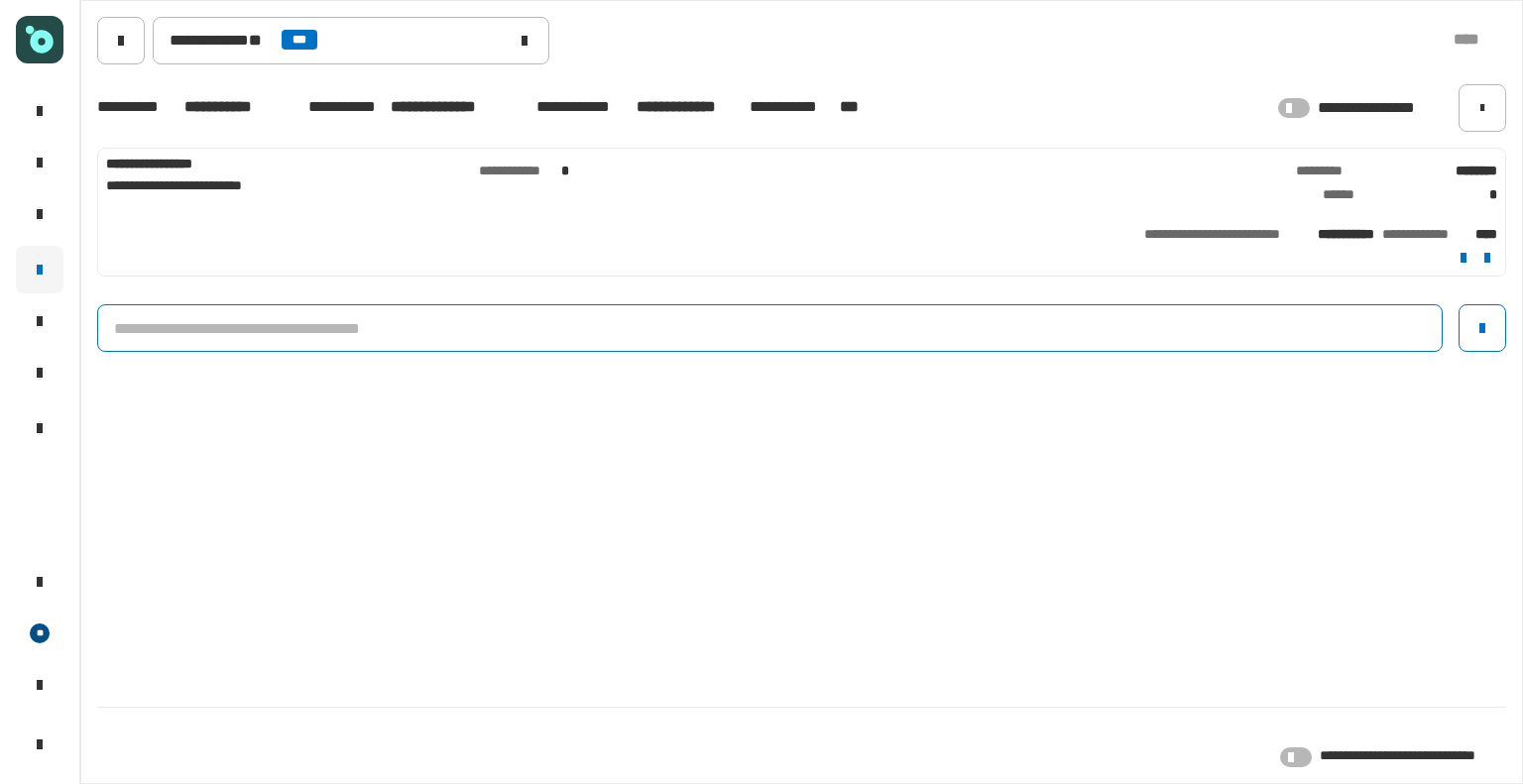 click 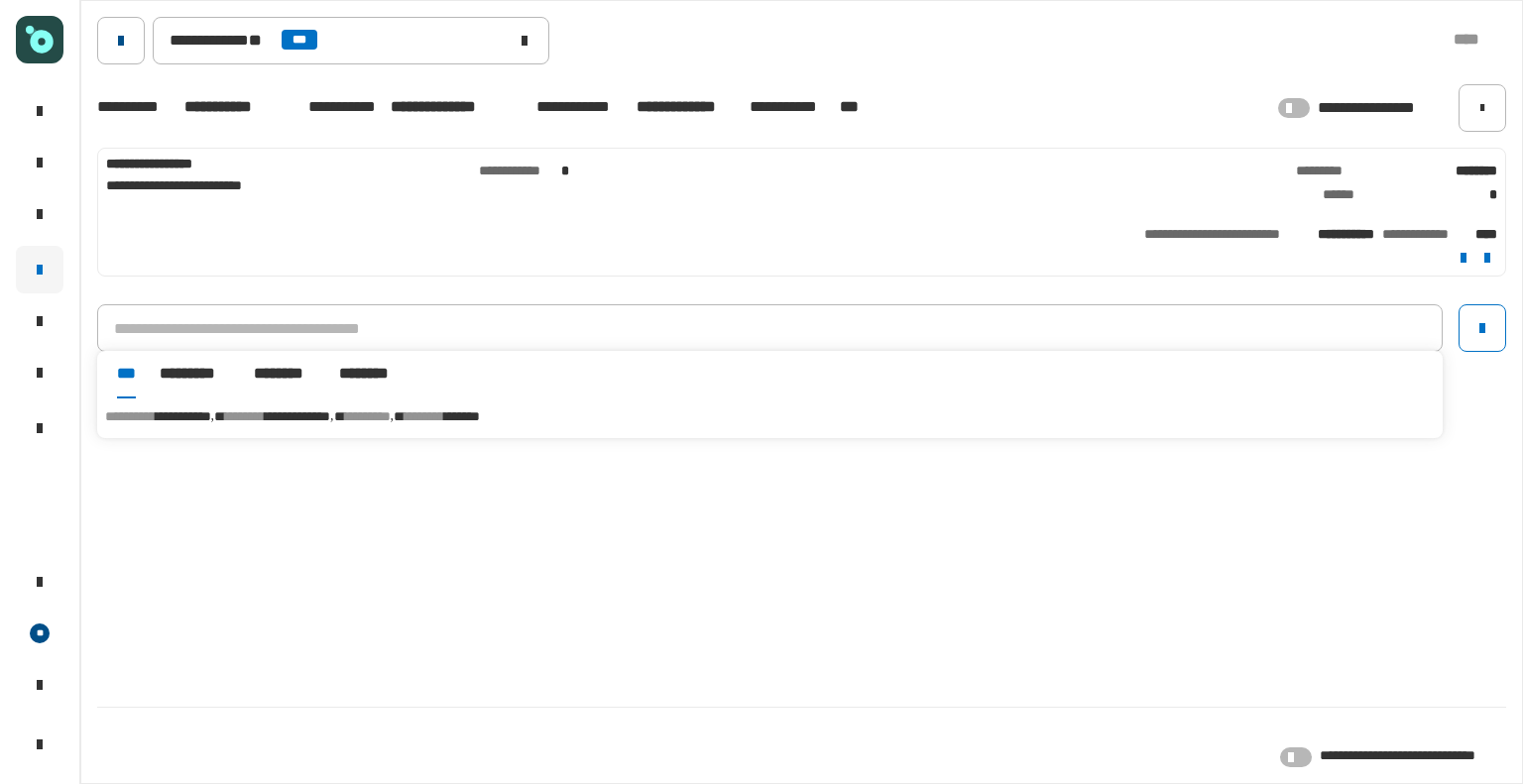 click 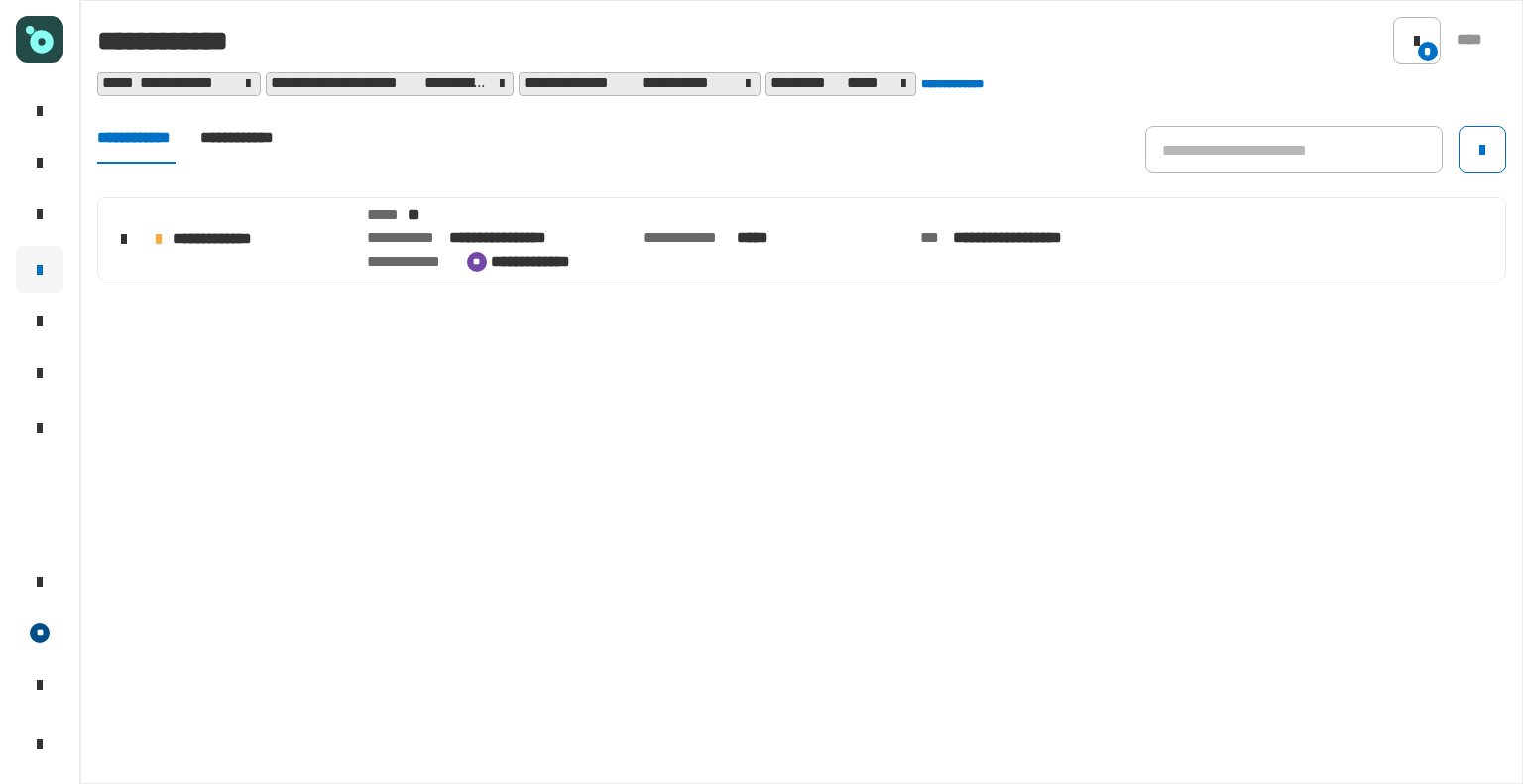 click on "[FIRST] [LAST] [AGE] [YEAR] [MONTH] [DAY] [TIME] [TIMEZONE] [DAY_OF_WEEK] [DATE_PART] [DATE_PART] [DATE_PART]" 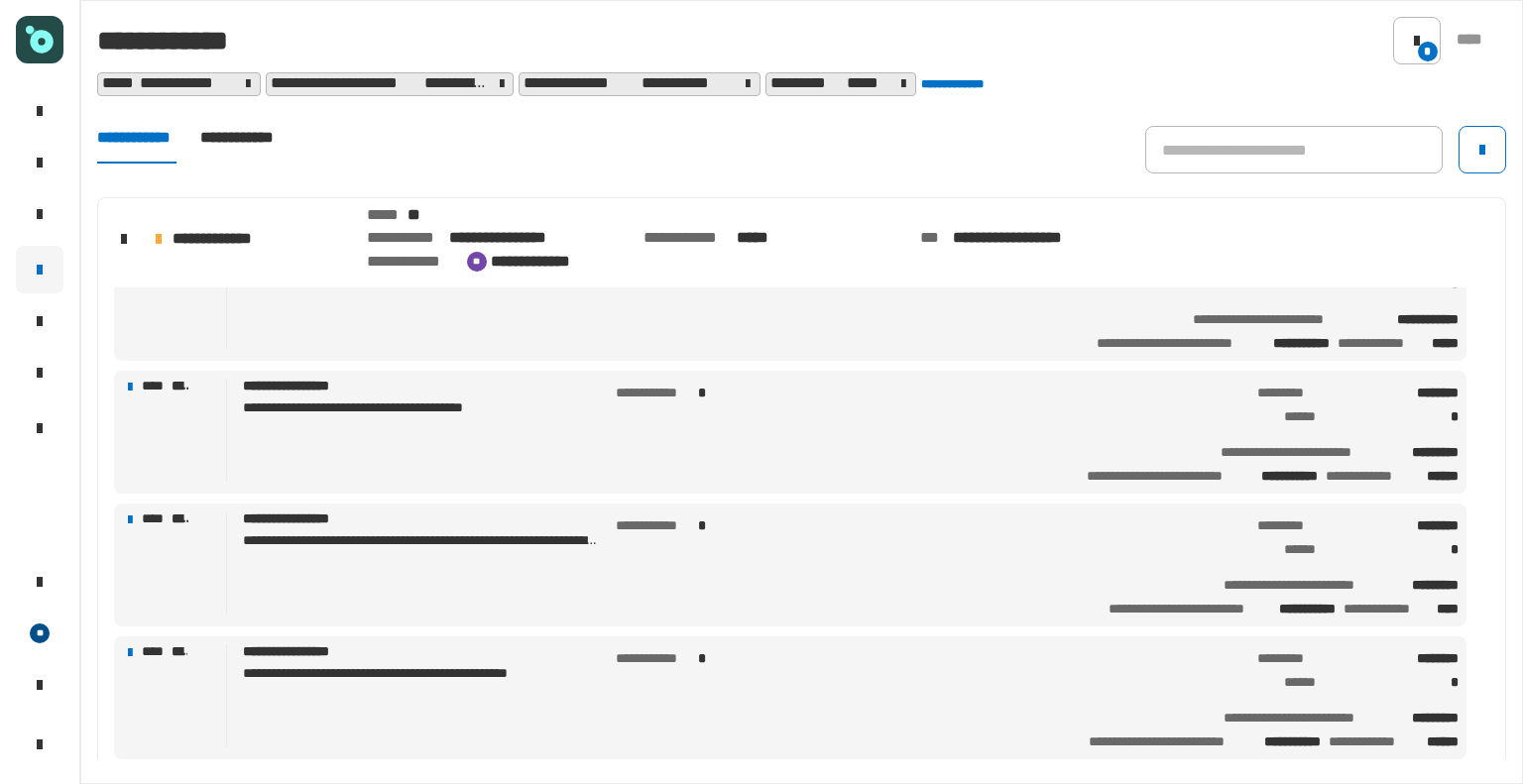 scroll, scrollTop: 905, scrollLeft: 0, axis: vertical 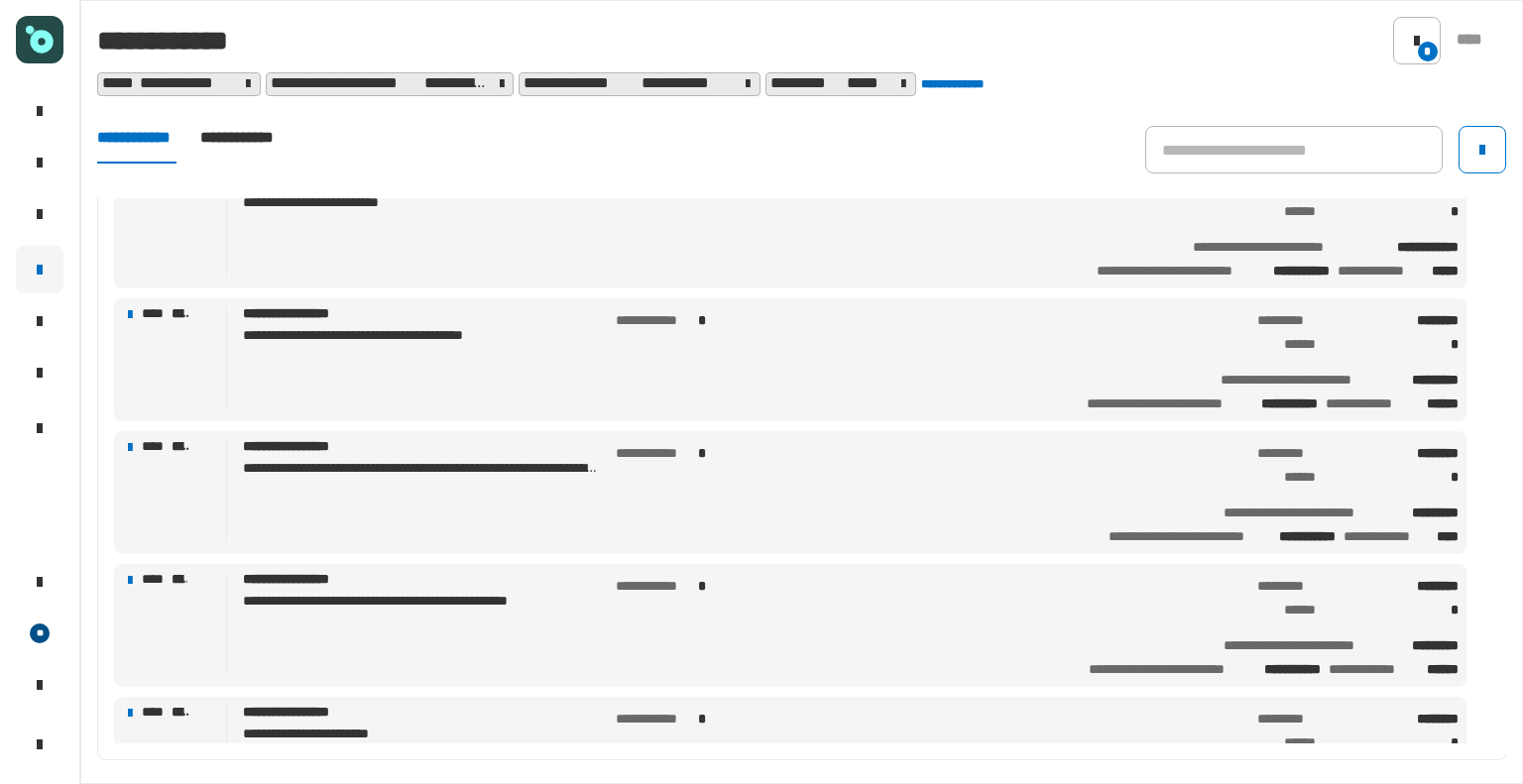 click on "**********" 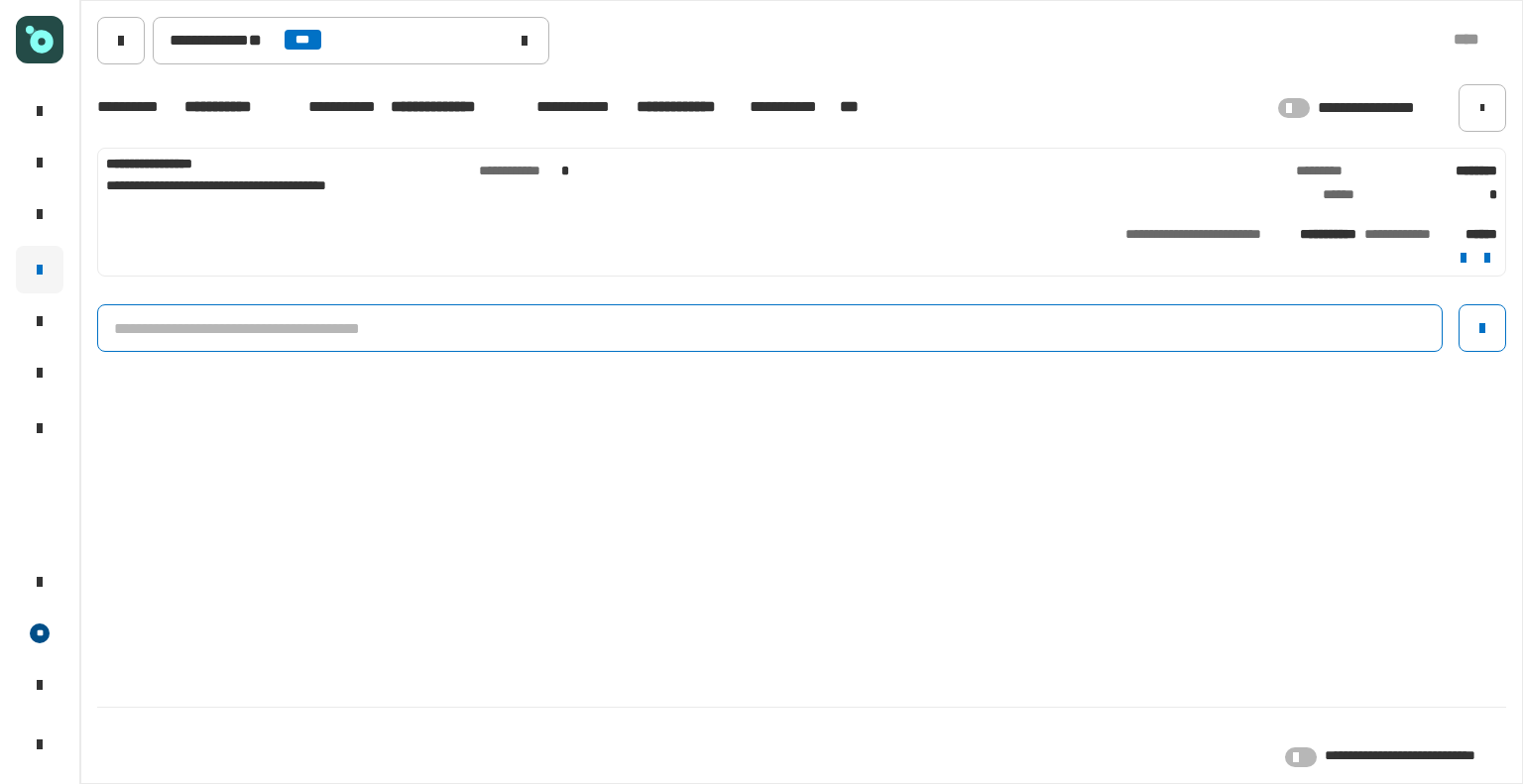 click 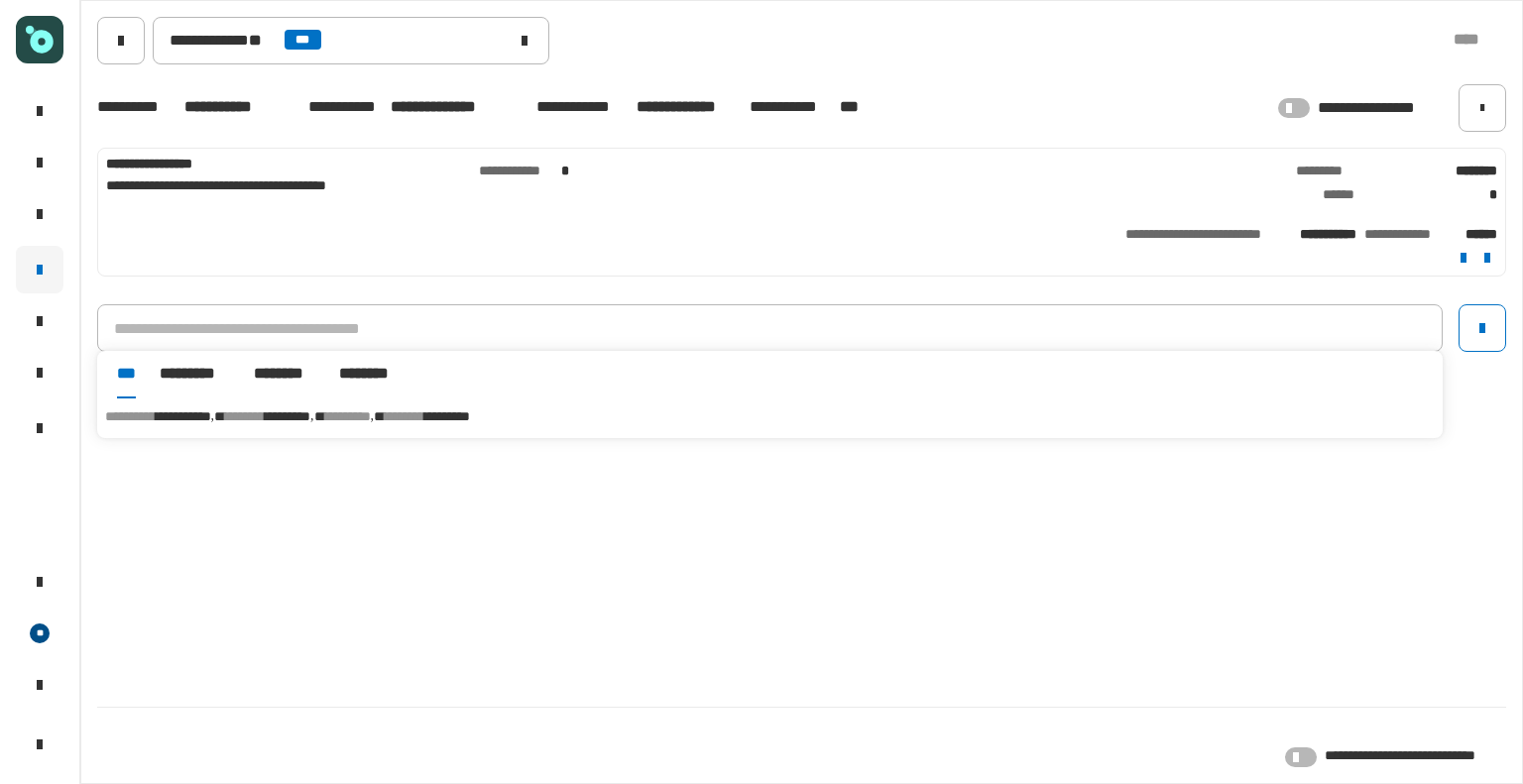 click on "*" at bounding box center [371, 416] 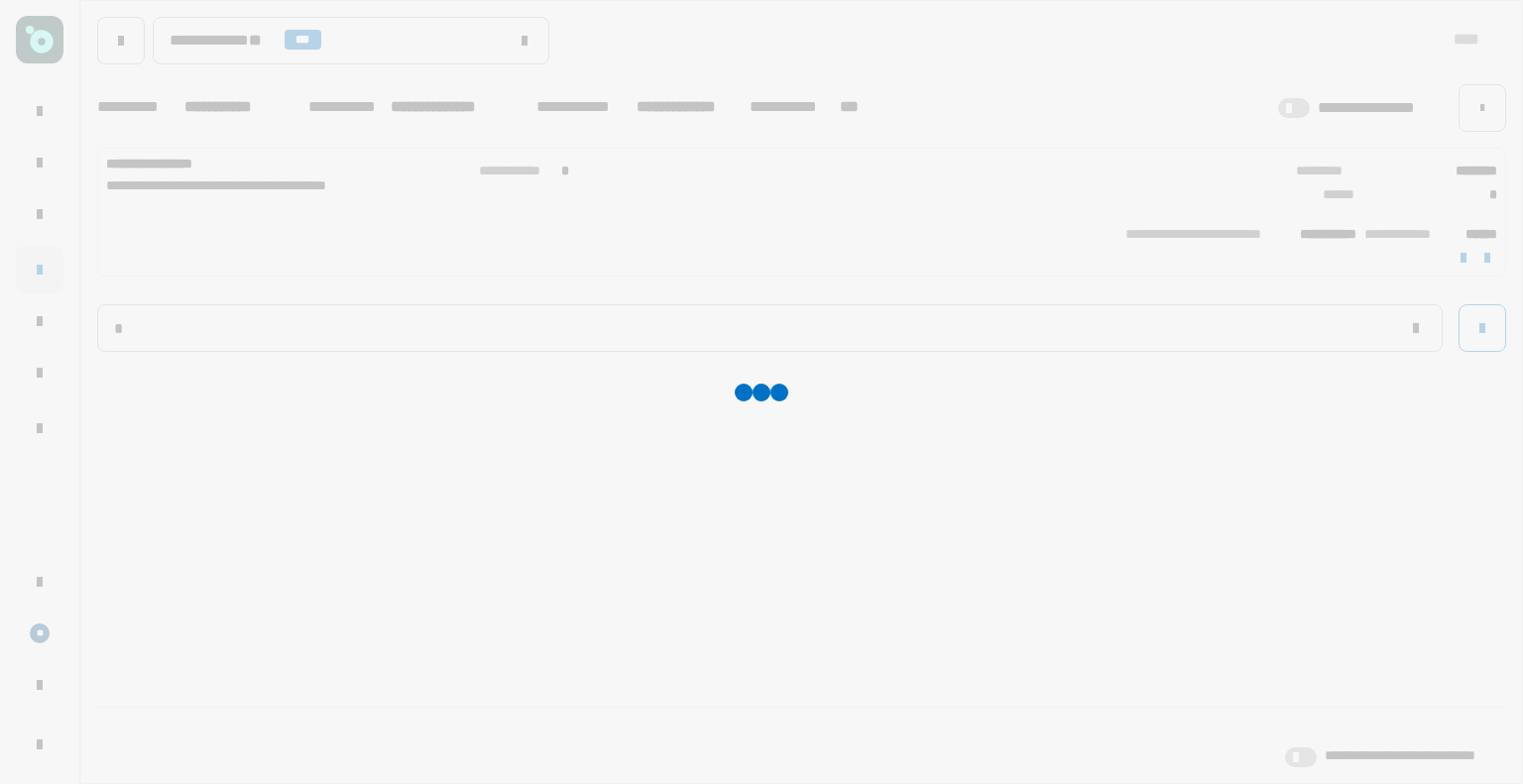type 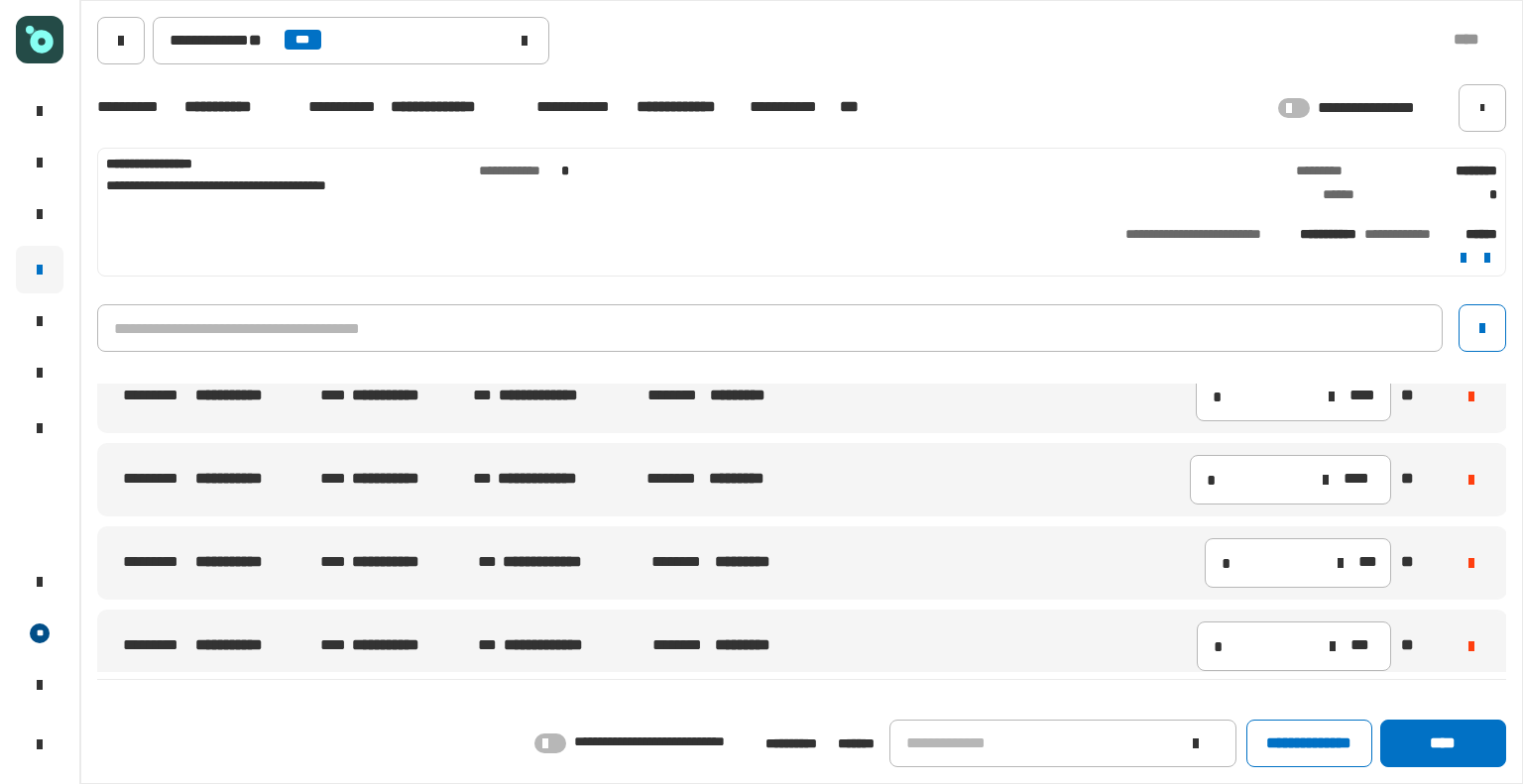 scroll, scrollTop: 26, scrollLeft: 0, axis: vertical 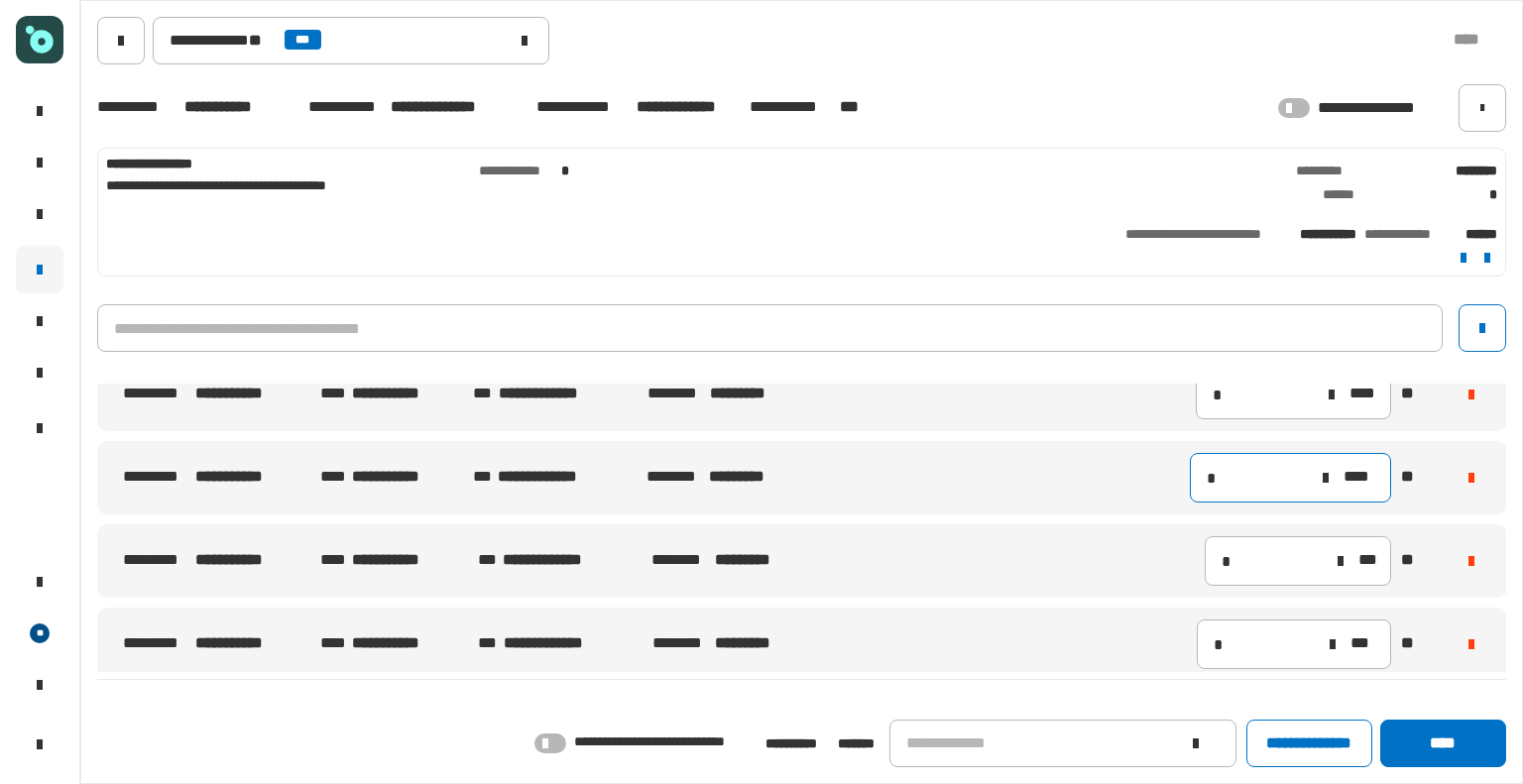 click on "*" 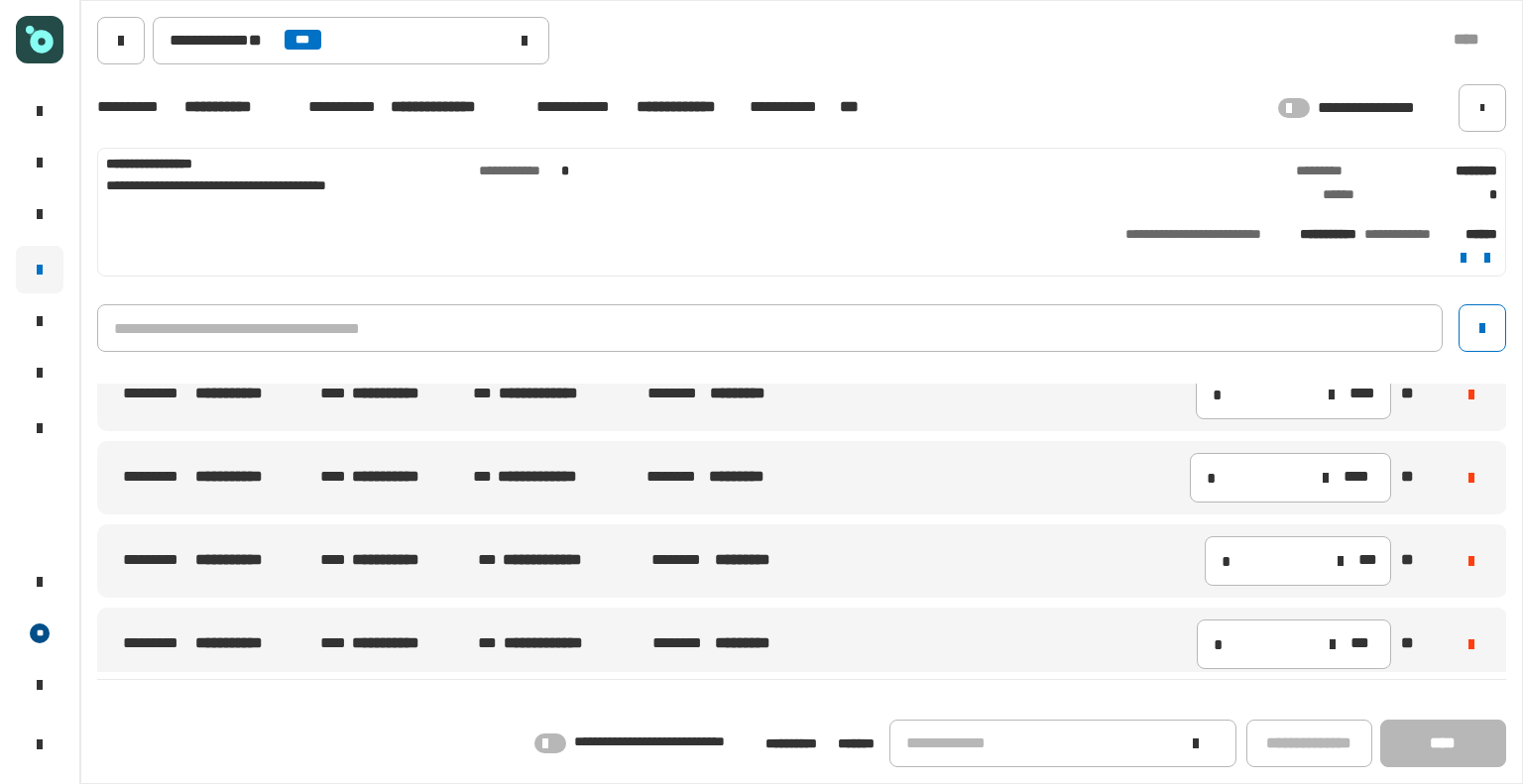 click 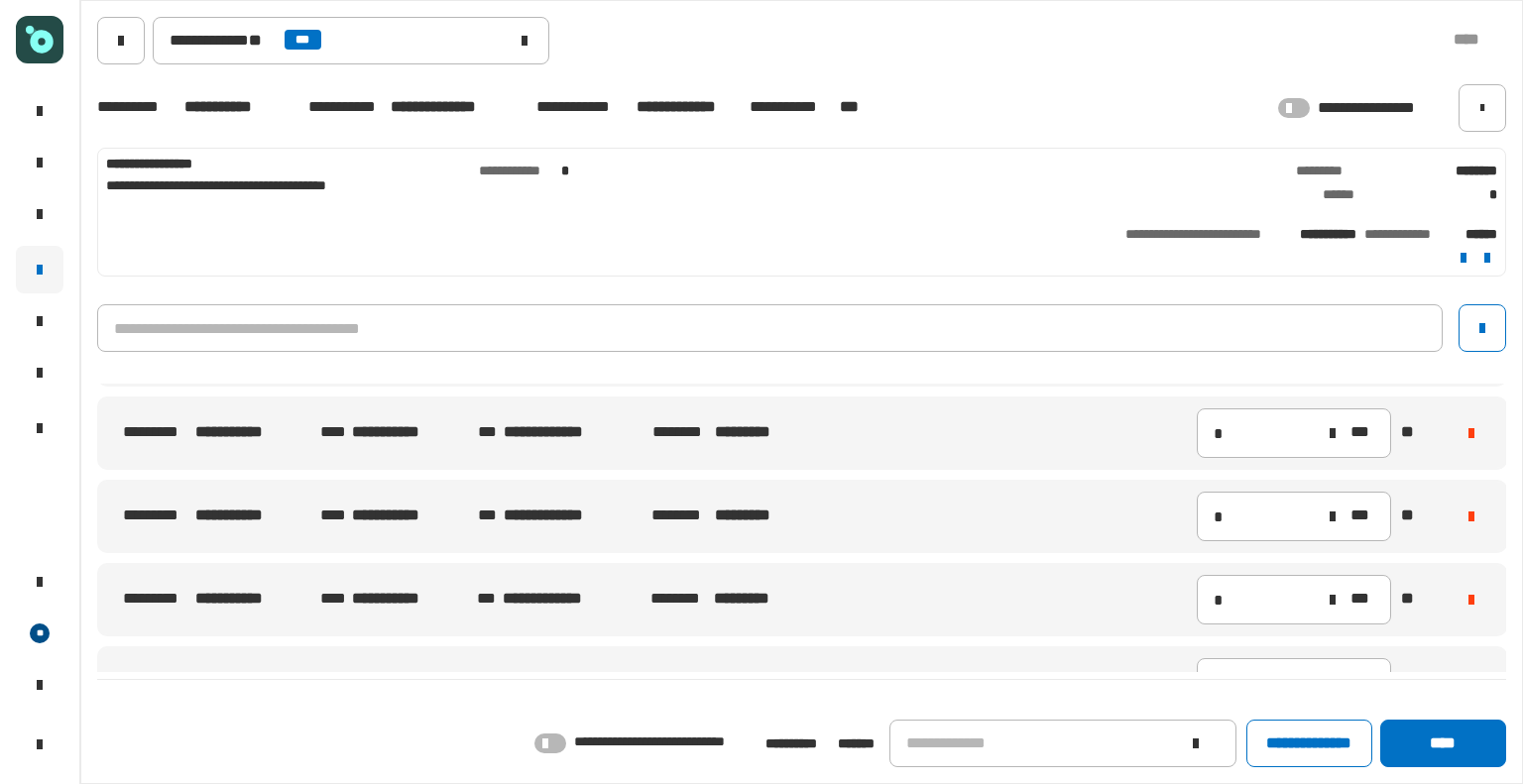scroll, scrollTop: 210, scrollLeft: 0, axis: vertical 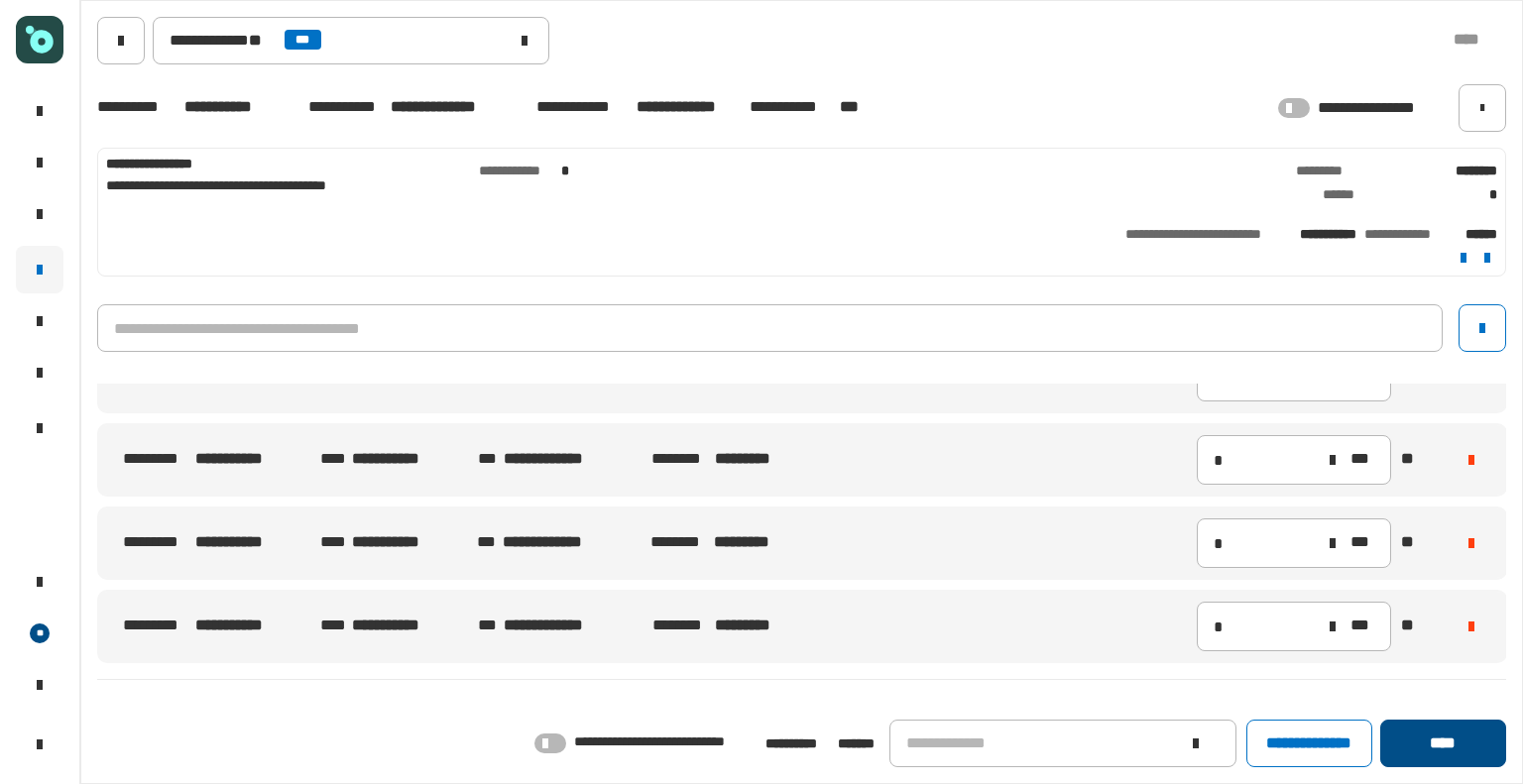 click on "****" 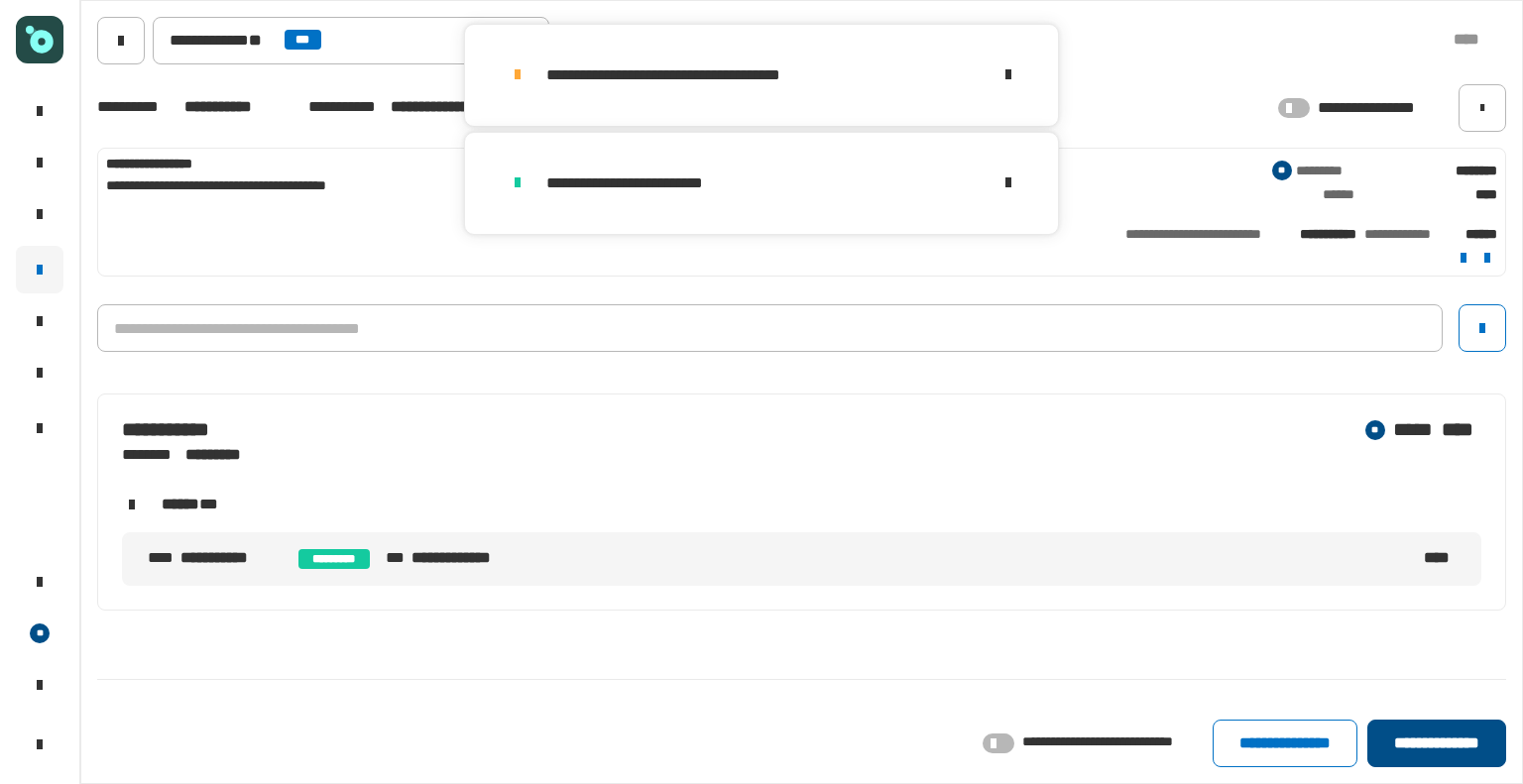 click on "**********" 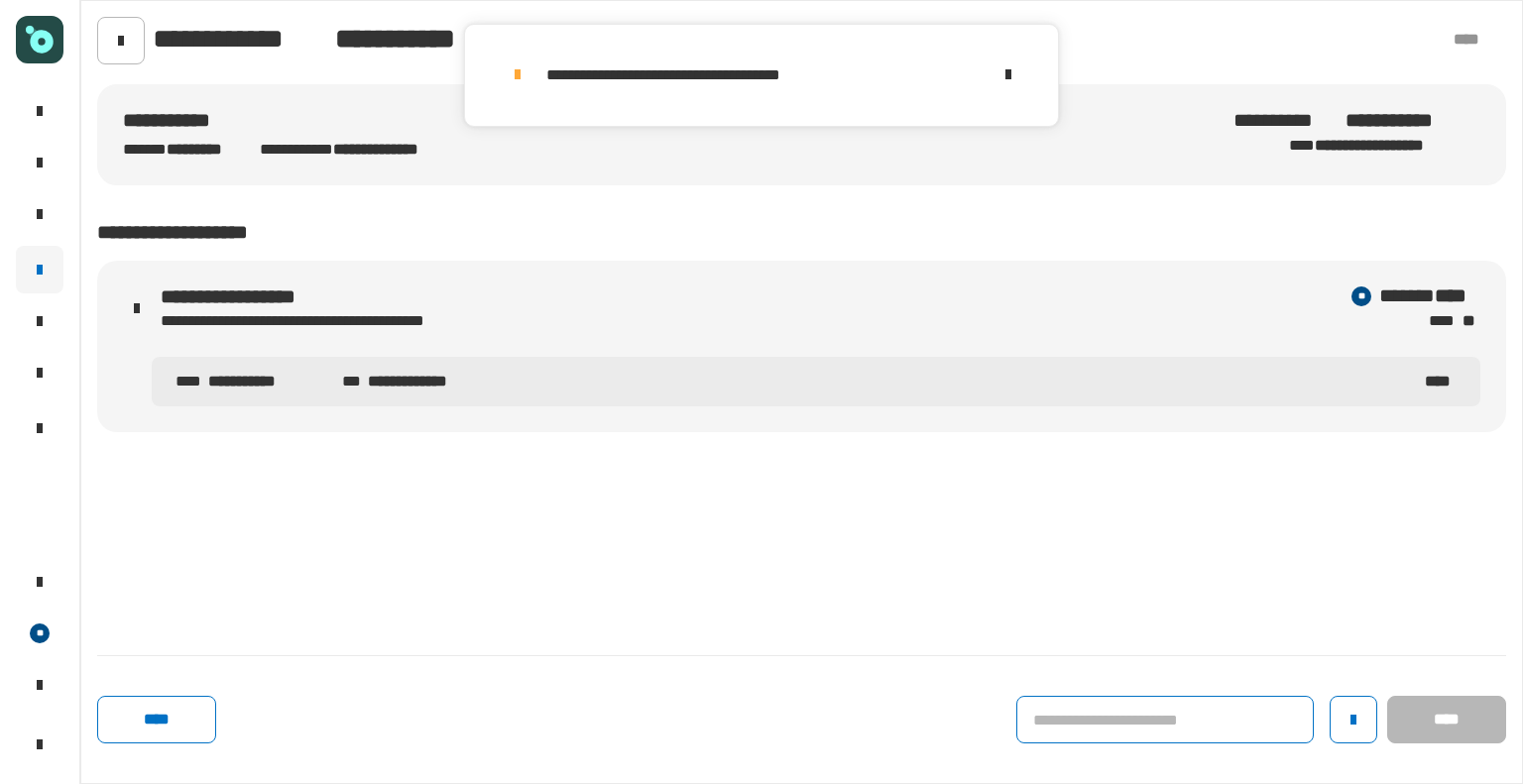 click 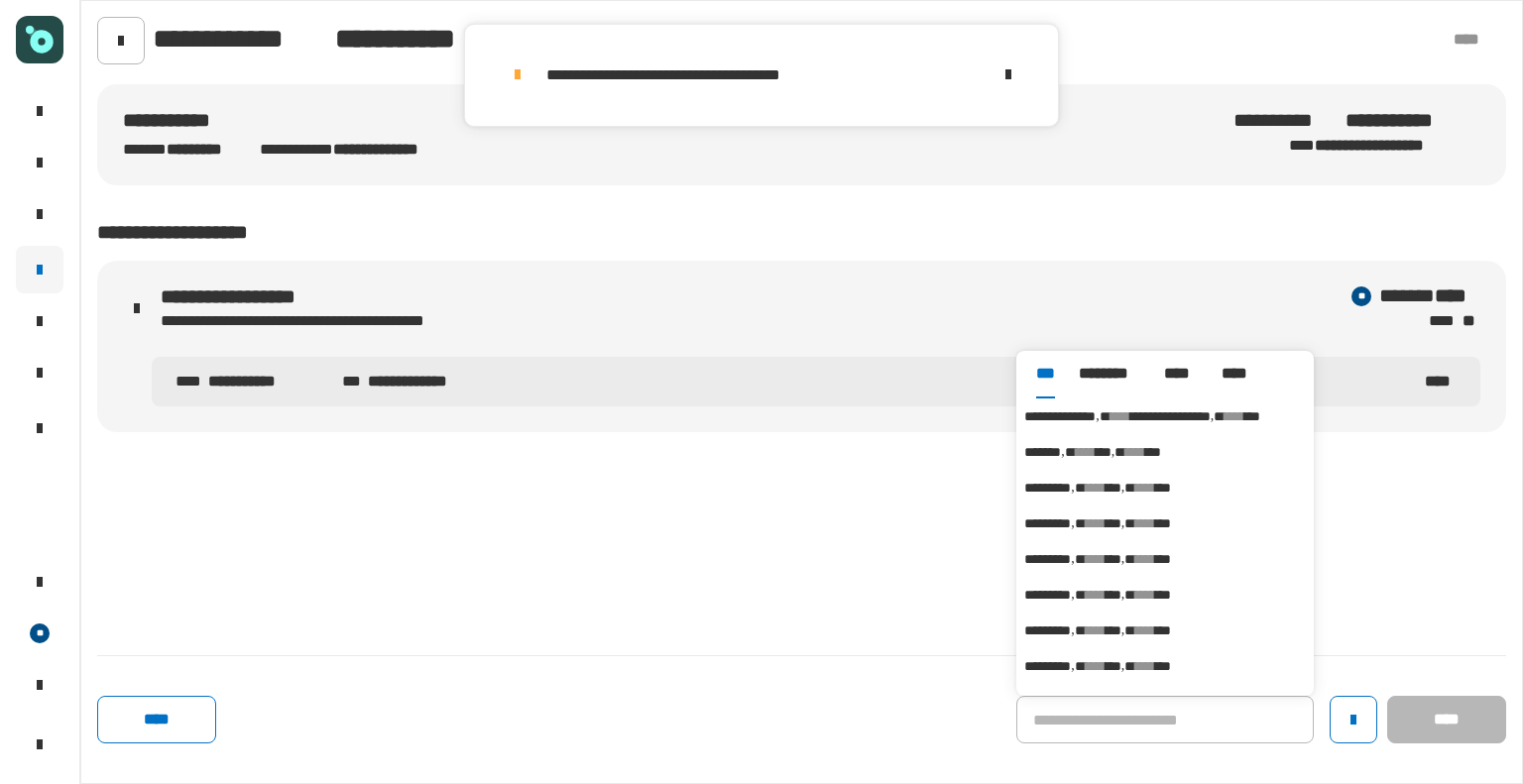 click on "**********" at bounding box center (1060, 416) 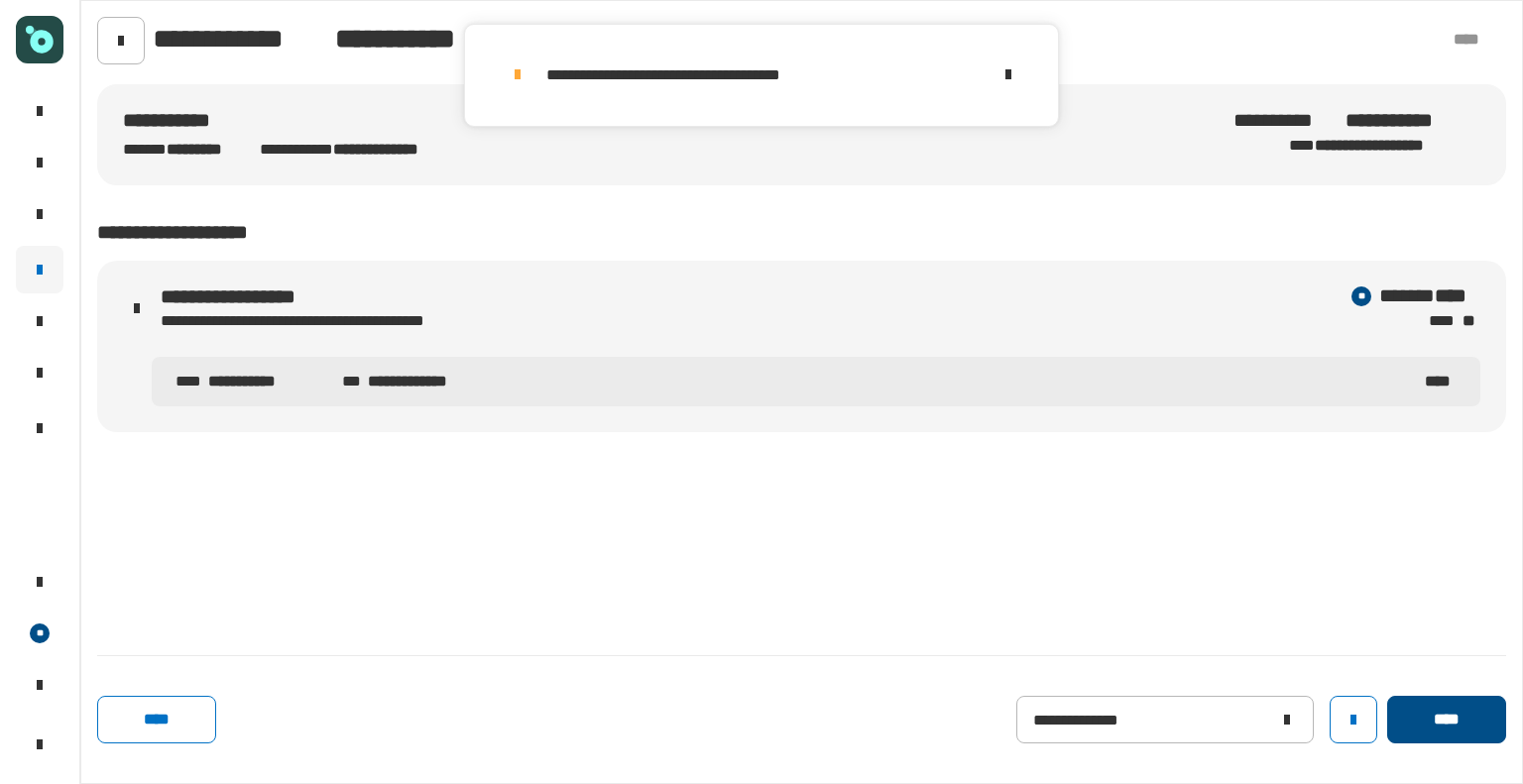 click on "****" 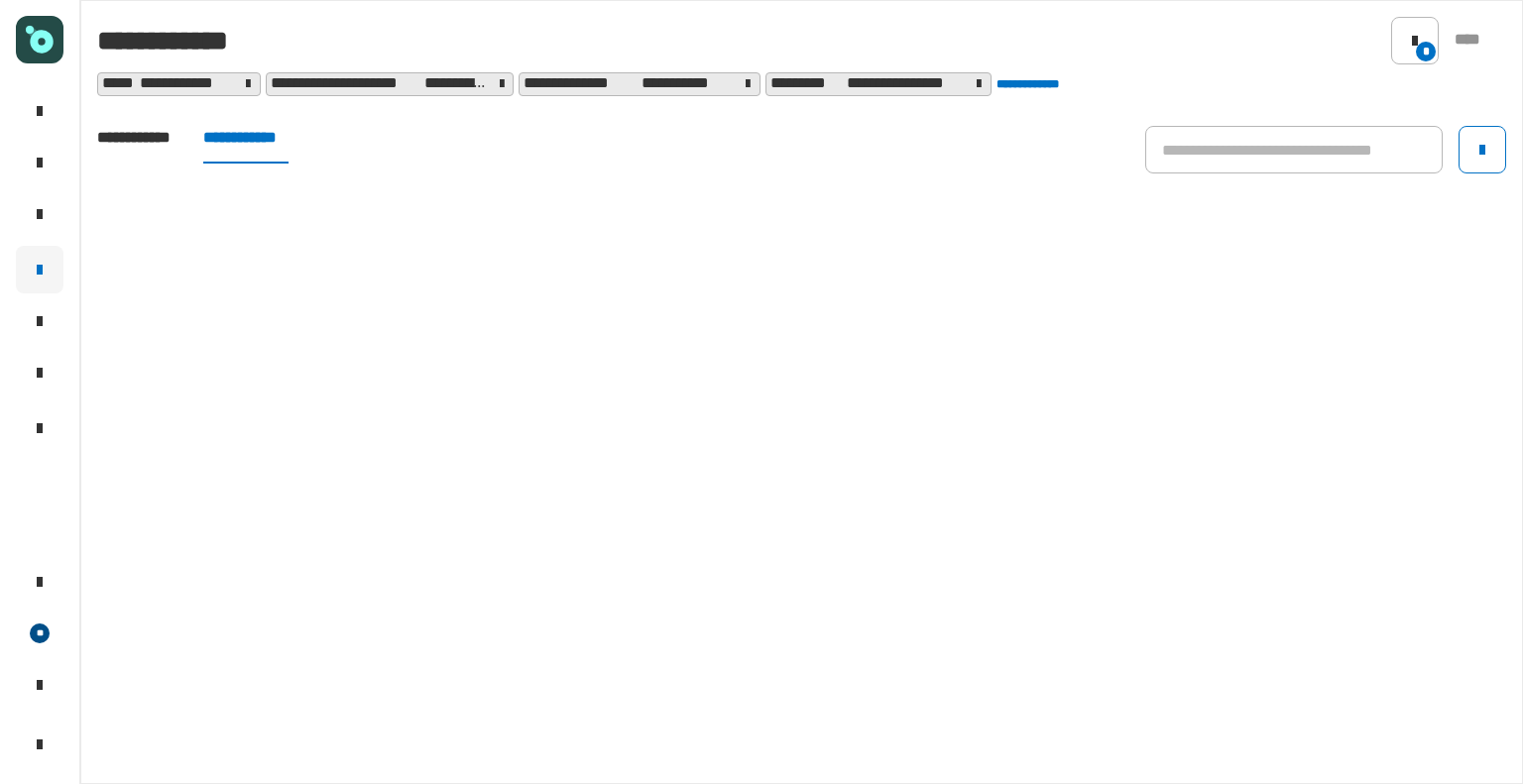 click on "**********" 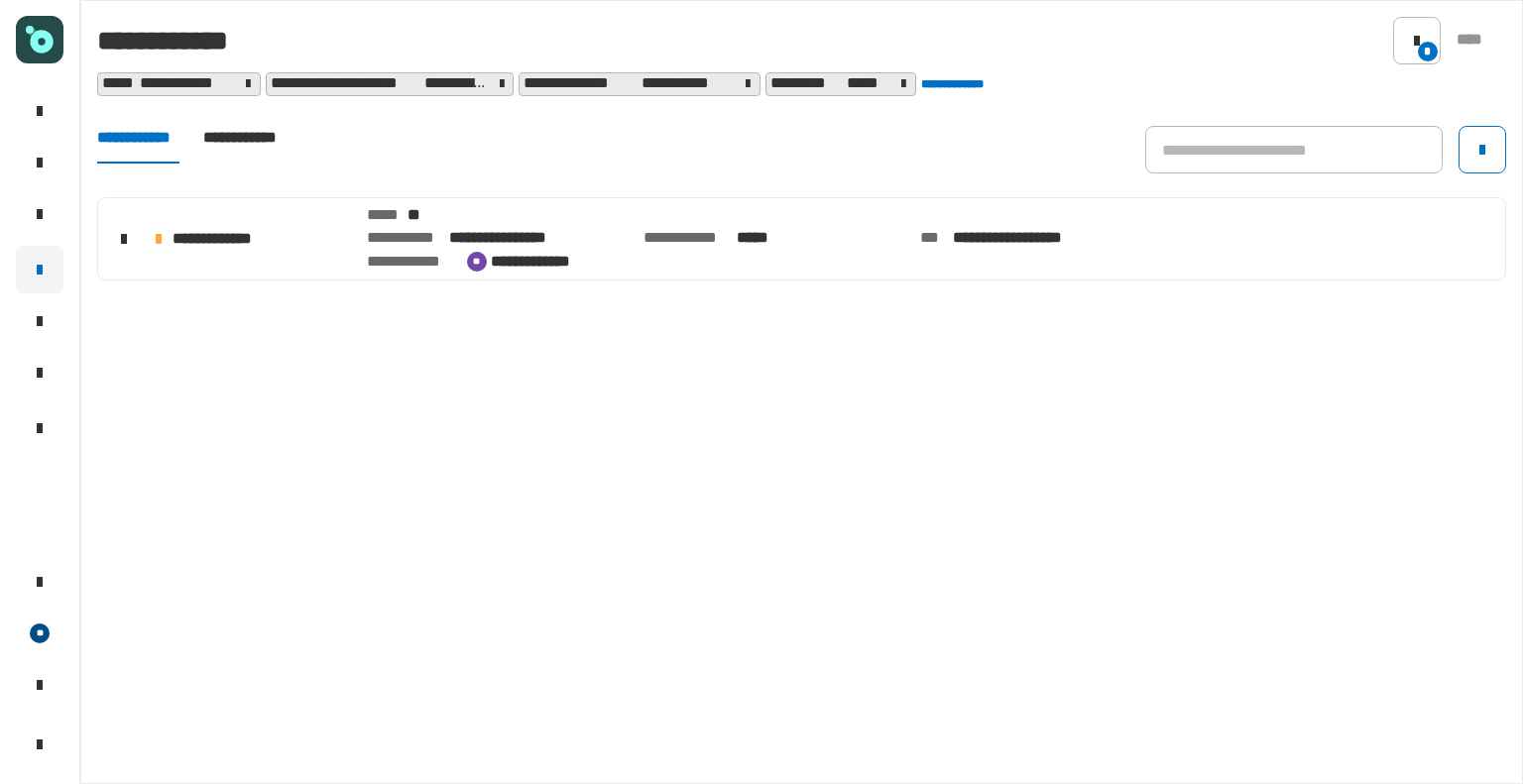 click on "[FIRST] [LAST] [AGE] [YEAR] [MONTH] [DAY] [TIME] [TIMEZONE] [DAY_OF_WEEK] [DATE_PART] [DATE_PART] [DATE_PART]" 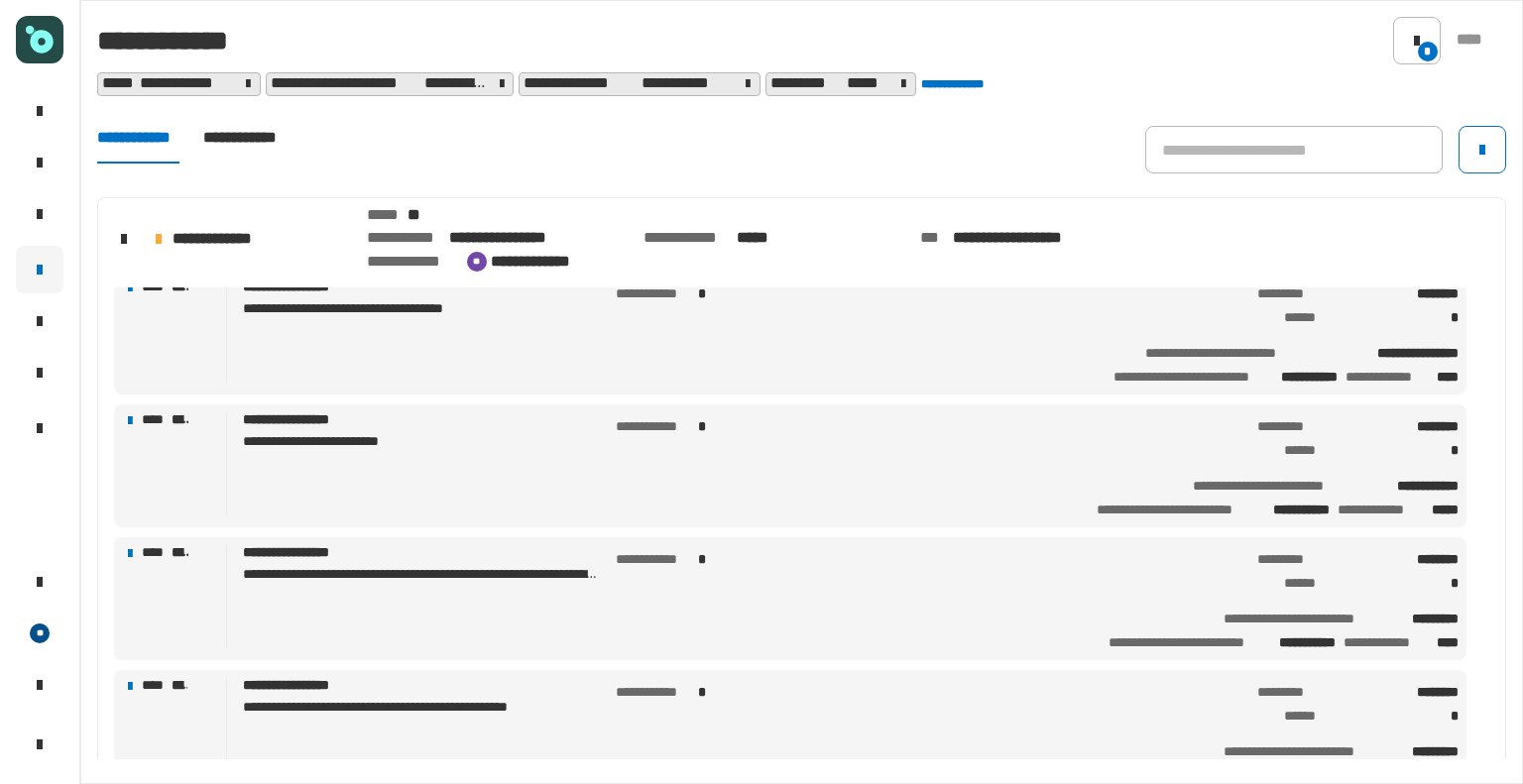 scroll, scrollTop: 559, scrollLeft: 0, axis: vertical 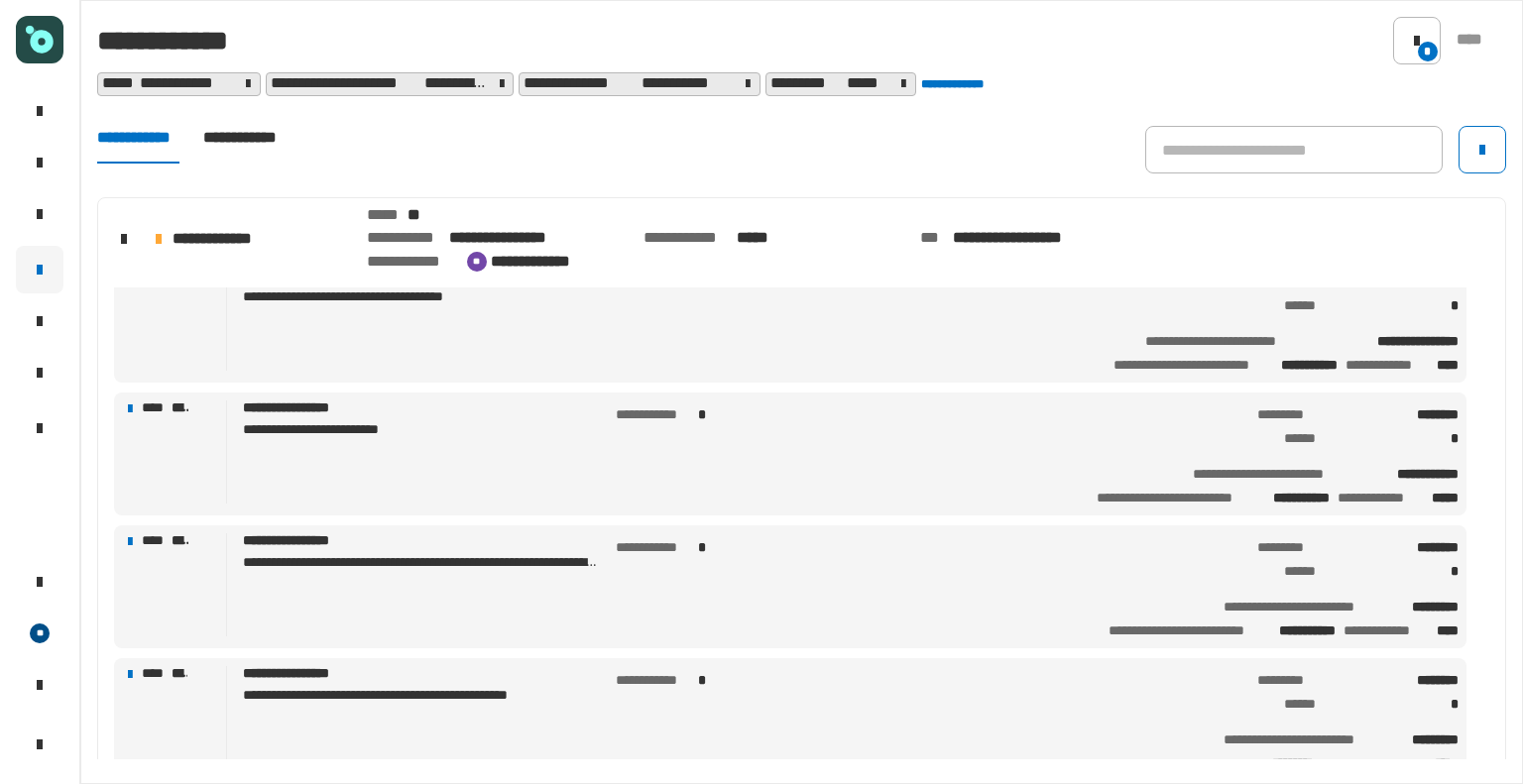 click on "[FIRST] [LAST]" 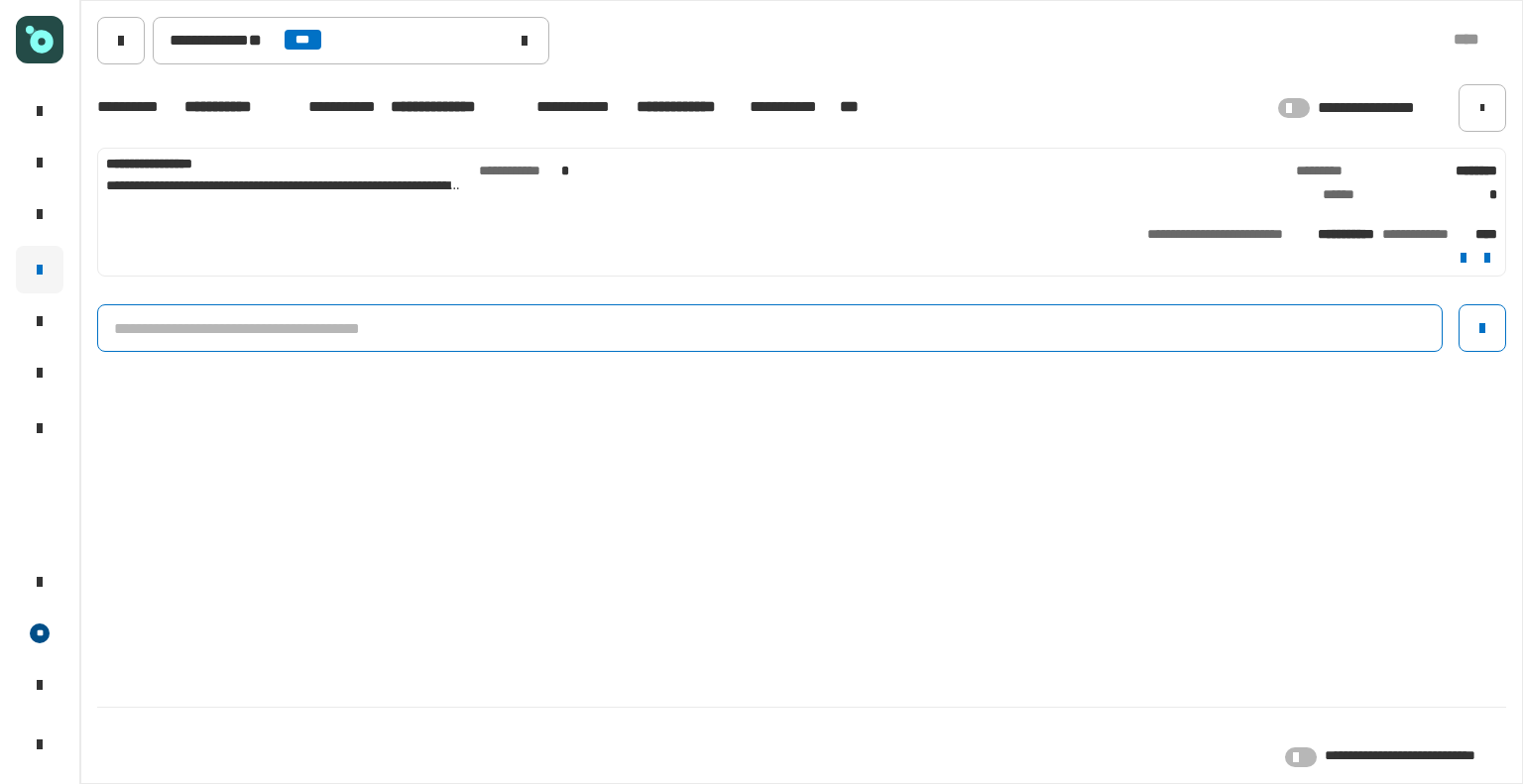 click 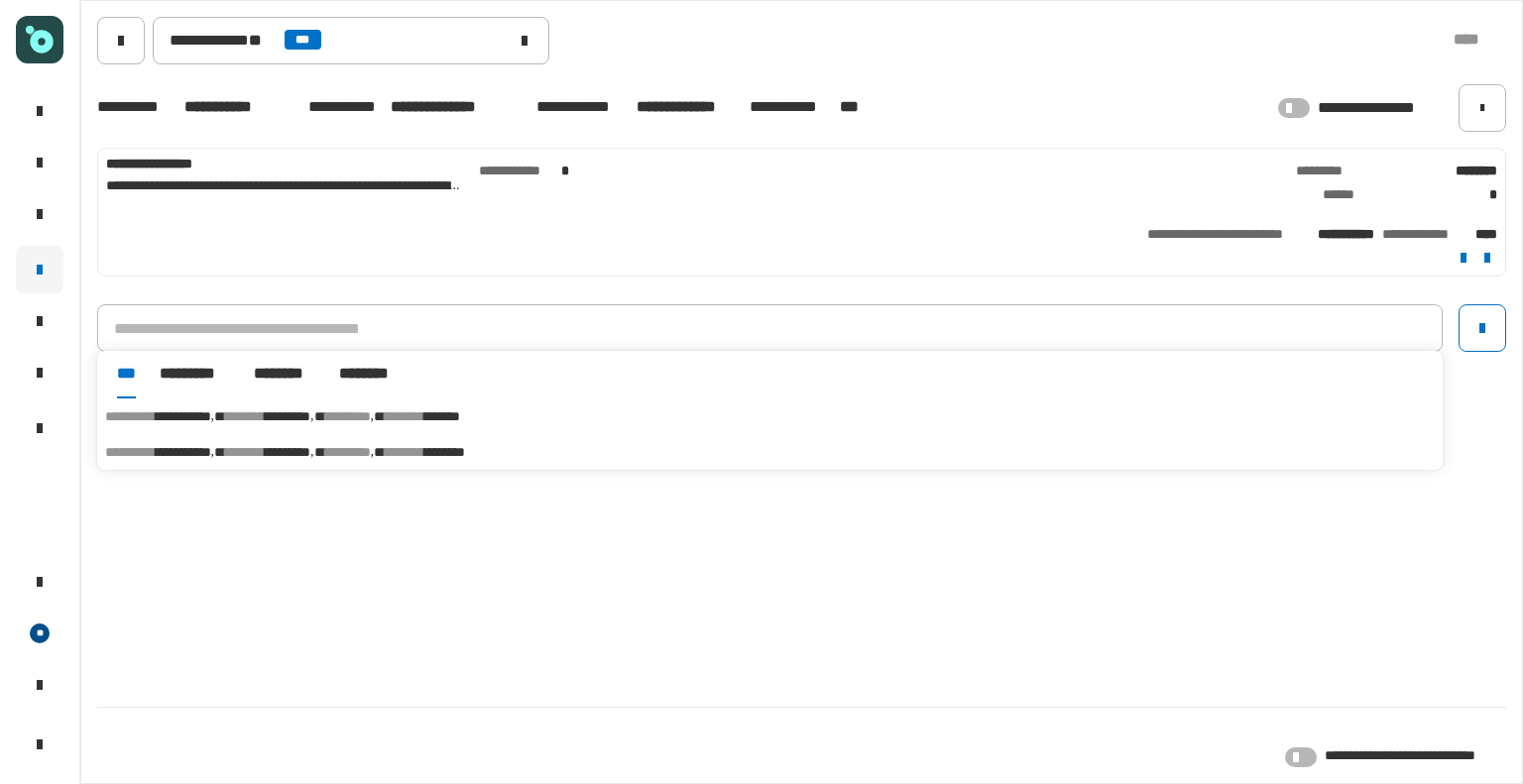 click on "********" at bounding box center (405, 416) 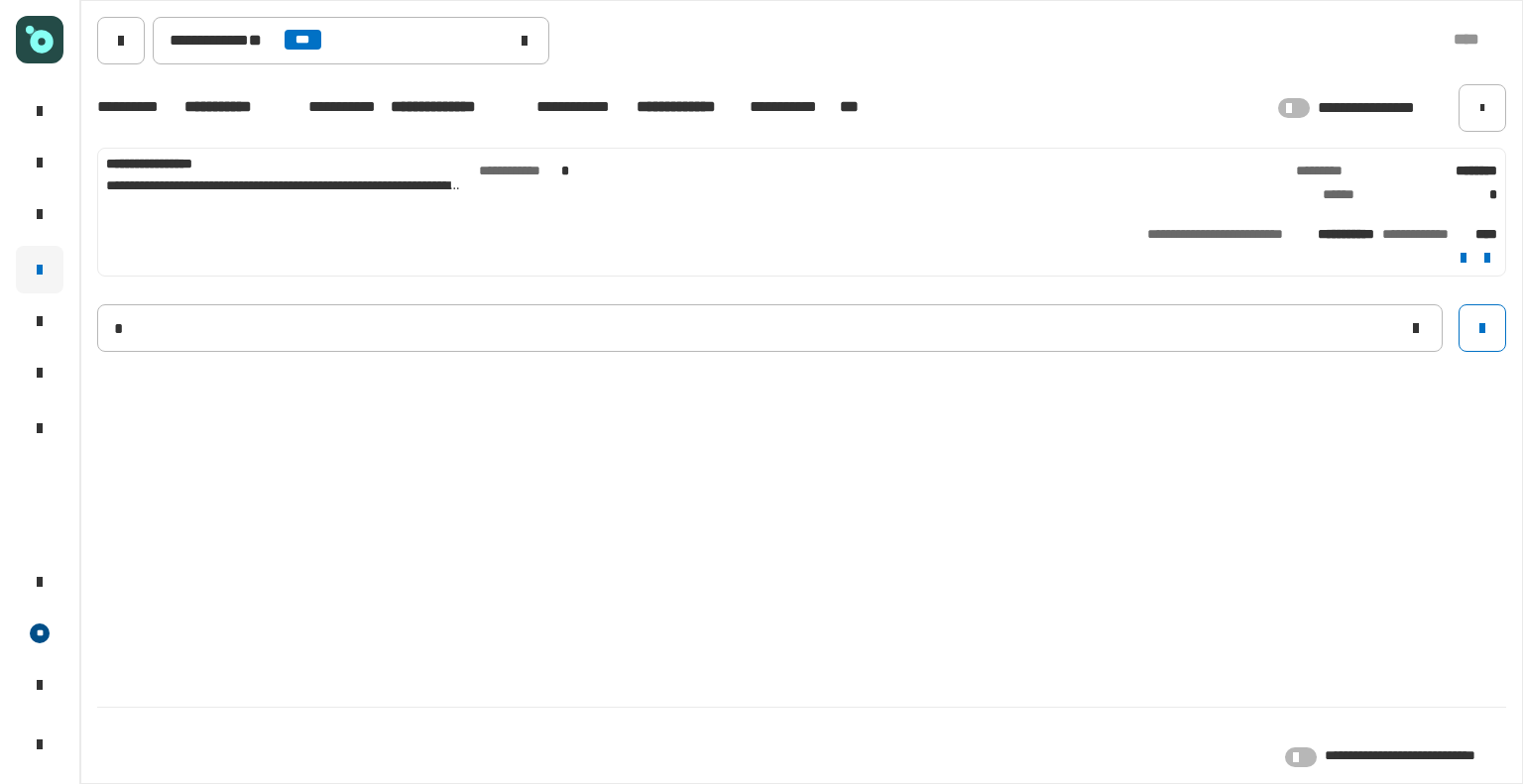 type 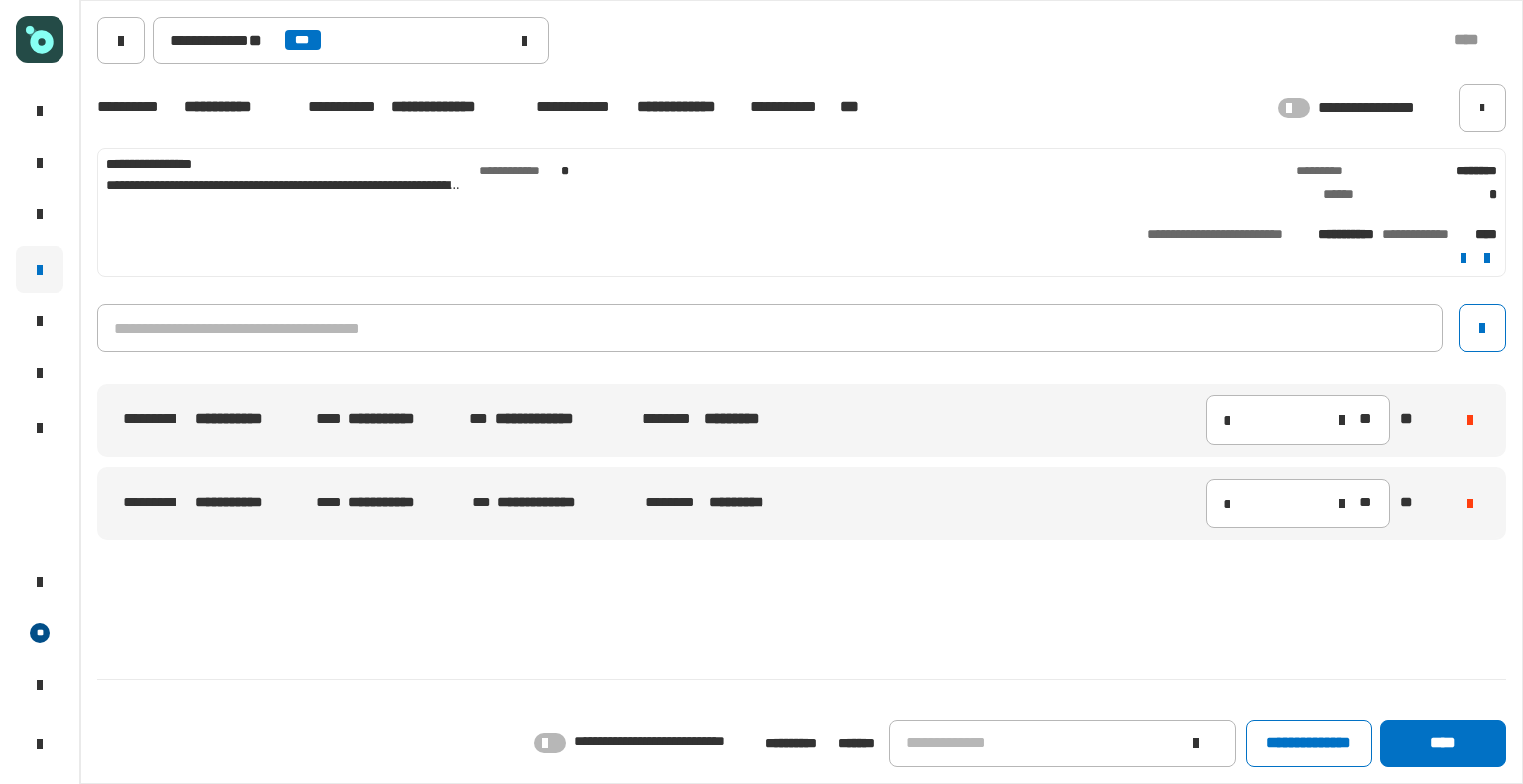 click 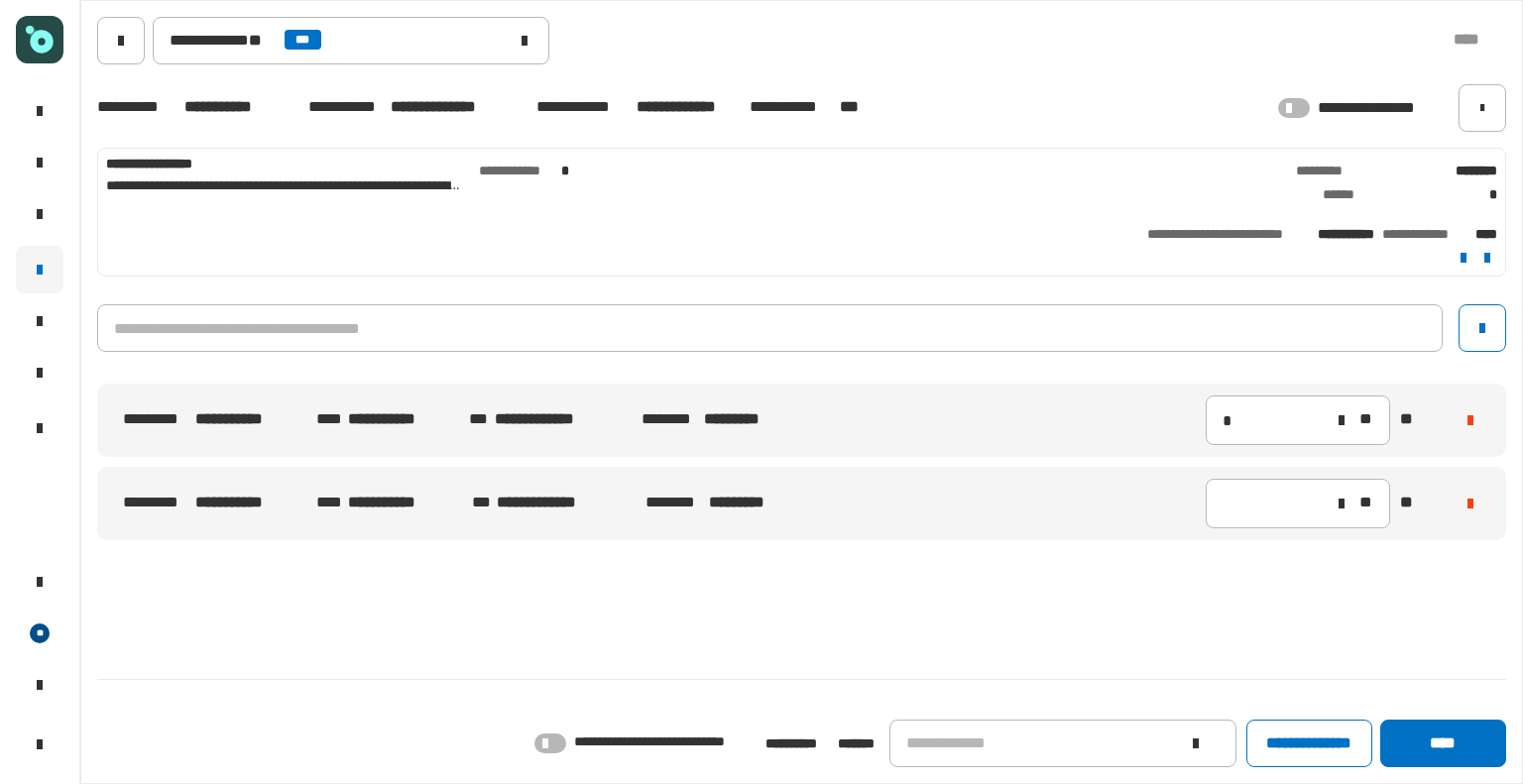 type on "*" 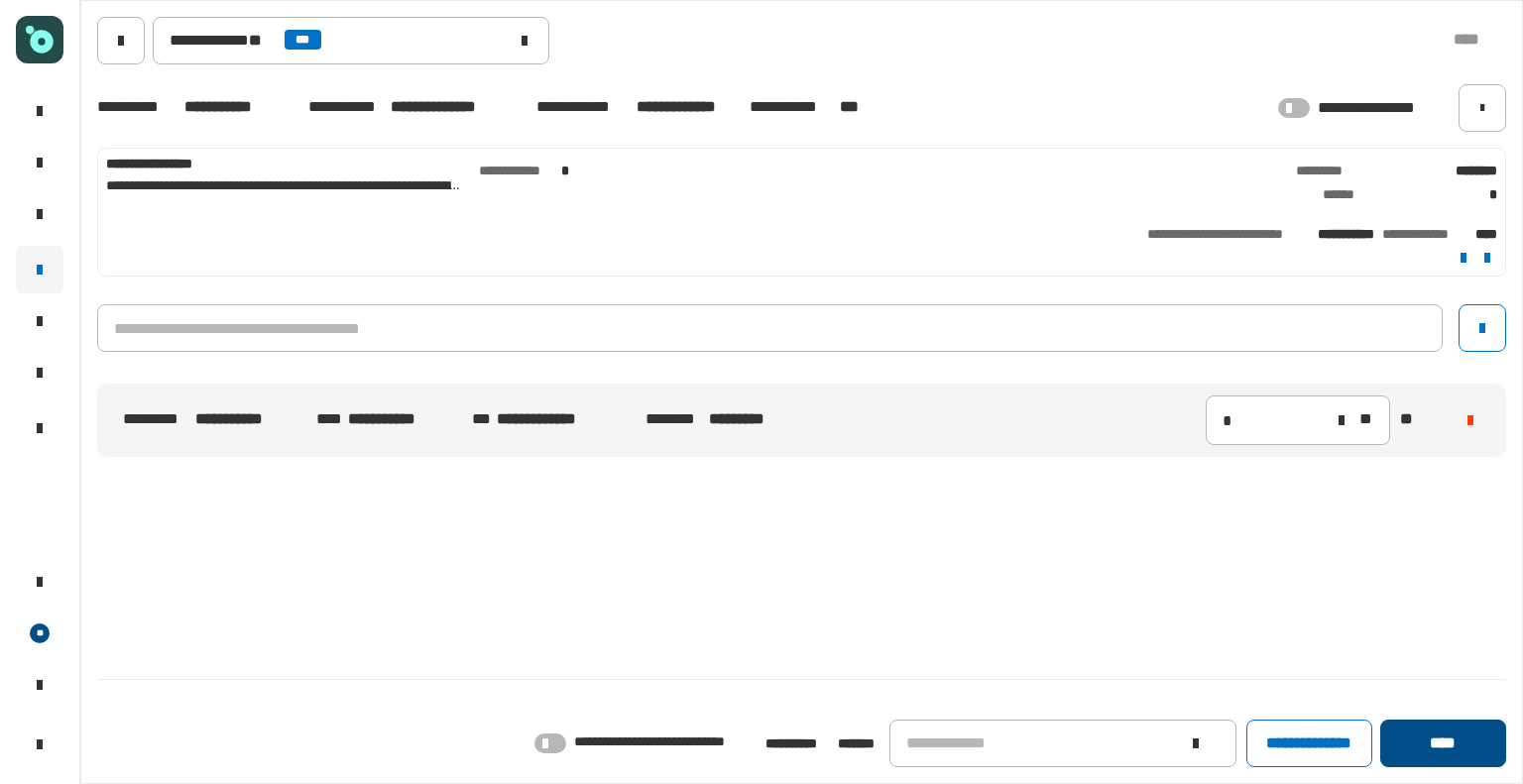 click on "****" 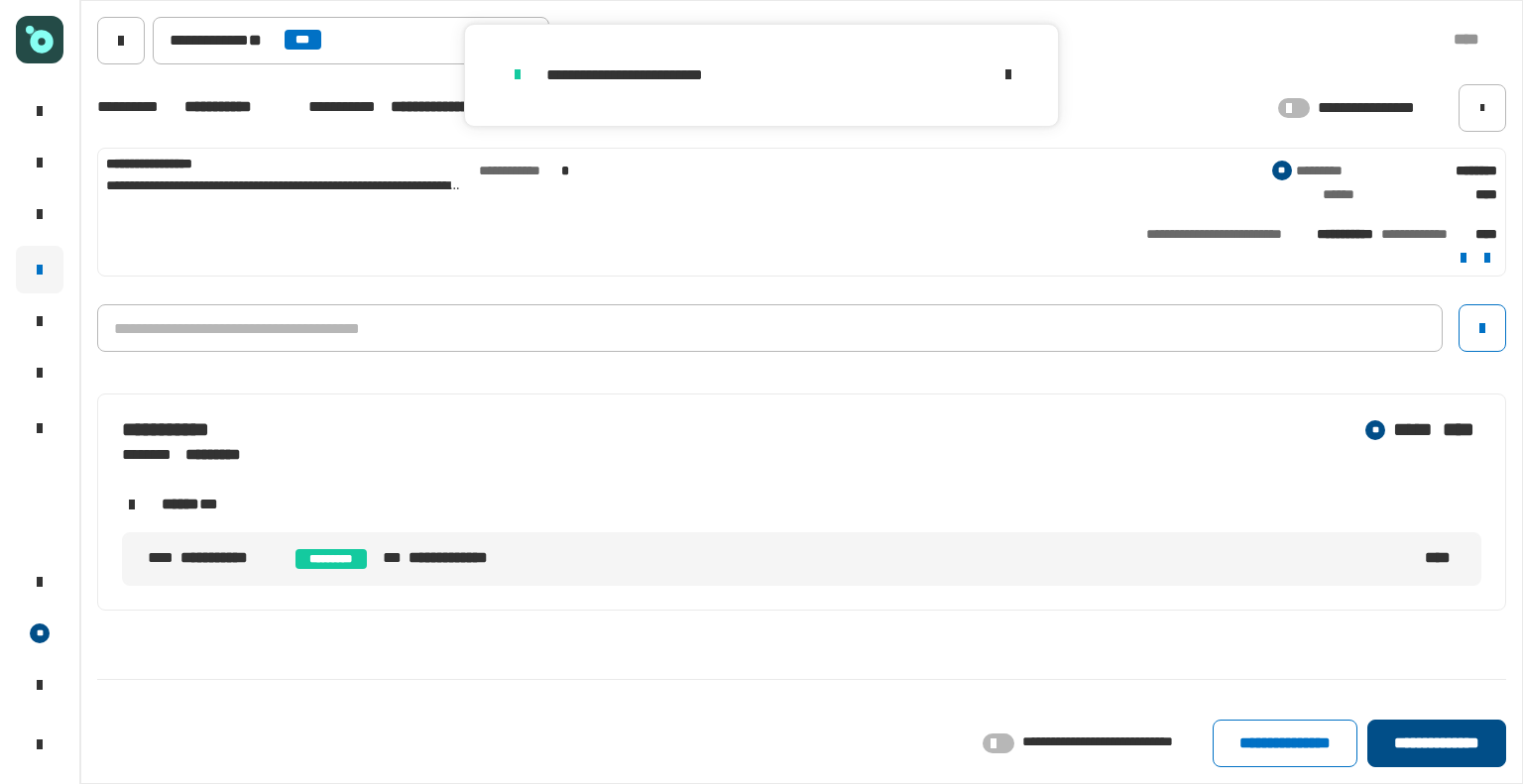 click on "**********" 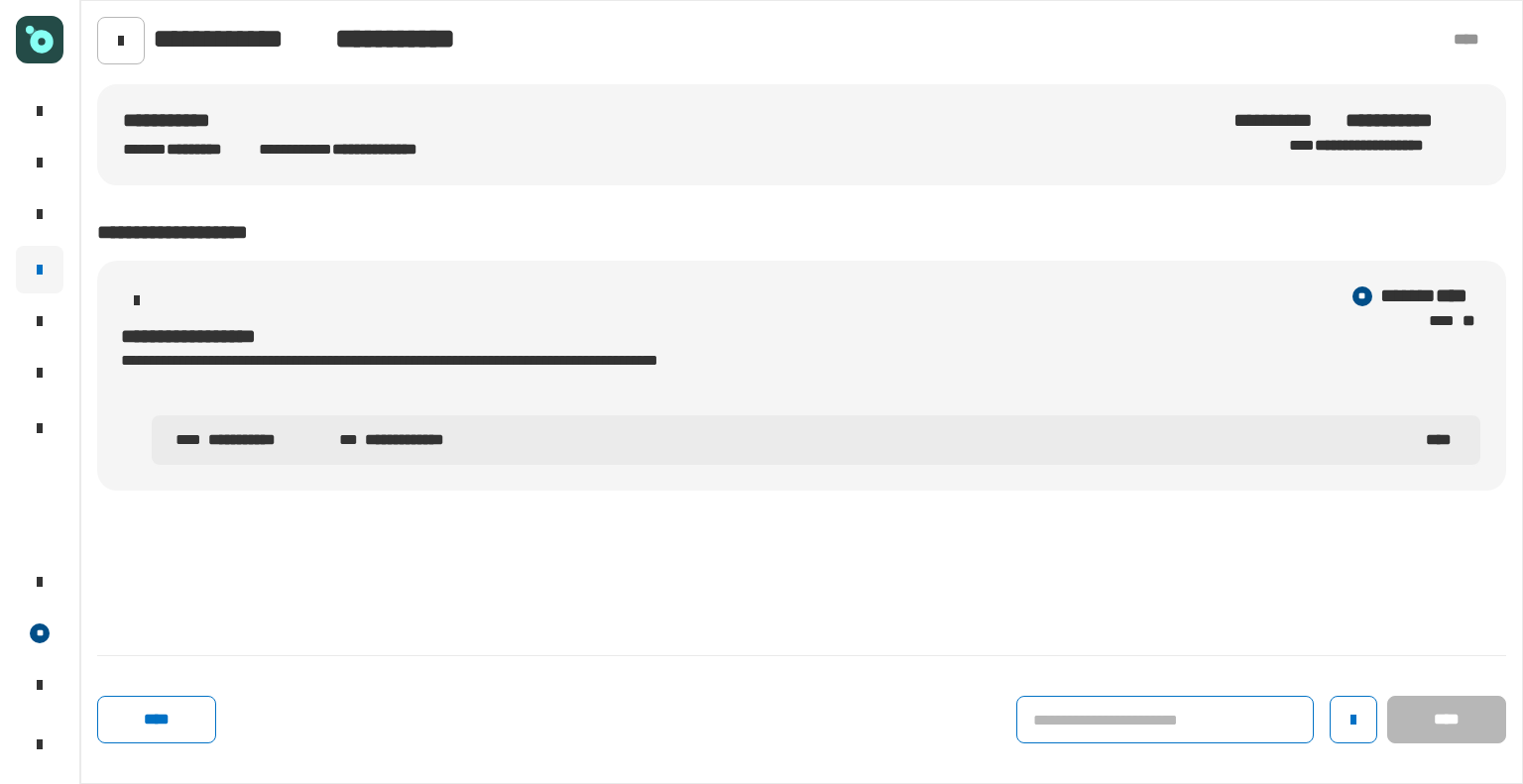 click 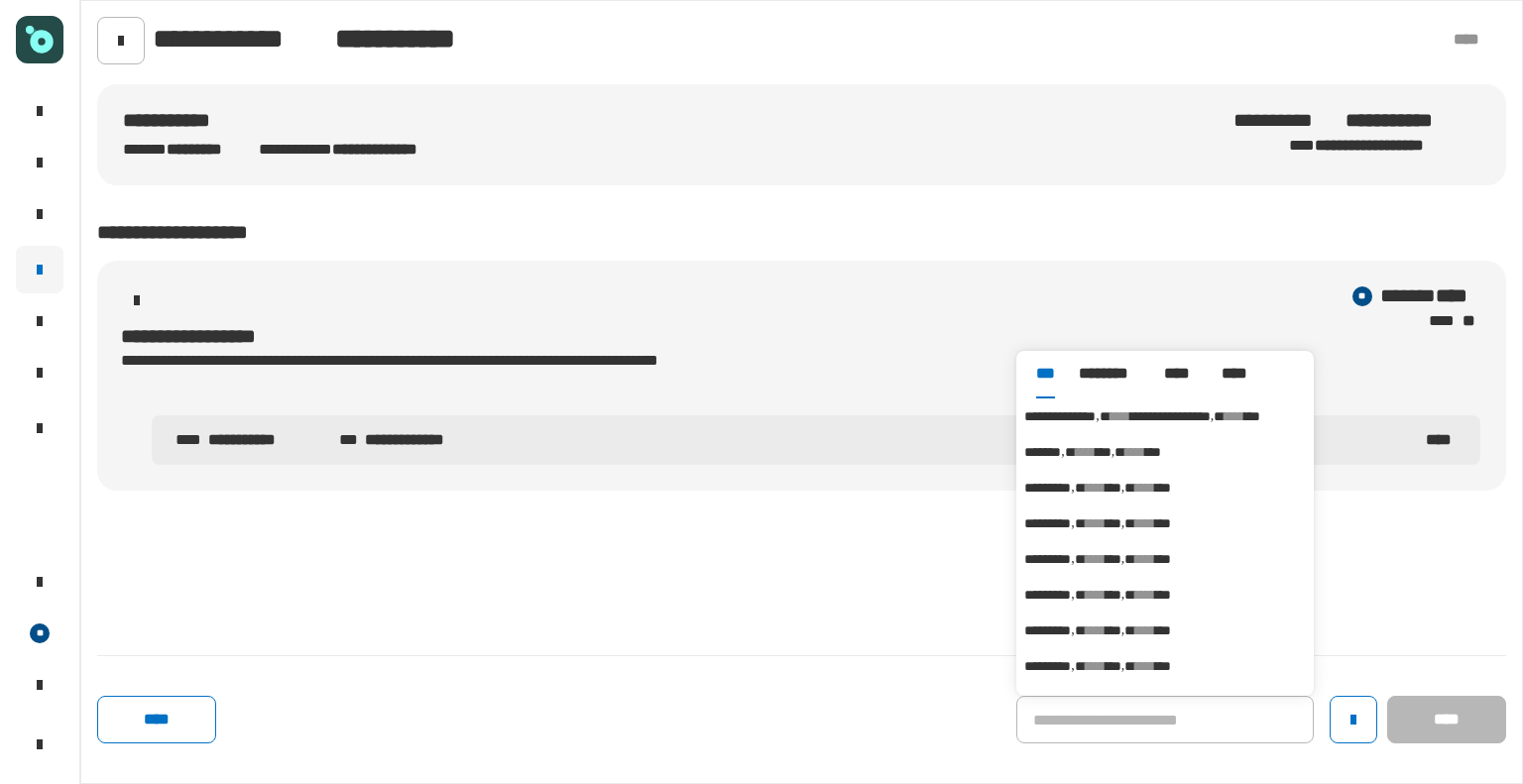 click on "[FIRST] [LAST] [CITY] [STATE]" at bounding box center [1165, 416] 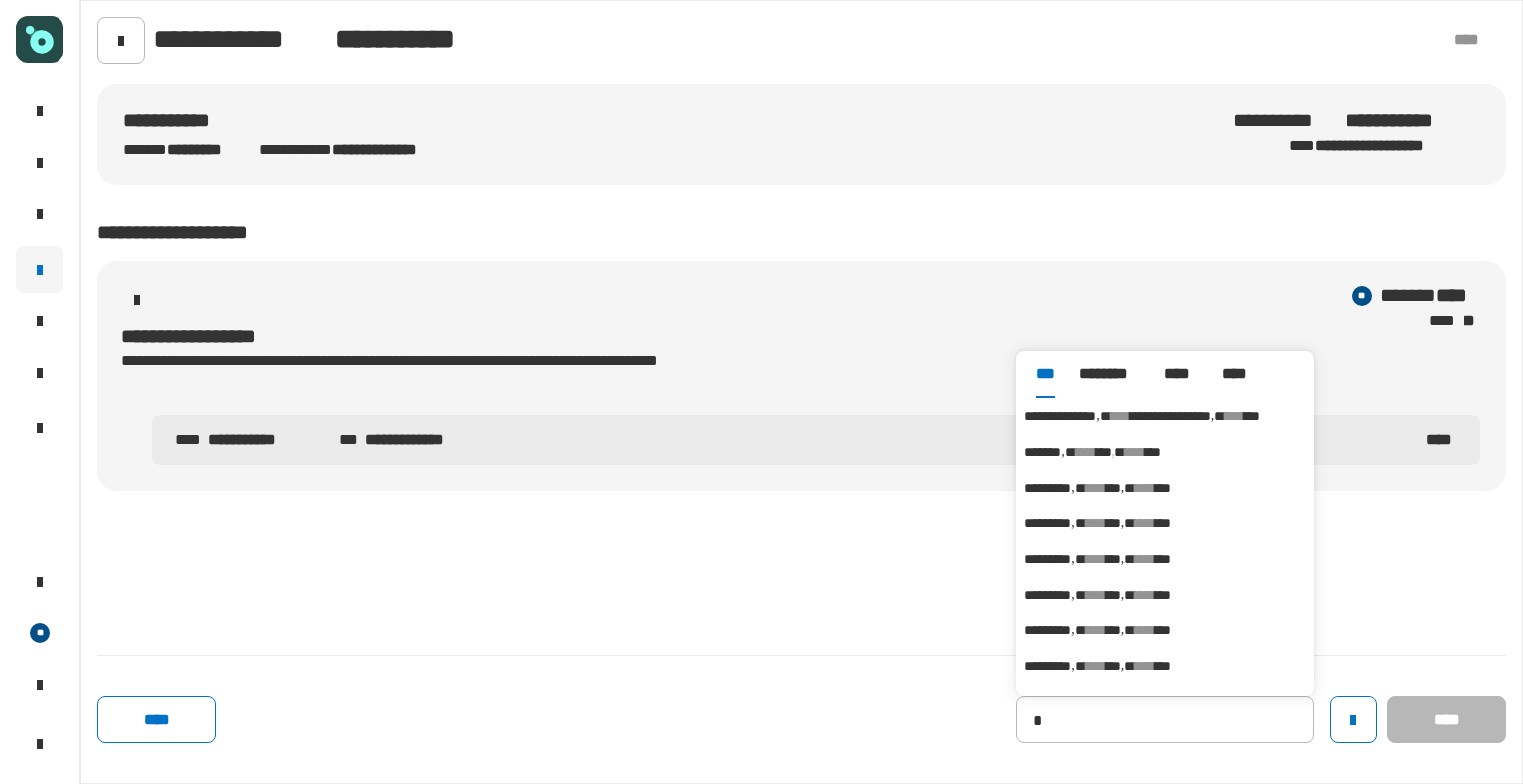 type on "**********" 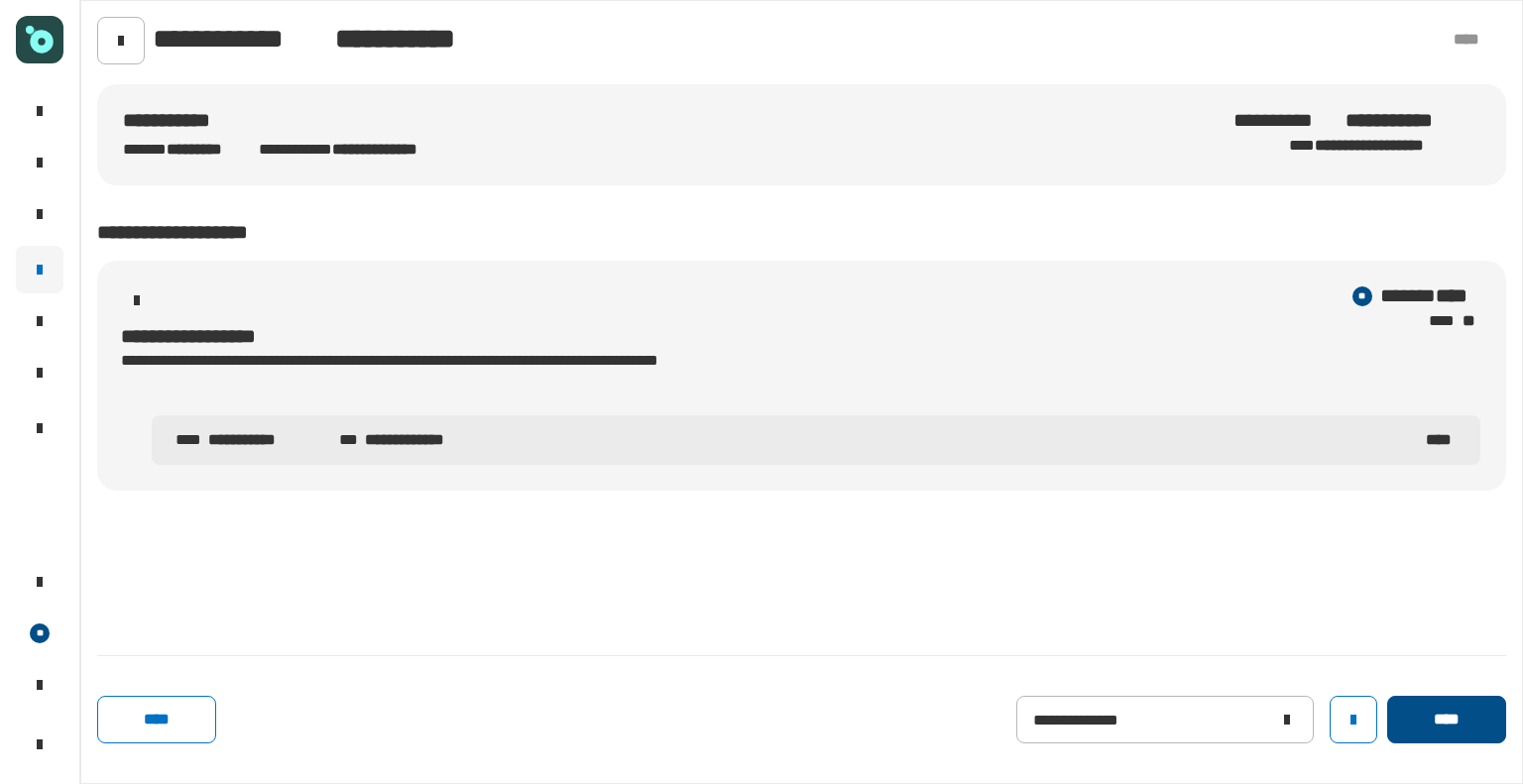 click on "****" 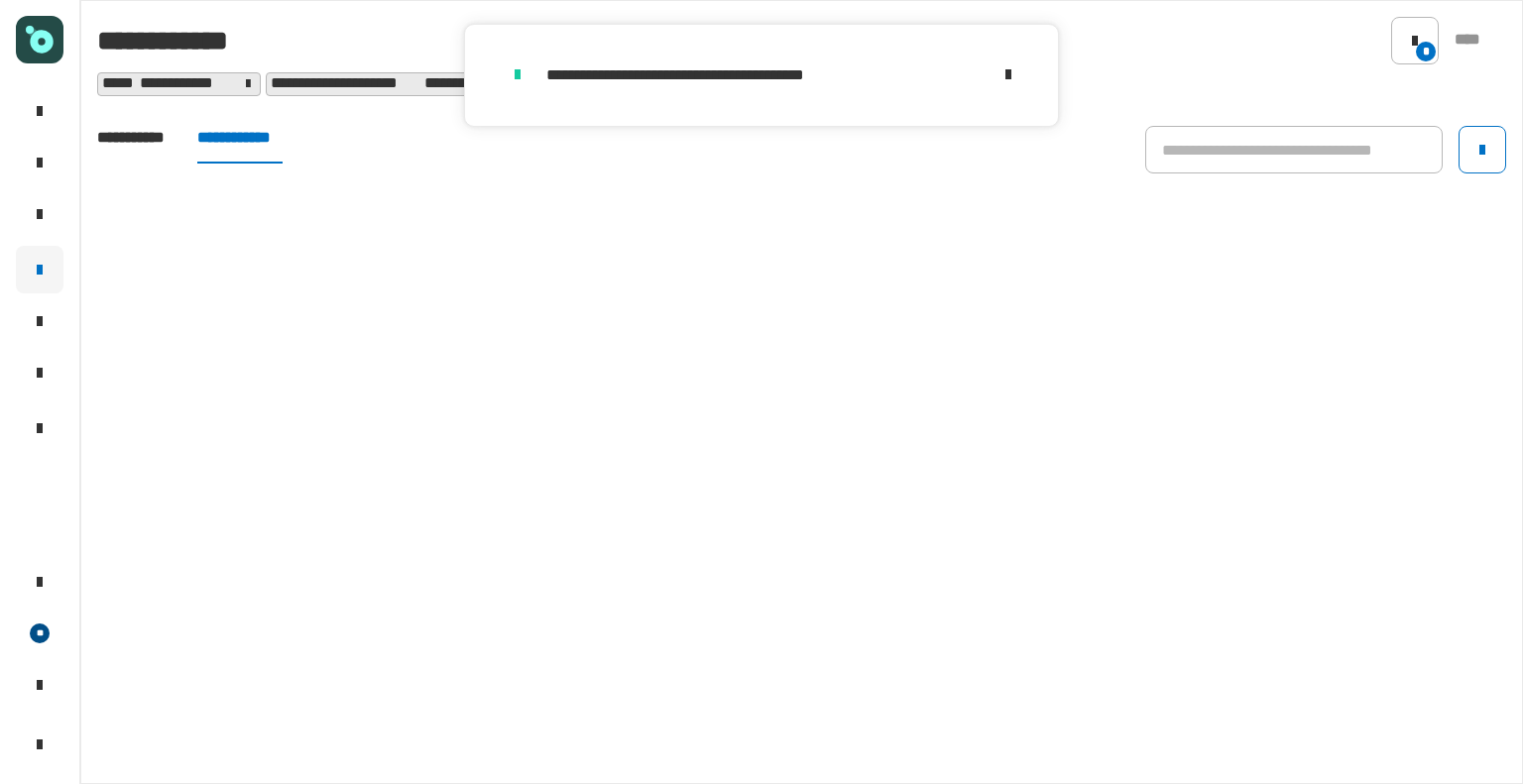 click on "**********" 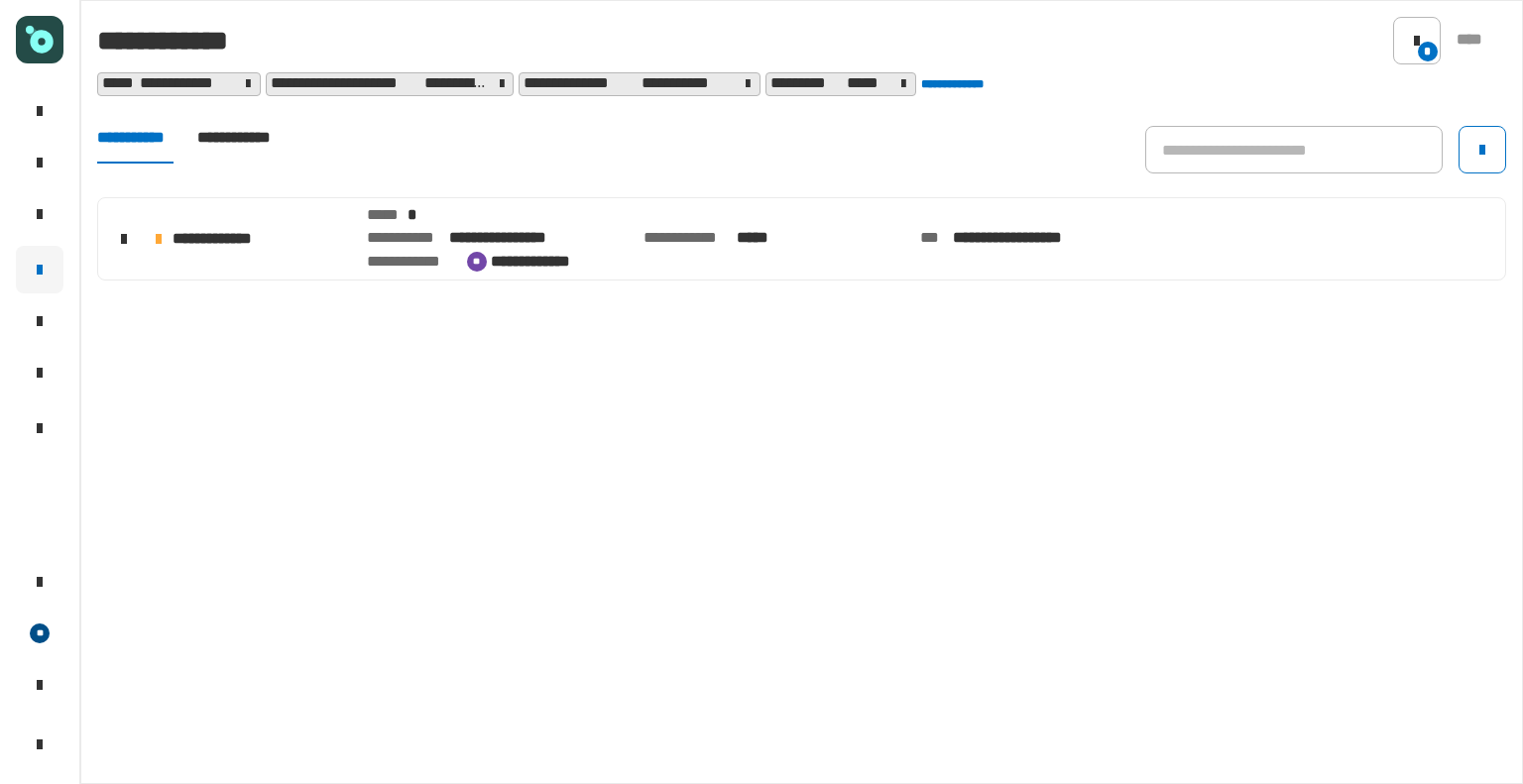click on "**********" 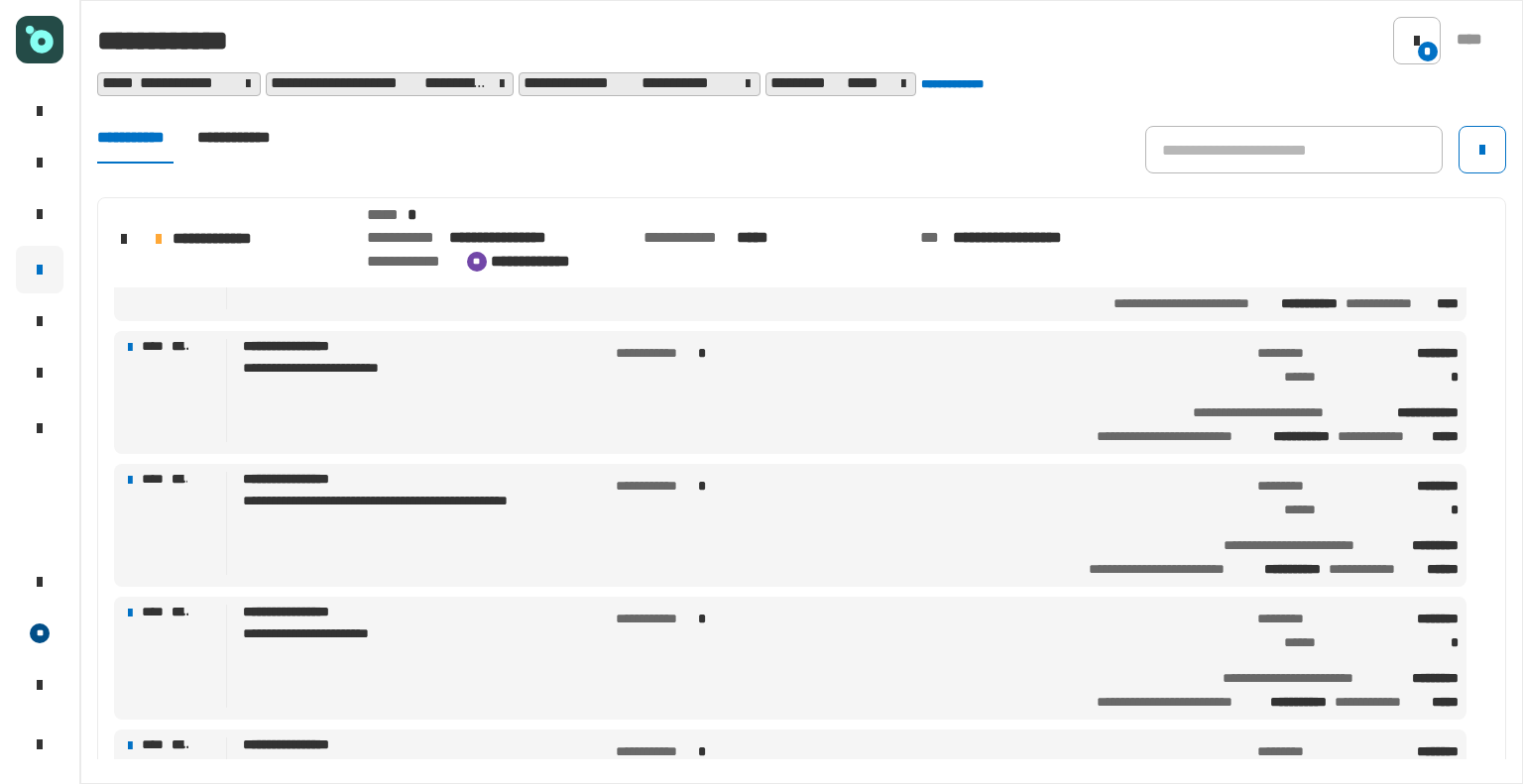 scroll, scrollTop: 621, scrollLeft: 0, axis: vertical 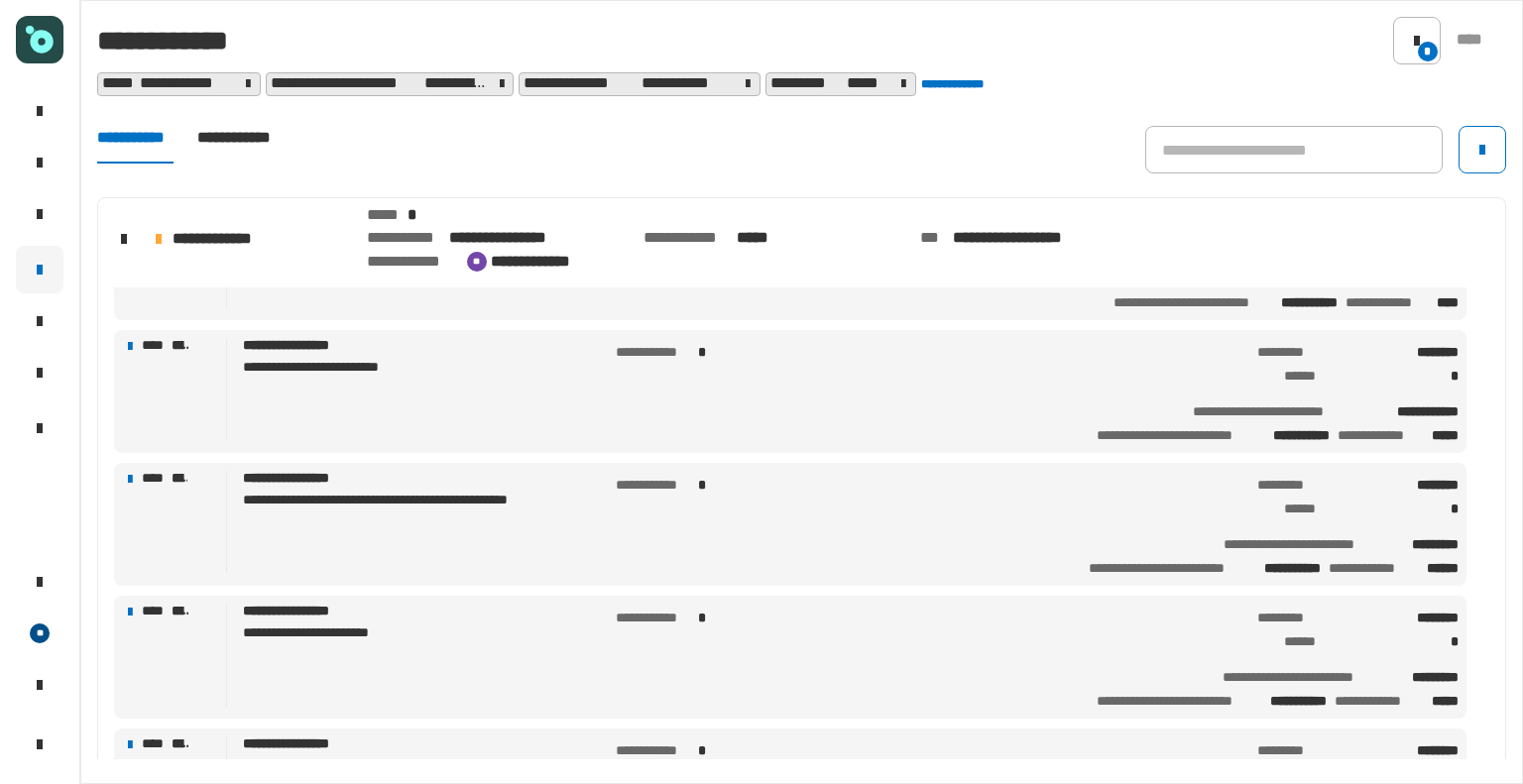 click on "**********" 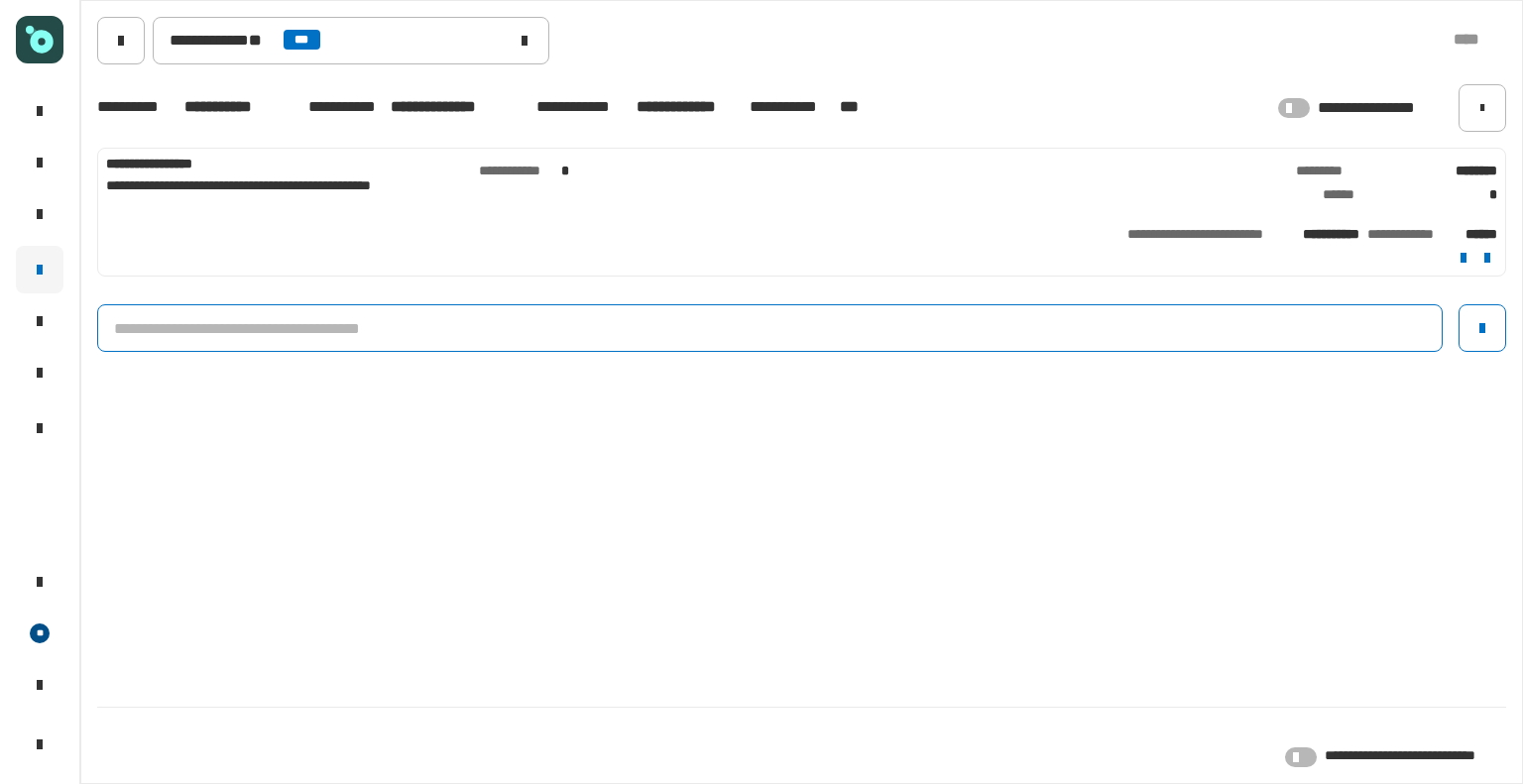 click 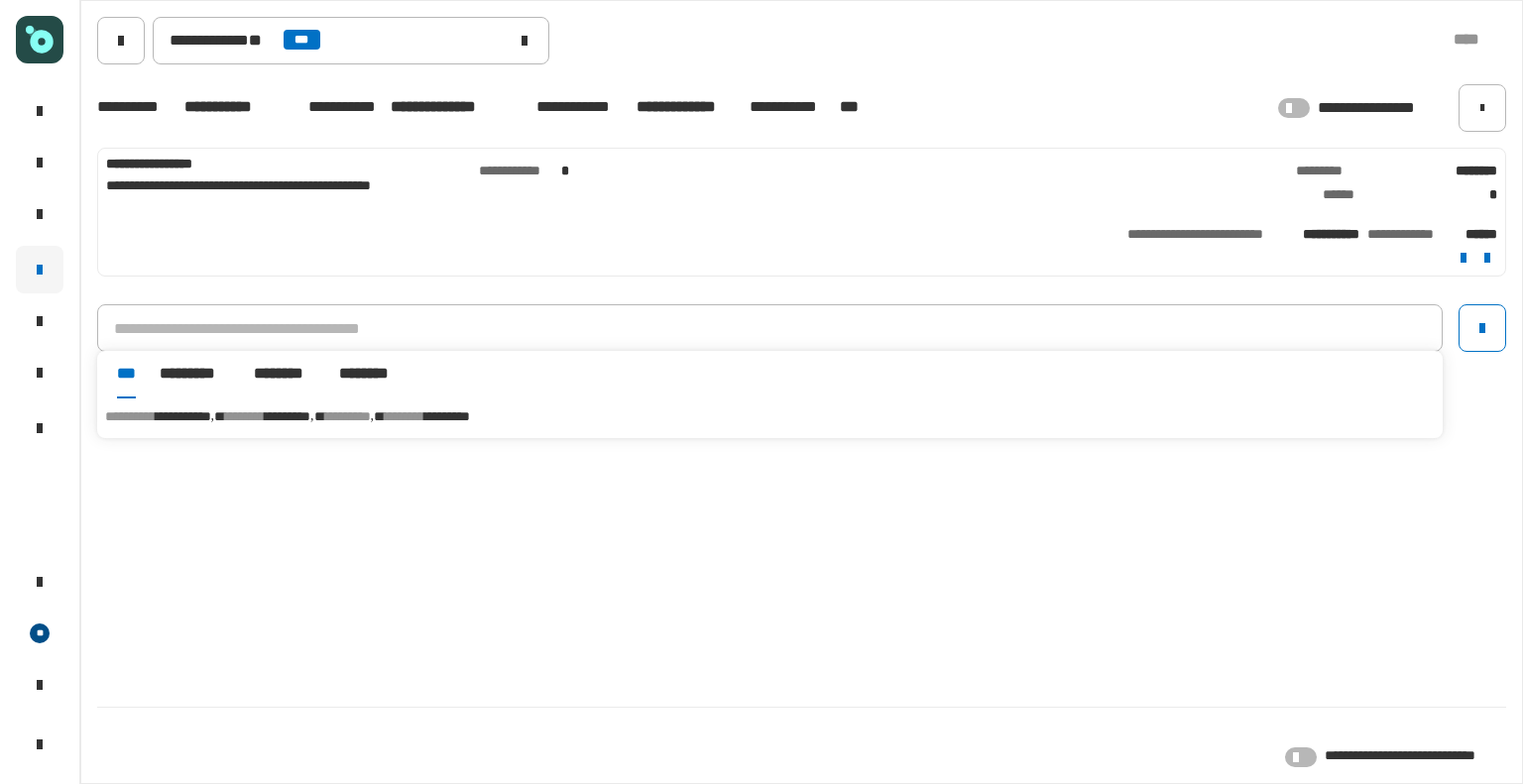 click on "[FIRST] [LAST] [CITY] [STATE] [POSTAL_CODE] [COUNTRY] [ADDRESS_LINE_2] [ADDRESS_LINE_3] [UNIT_TYPE] [ADDRESS_LINE_4] [ADDRESS_LINE_5] [ADDRESS_LINE_6]" at bounding box center (770, 416) 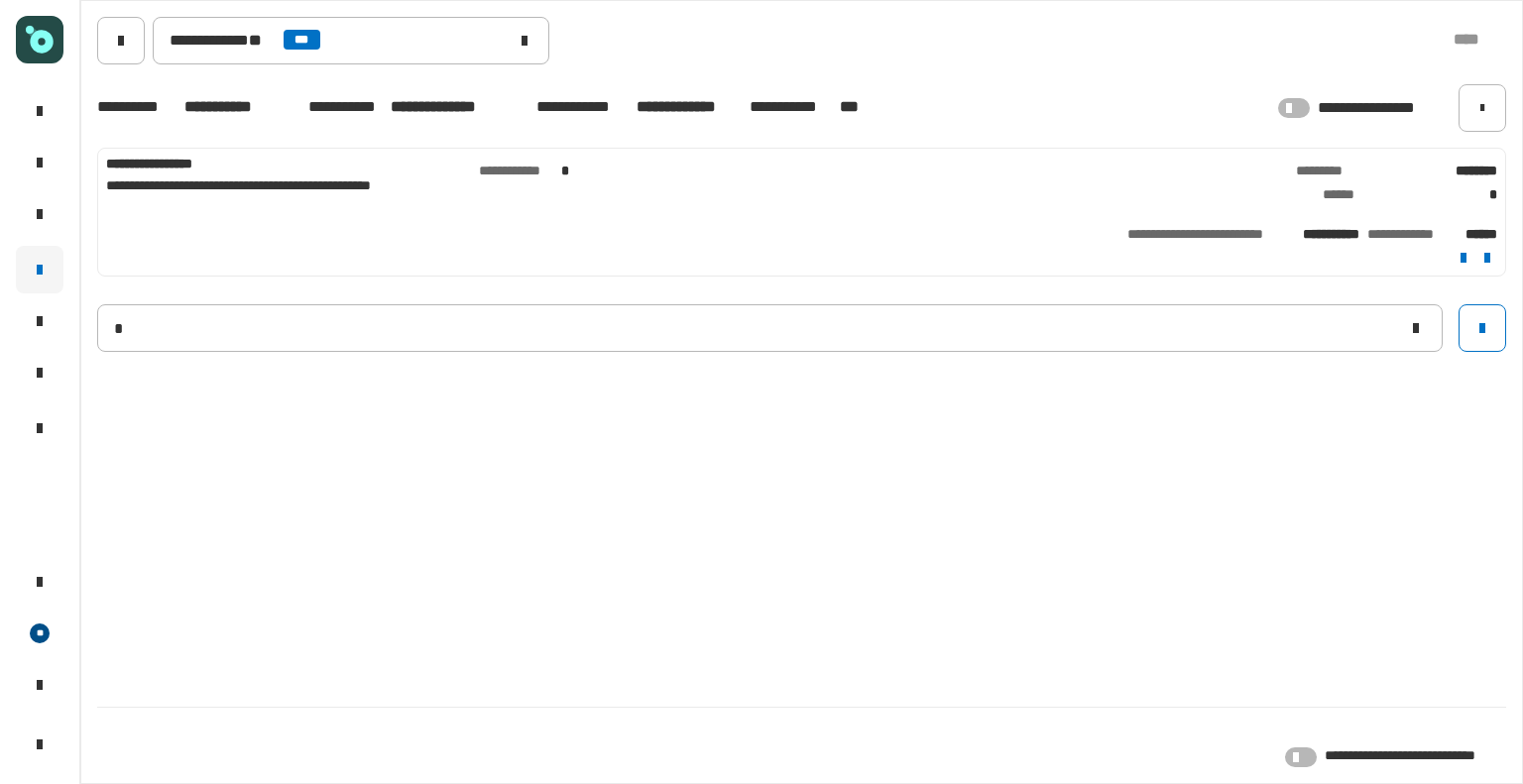 type on "**********" 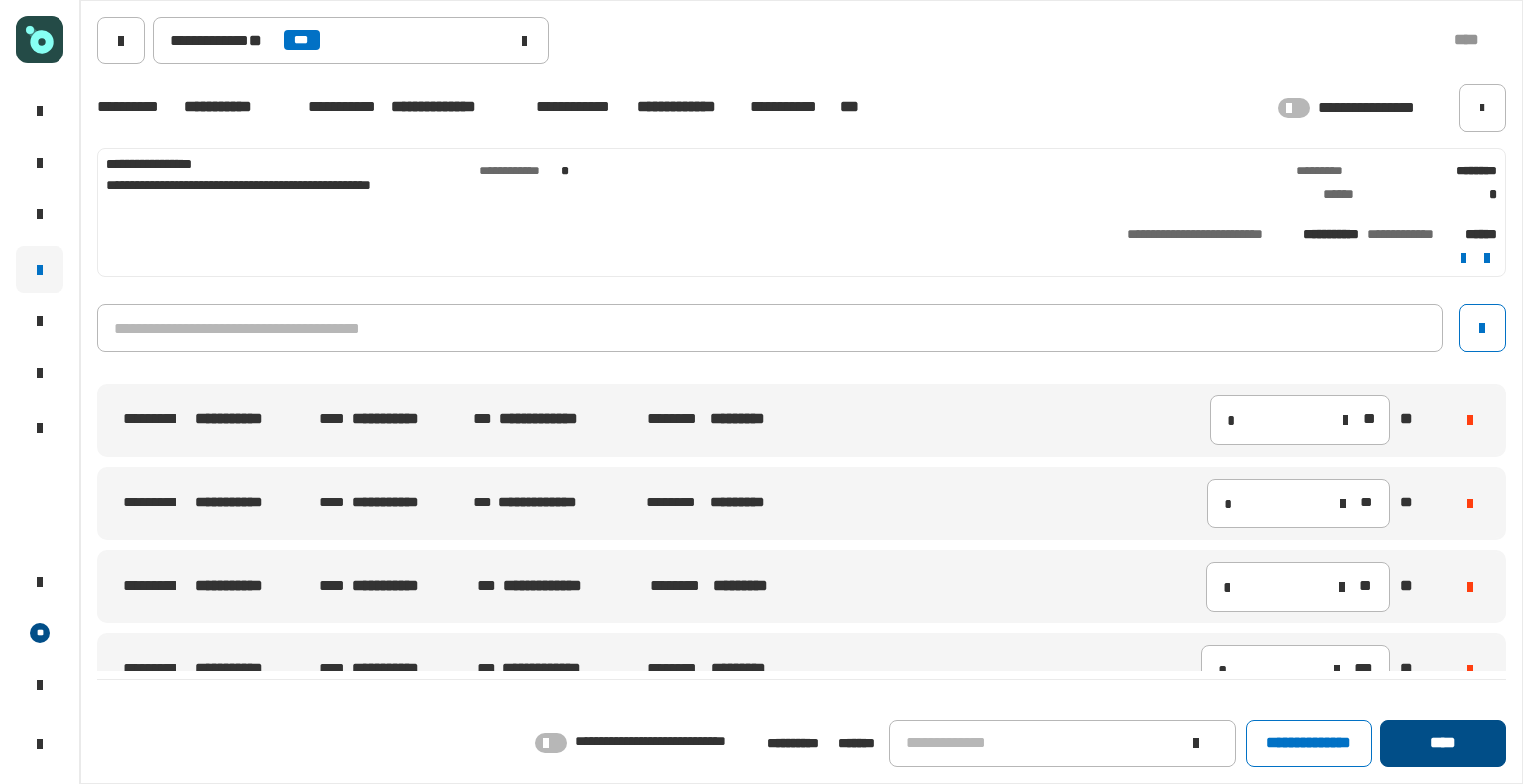 click on "****" 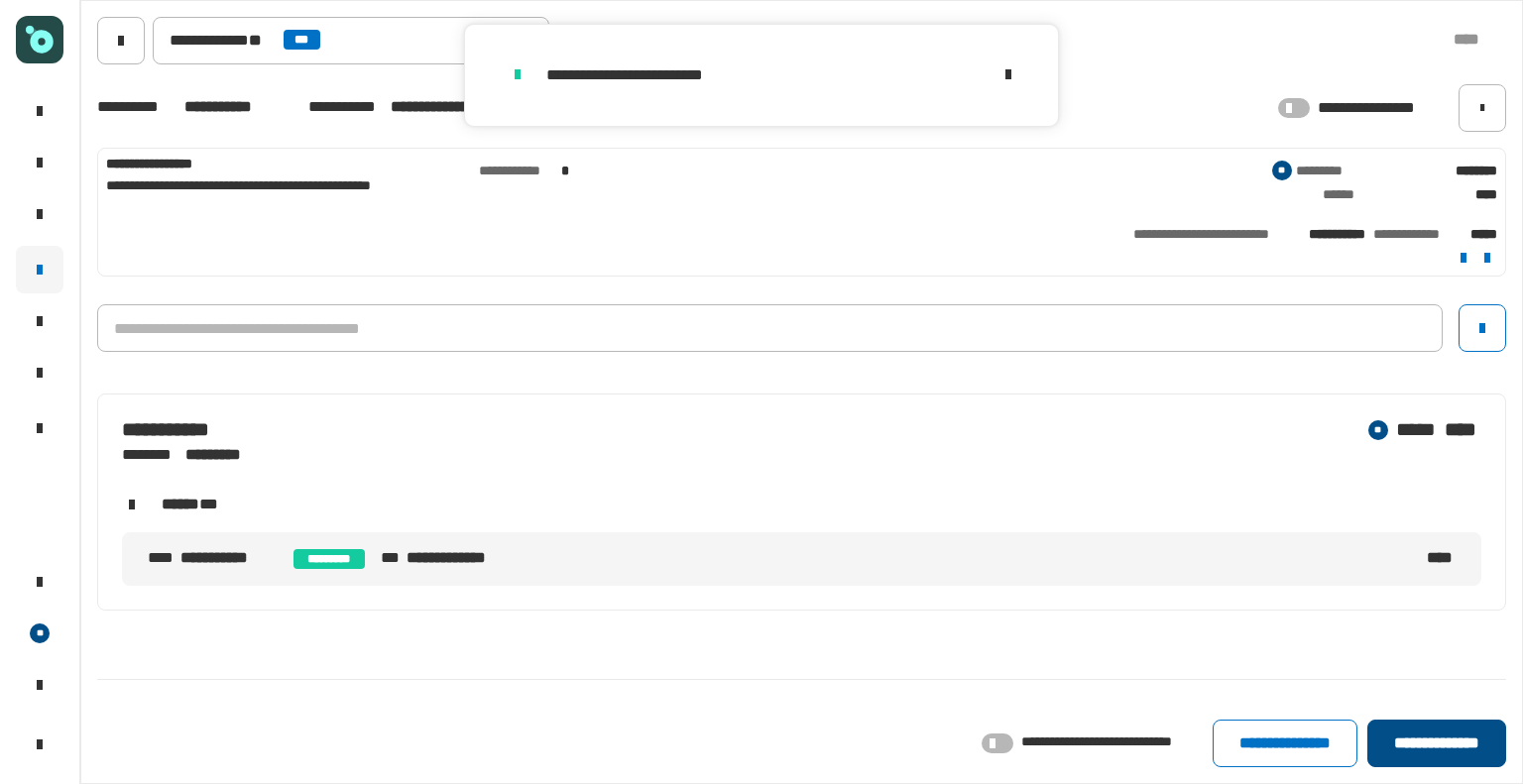click on "**********" 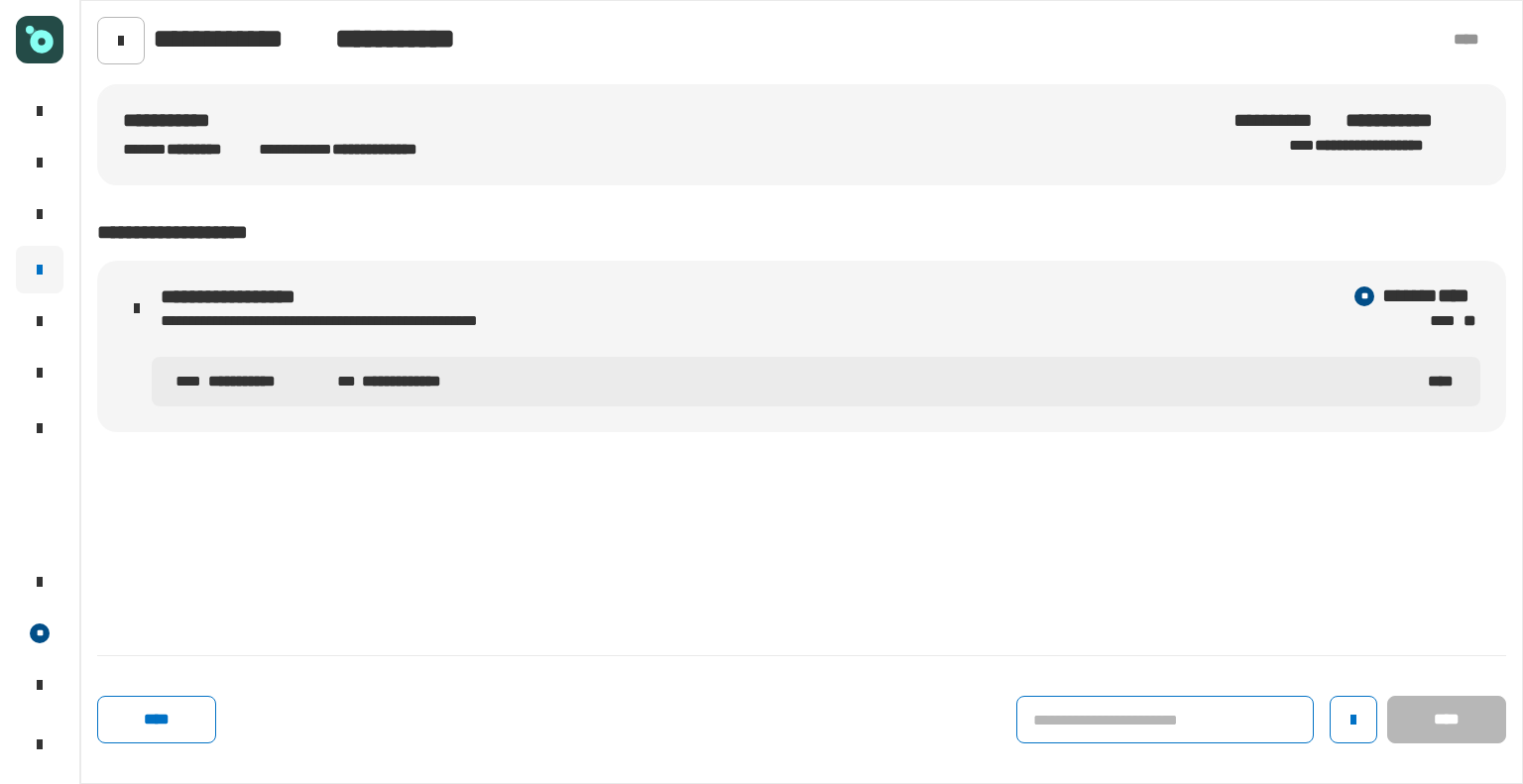 click 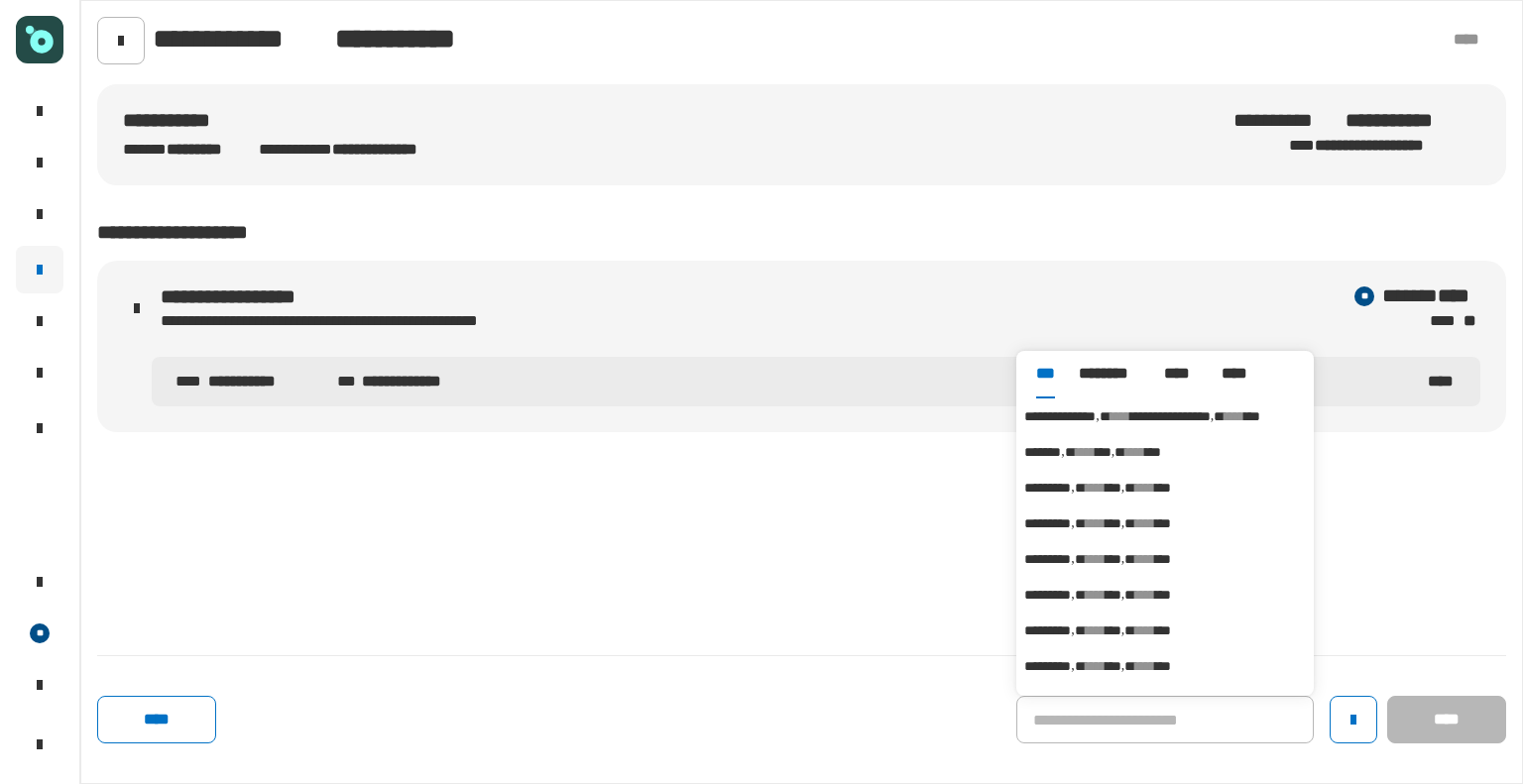 click on "[FIRST] [LAST] [CITY] [STATE]" at bounding box center (1165, 416) 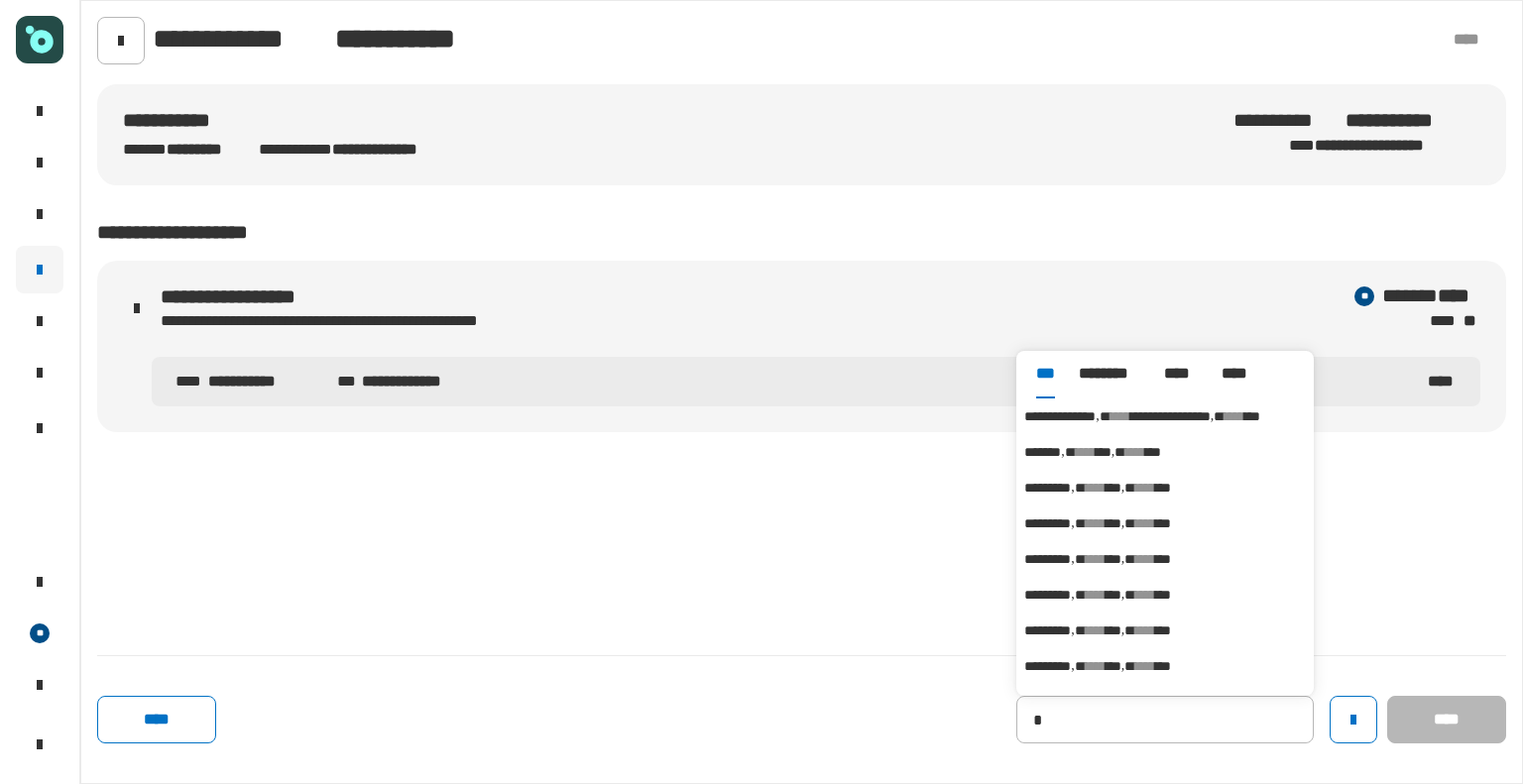 type on "**********" 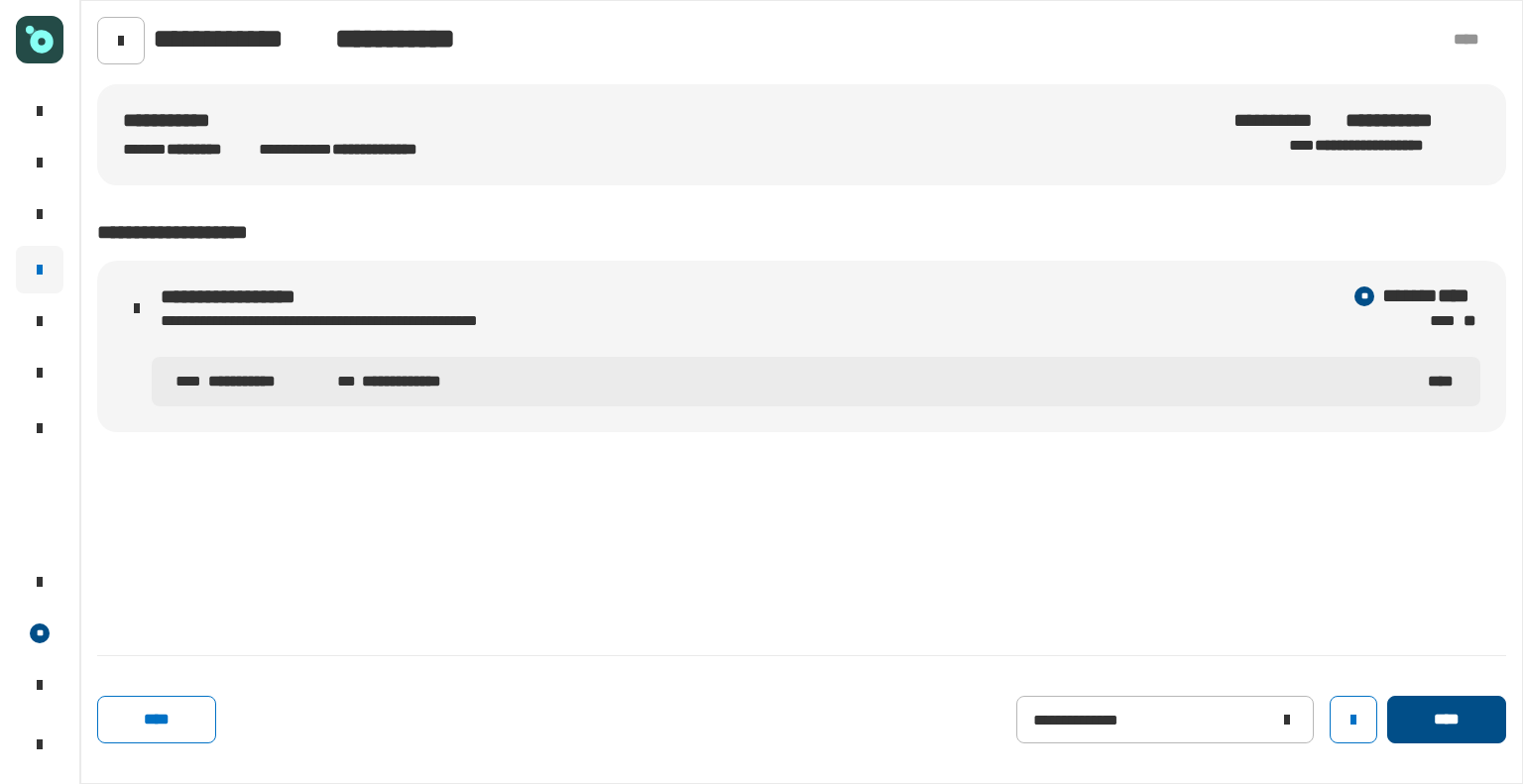 click on "****" 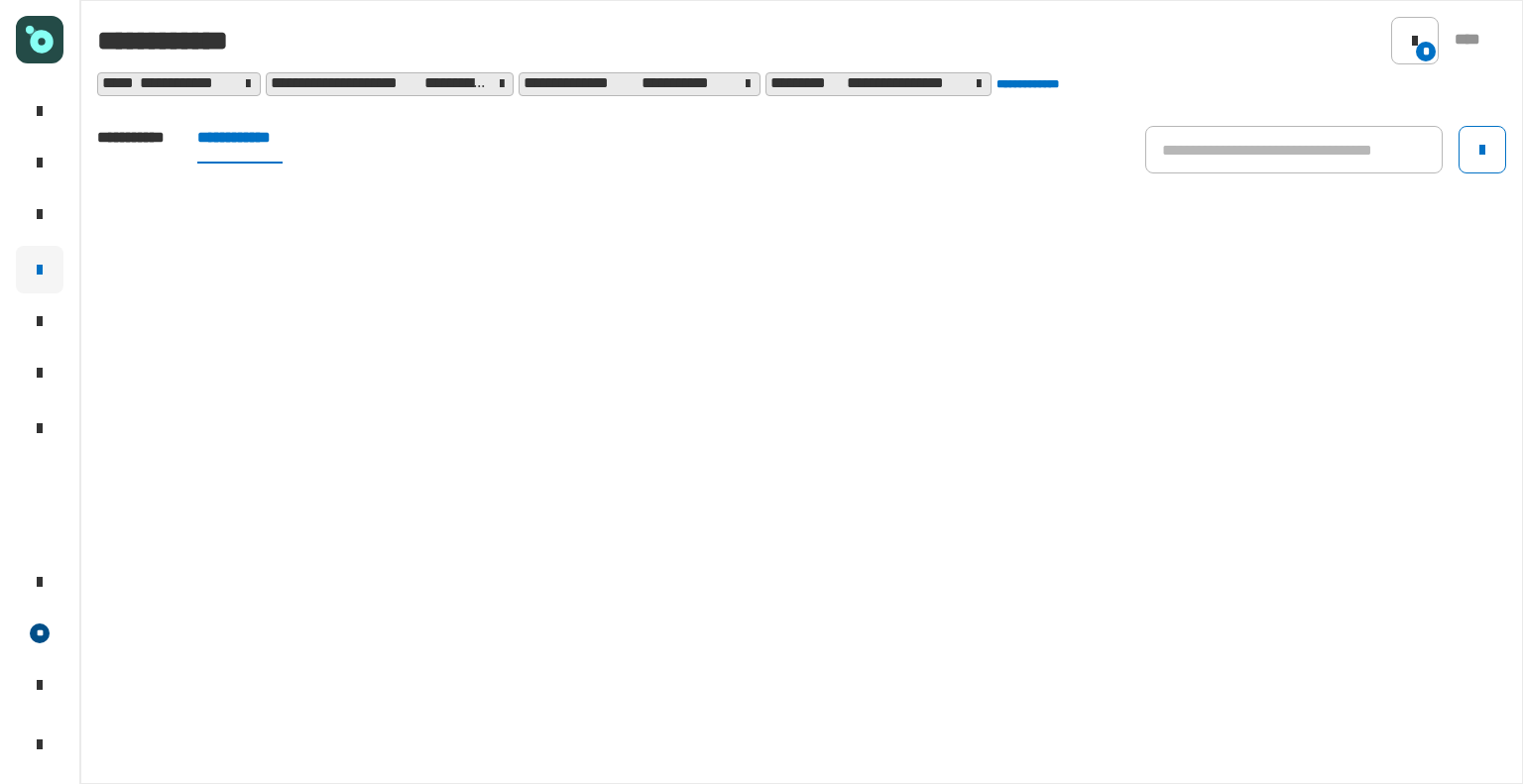 click on "**********" 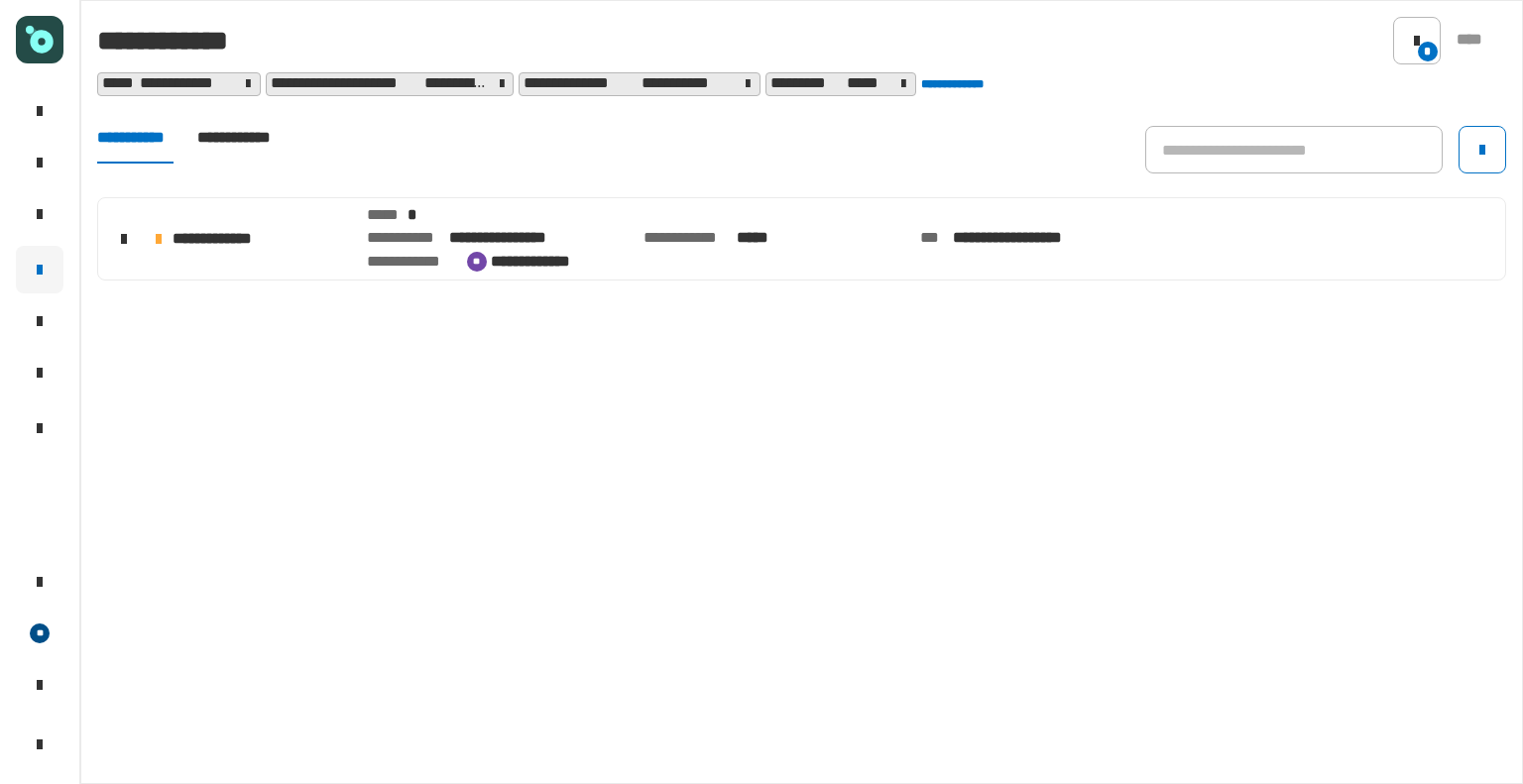 click on "**" 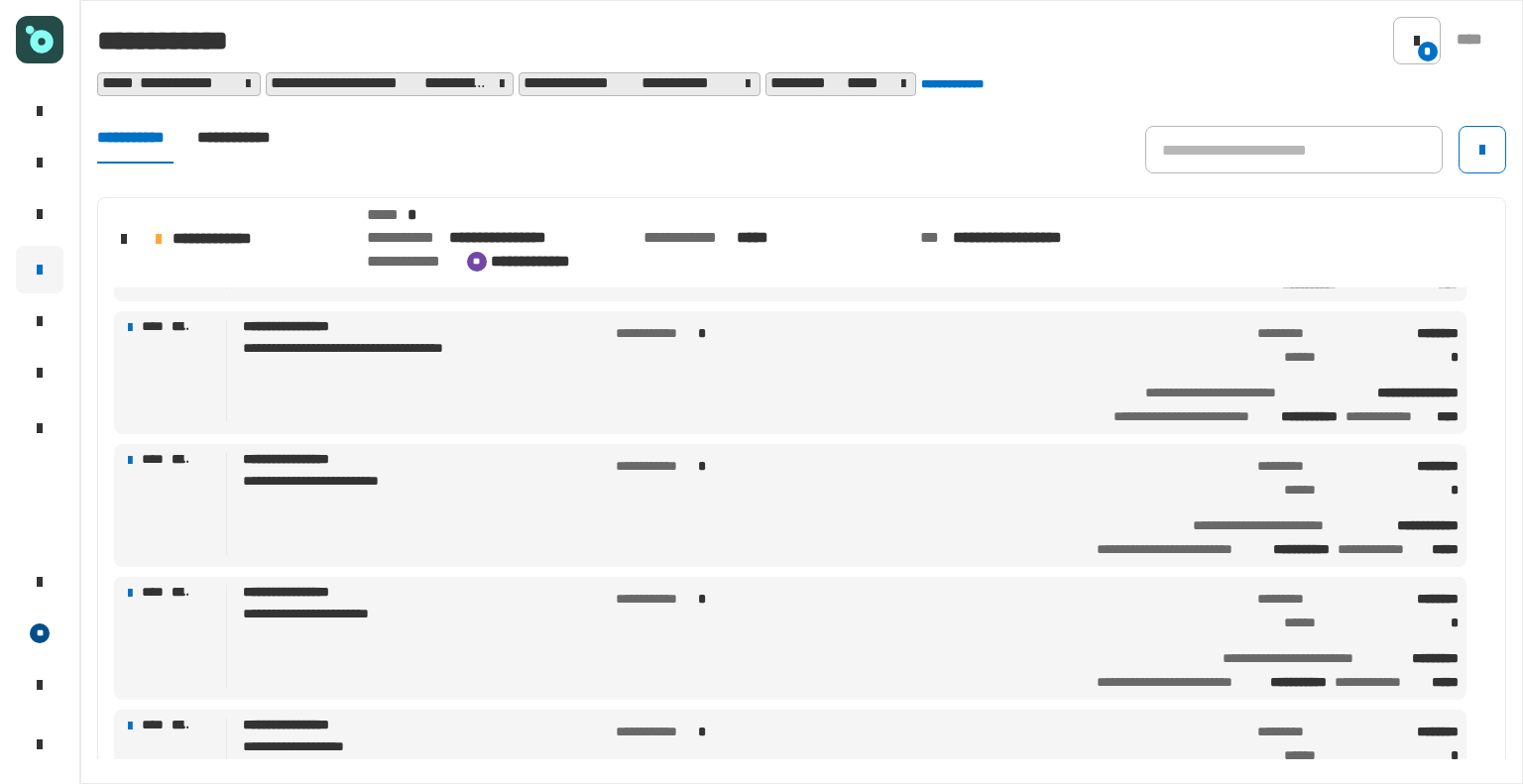 scroll, scrollTop: 507, scrollLeft: 0, axis: vertical 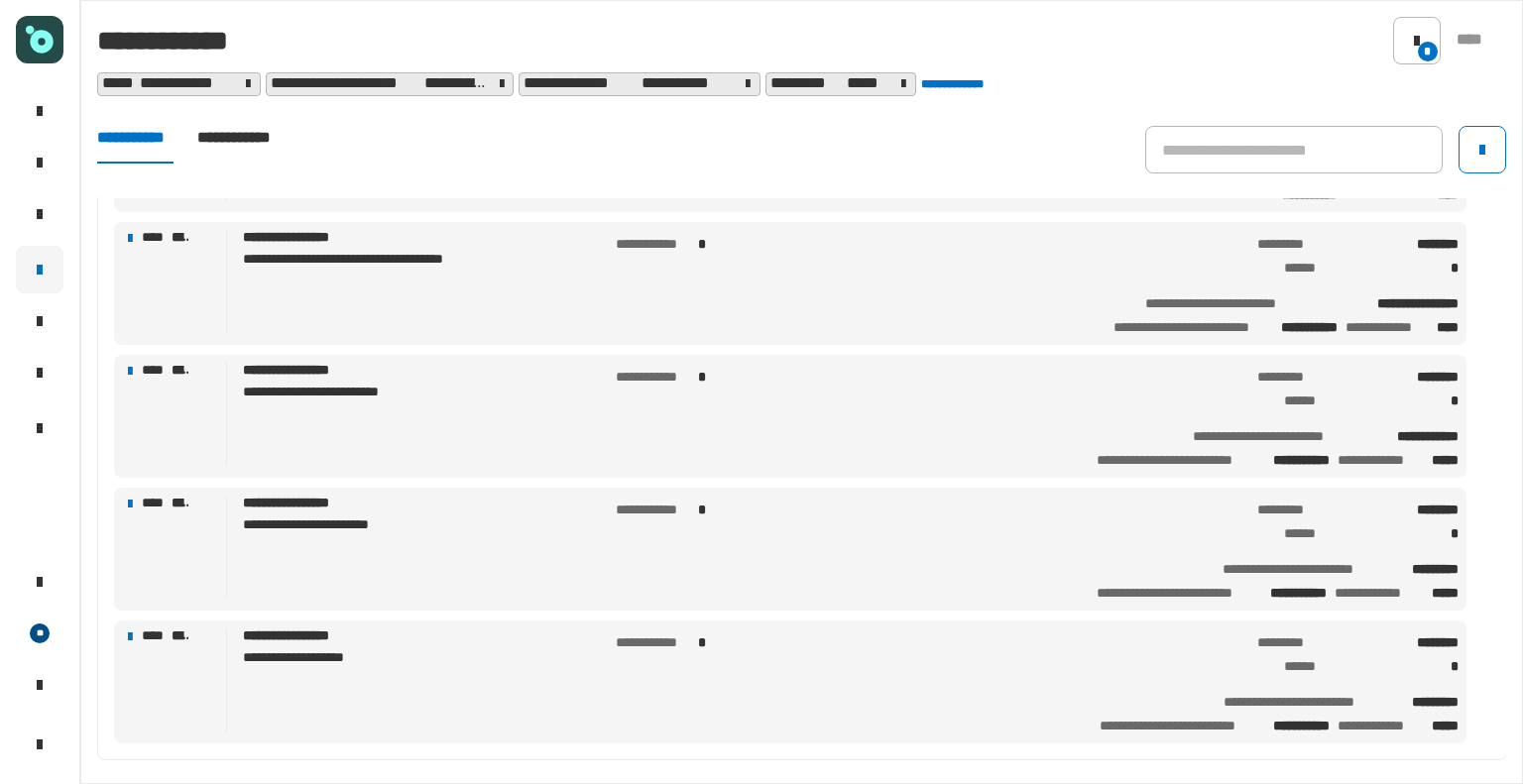 click on "**********" 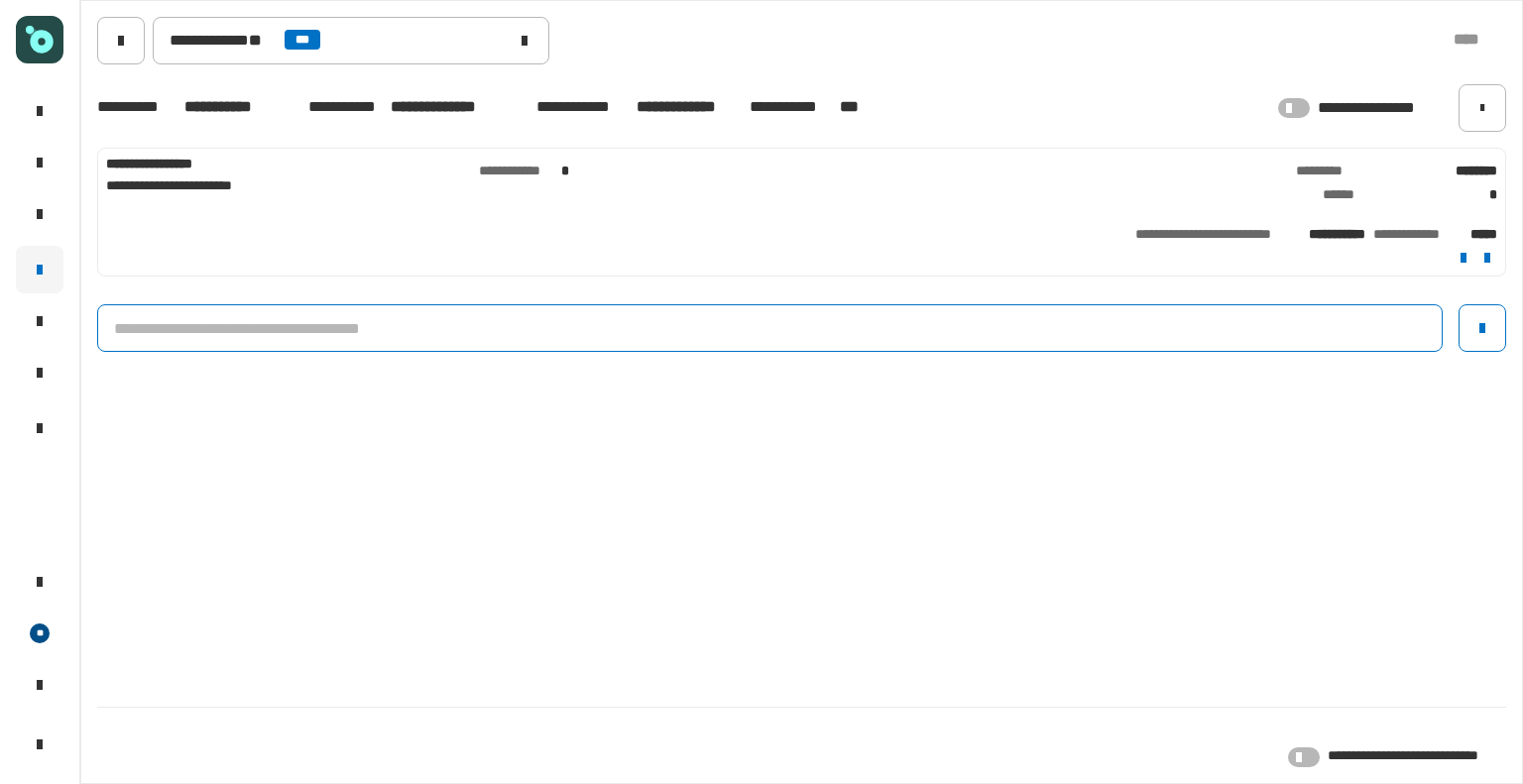 click 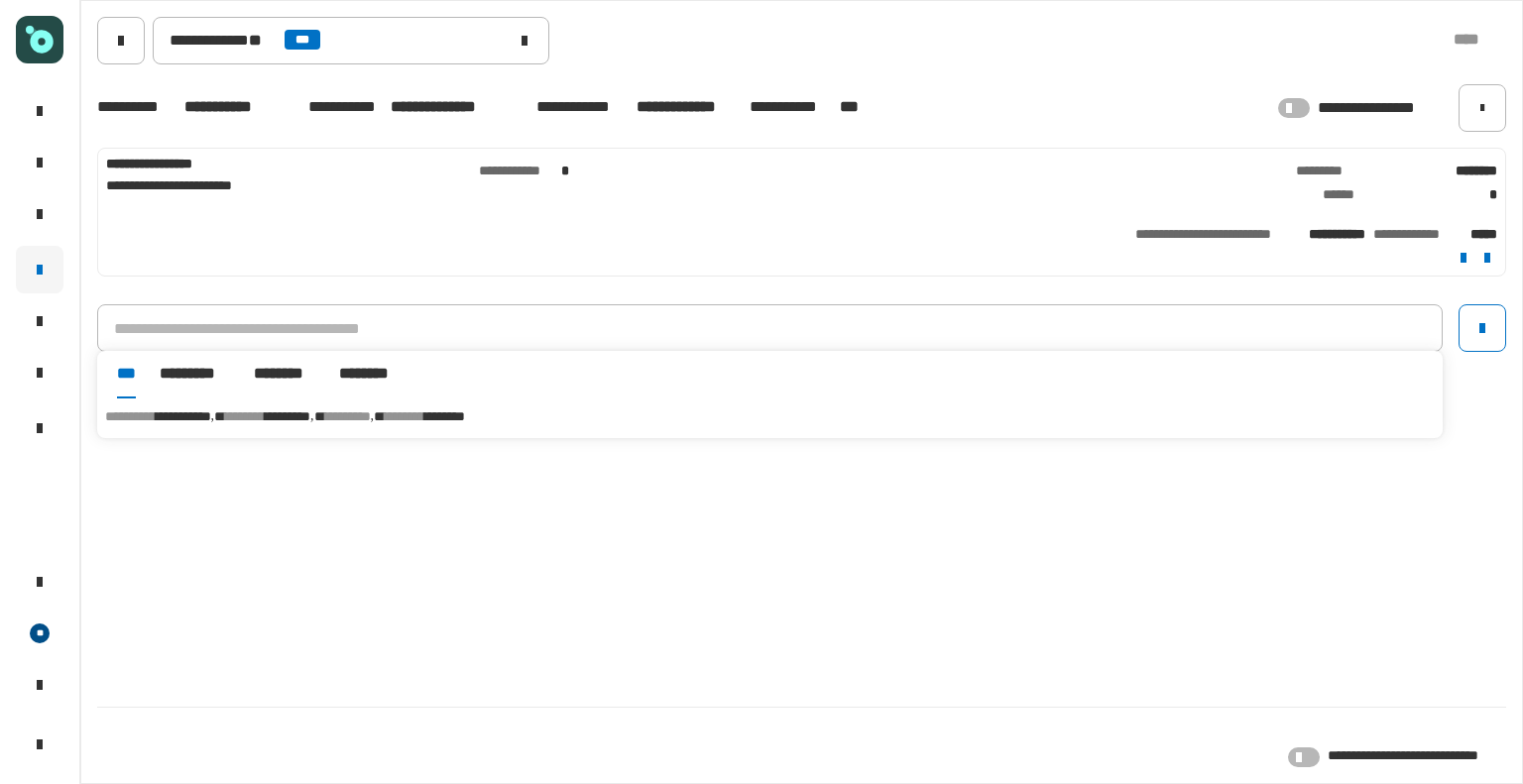 click on "********" at bounding box center (348, 416) 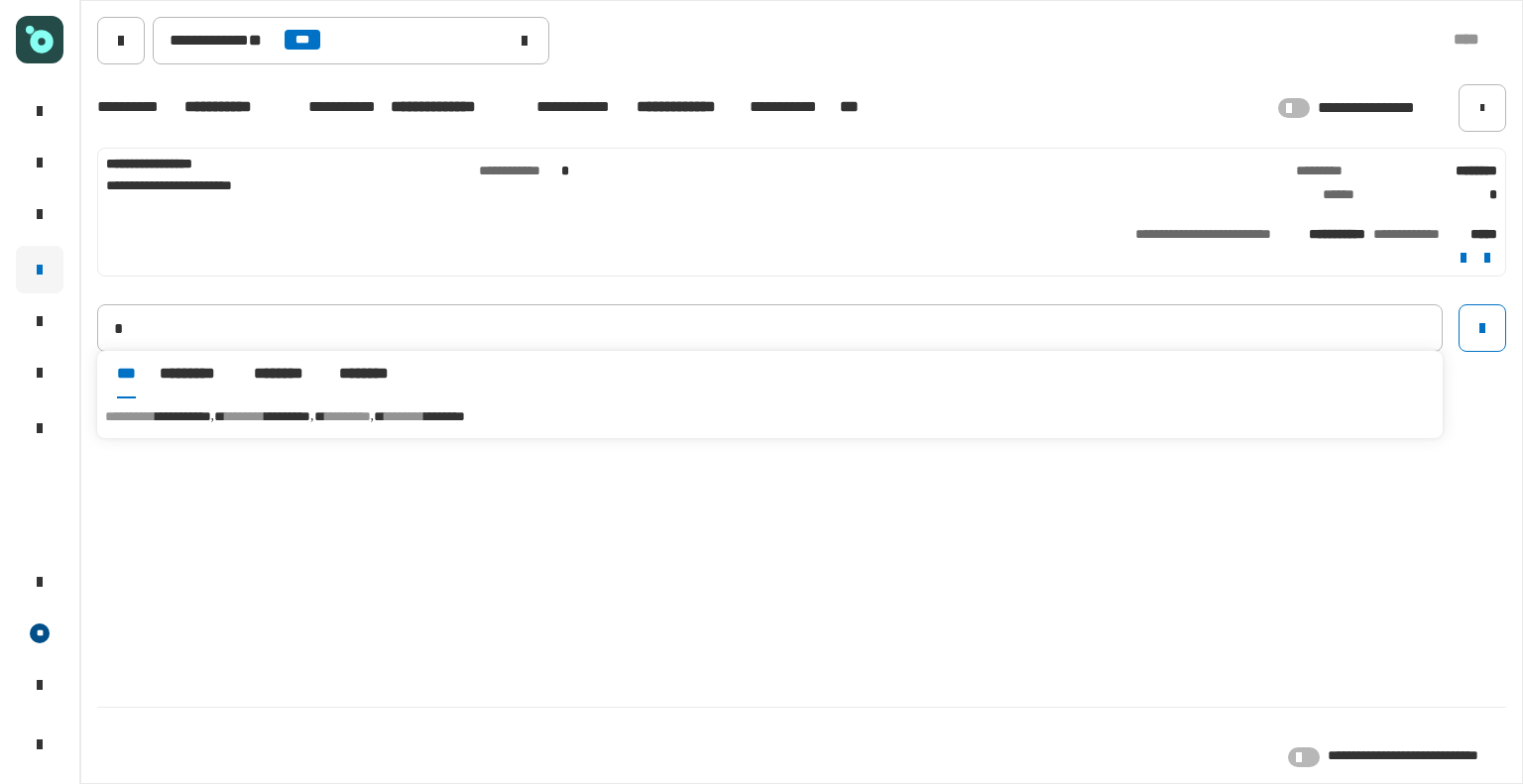 type on "**********" 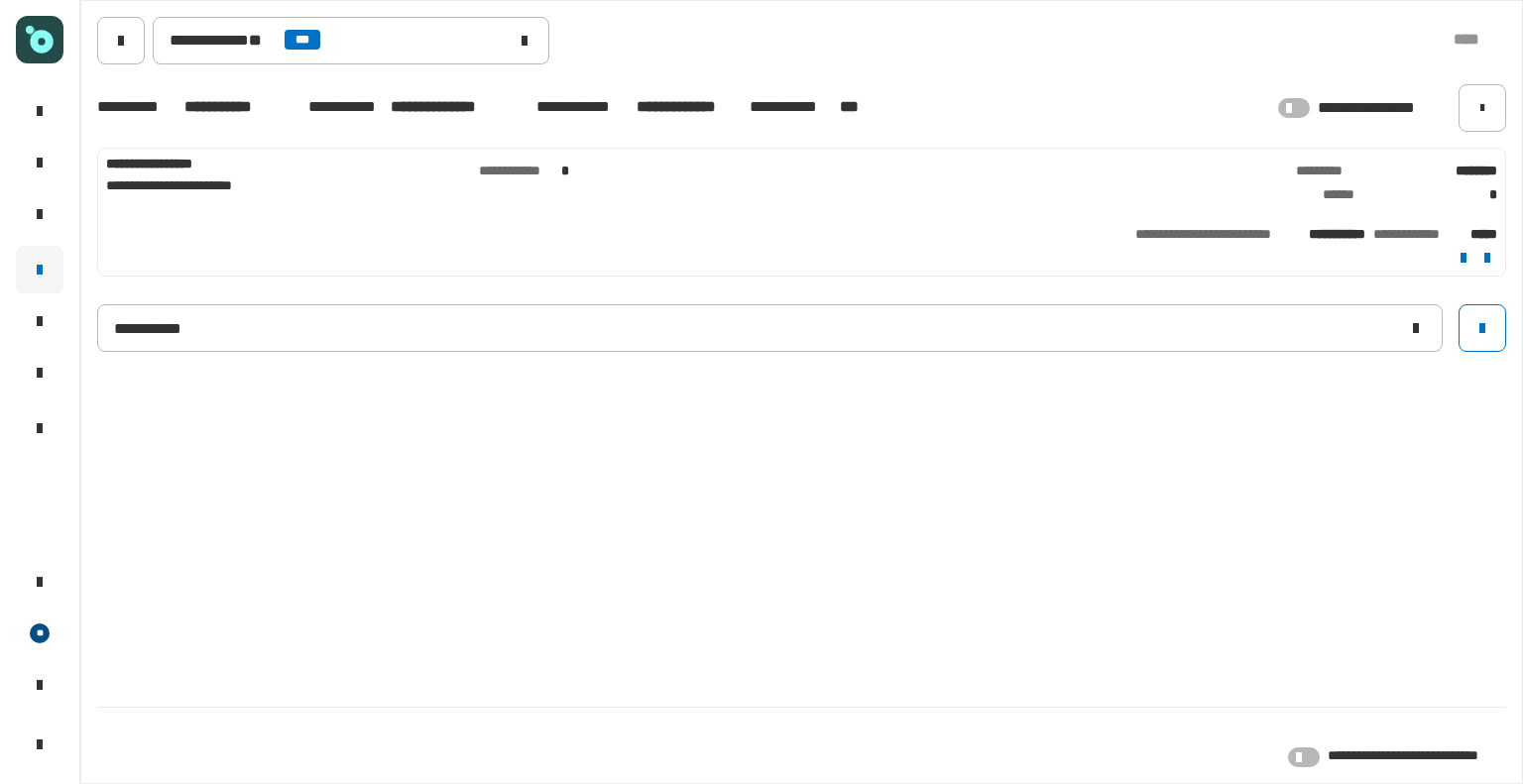 type 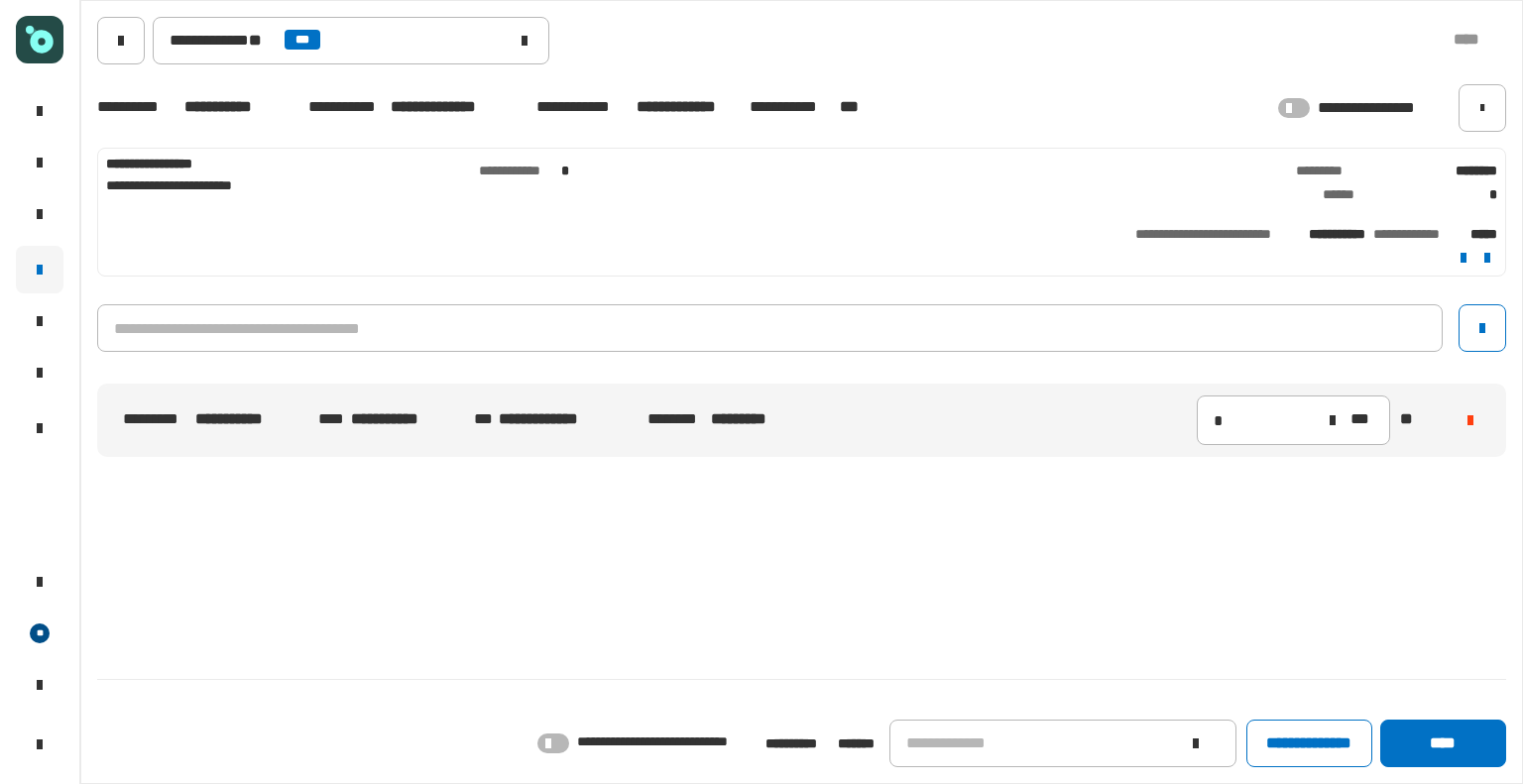 click on "[NUMBER] [STREET] [CITY] [STATE] [POSTAL_CODE] [COUNTRY] [ADDRESS_LINE_2] [ADDRESS_LINE_3] [UNIT_TYPE] [ADDRESS_LINE_4] [ADDRESS_LINE_5] [ADDRESS_LINE_6] [CITY] [STATE] [POSTAL_CODE] [COUNTRY] [ADDRESS_LINE_2] [ADDRESS_LINE_3] [UNIT_TYPE] [ADDRESS_LINE_4] [ADDRESS_LINE_5] [ADDRESS_LINE_6] [CITY] [STATE] [POSTAL_CODE] [COUNTRY] [ADDRESS_LINE_2] [ADDRESS_LINE_3] [UNIT_TYPE] [ADDRESS_LINE_4] [ADDRESS_LINE_5] [ADDRESS_LINE_6] [CITY] [STATE] [POSTAL_CODE] [COUNTRY] [ADDRESS_LINE_2] [ADDRESS_LINE_3] [UNIT_TYPE] [ADDRESS_LINE_4] [ADDRESS_LINE_5] [ADDRESS_LINE_6] [CITY] [STATE] [POSTAL_CODE] [COUNTRY] [ADDRESS_LINE_2] [ADDRESS_LINE_3] [UNIT_TYPE] [ADDRESS_LINE_4] [ADDRESS_LINE_5] [ADDRESS_LINE_6] [CITY] [STATE] [POSTAL_CODE] [COUNTRY] [ADDRESS_LINE_2] [ADDRESS_LINE_3] [UNIT_TYPE] [ADDRESS_LINE_4] [ADDRESS_LINE_5] [ADDRESS_LINE_6] [CITY] [STATE] [POSTAL_CODE] [COUNTRY] [ADDRESS_LINE_2] [ADDRESS_LINE_3] [UNIT_TYPE] [ADDRESS_LINE_4] [ADDRESS_LINE_5] [ADDRESS_LINE_6]" 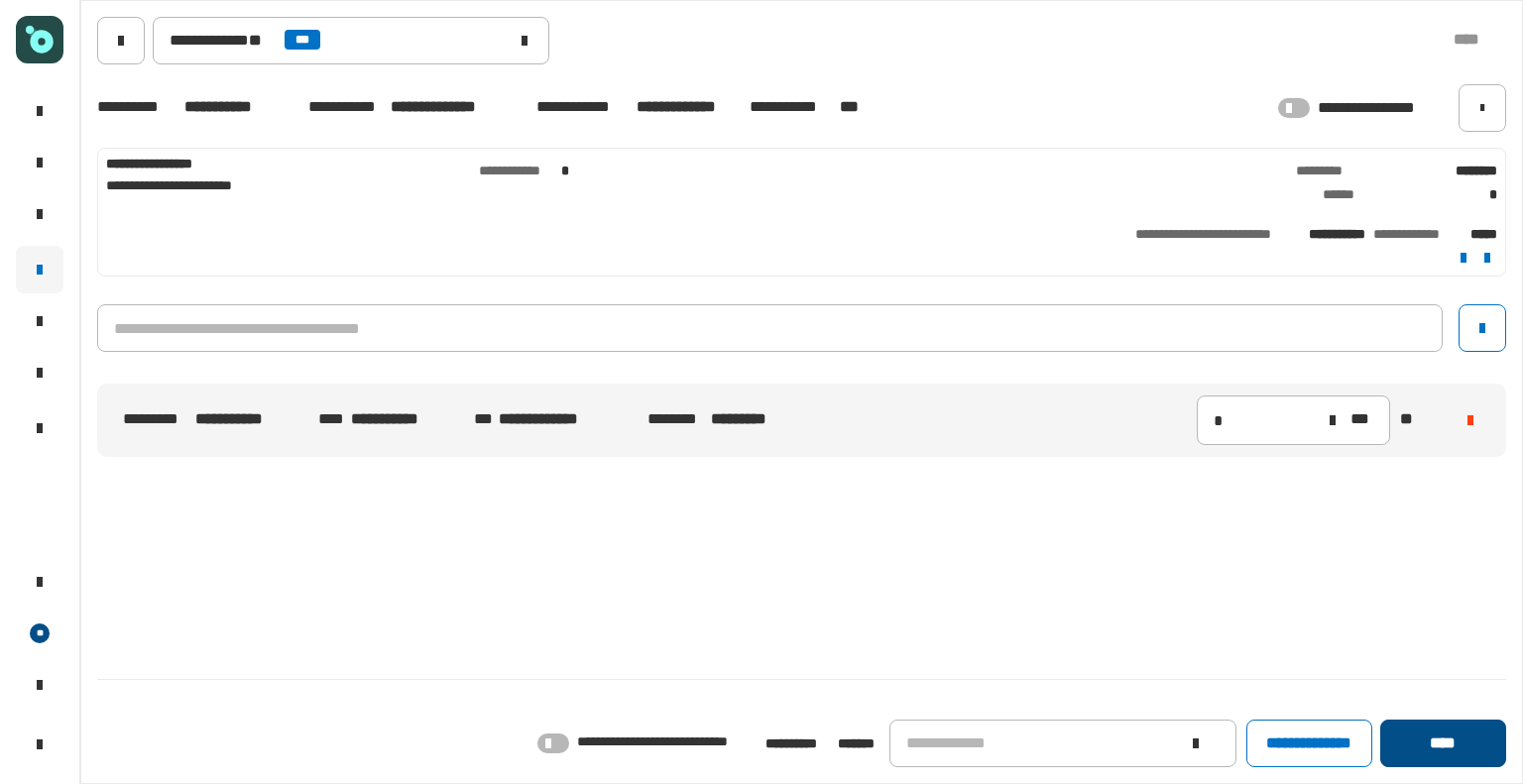 click on "****" 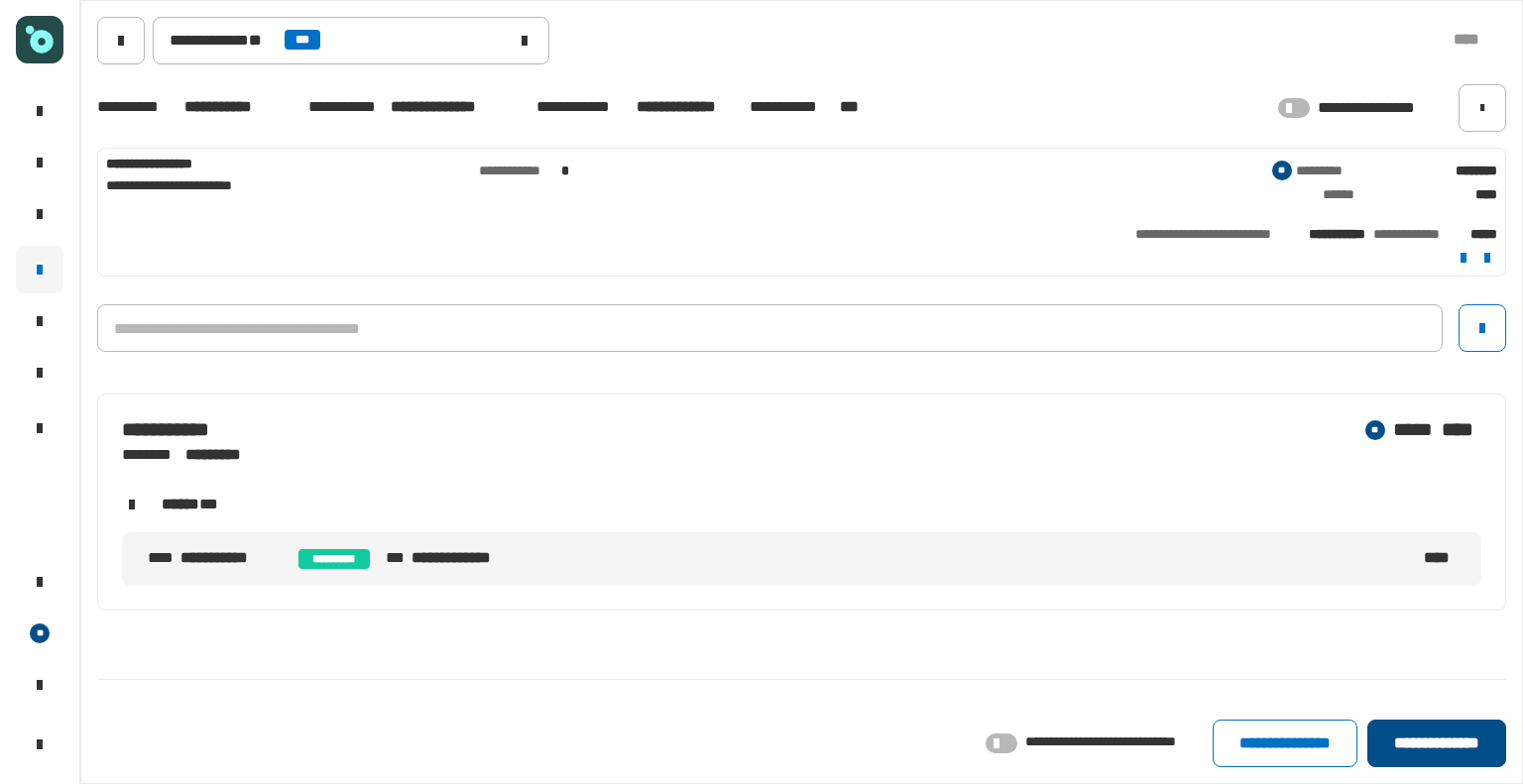 click on "**********" 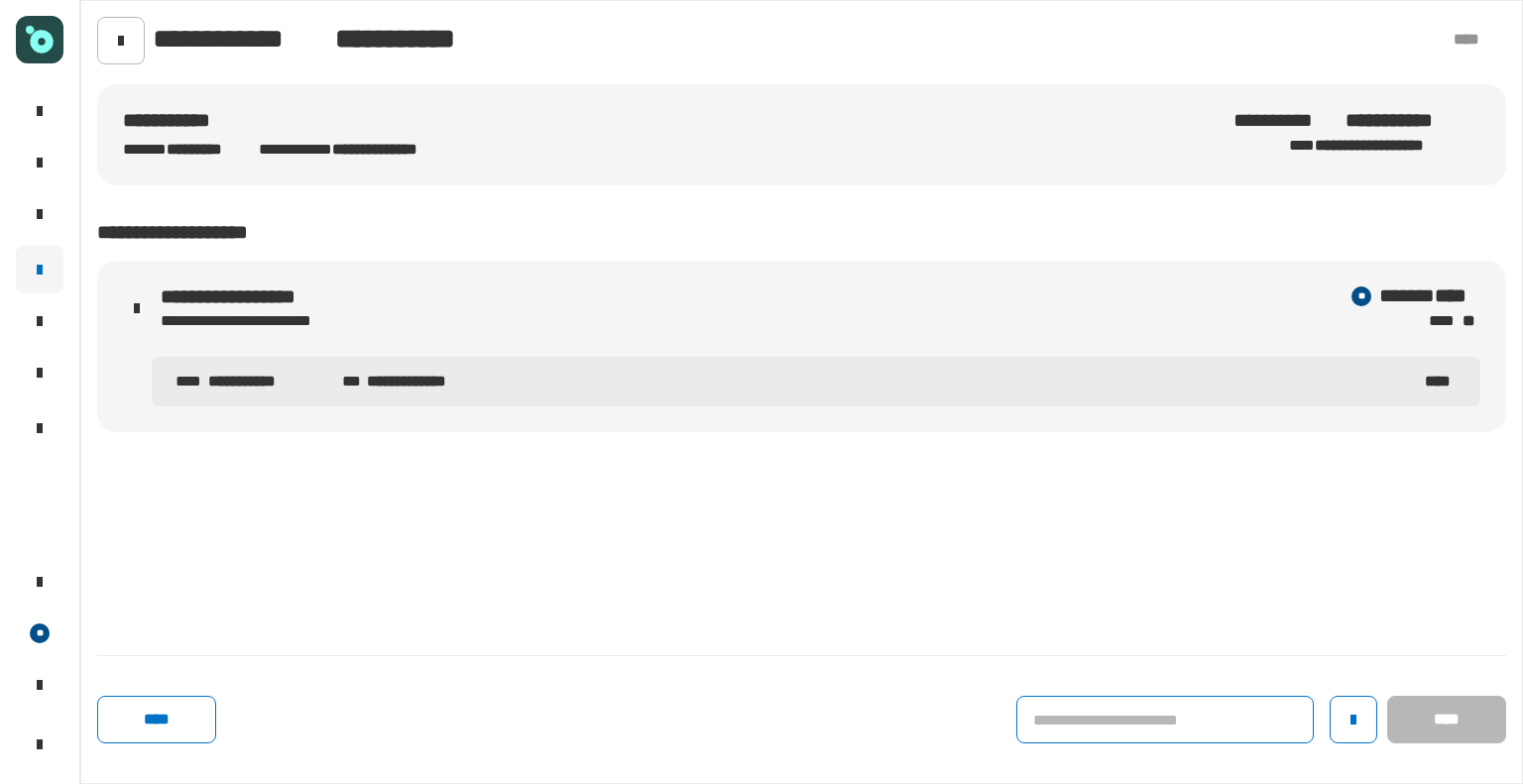 click 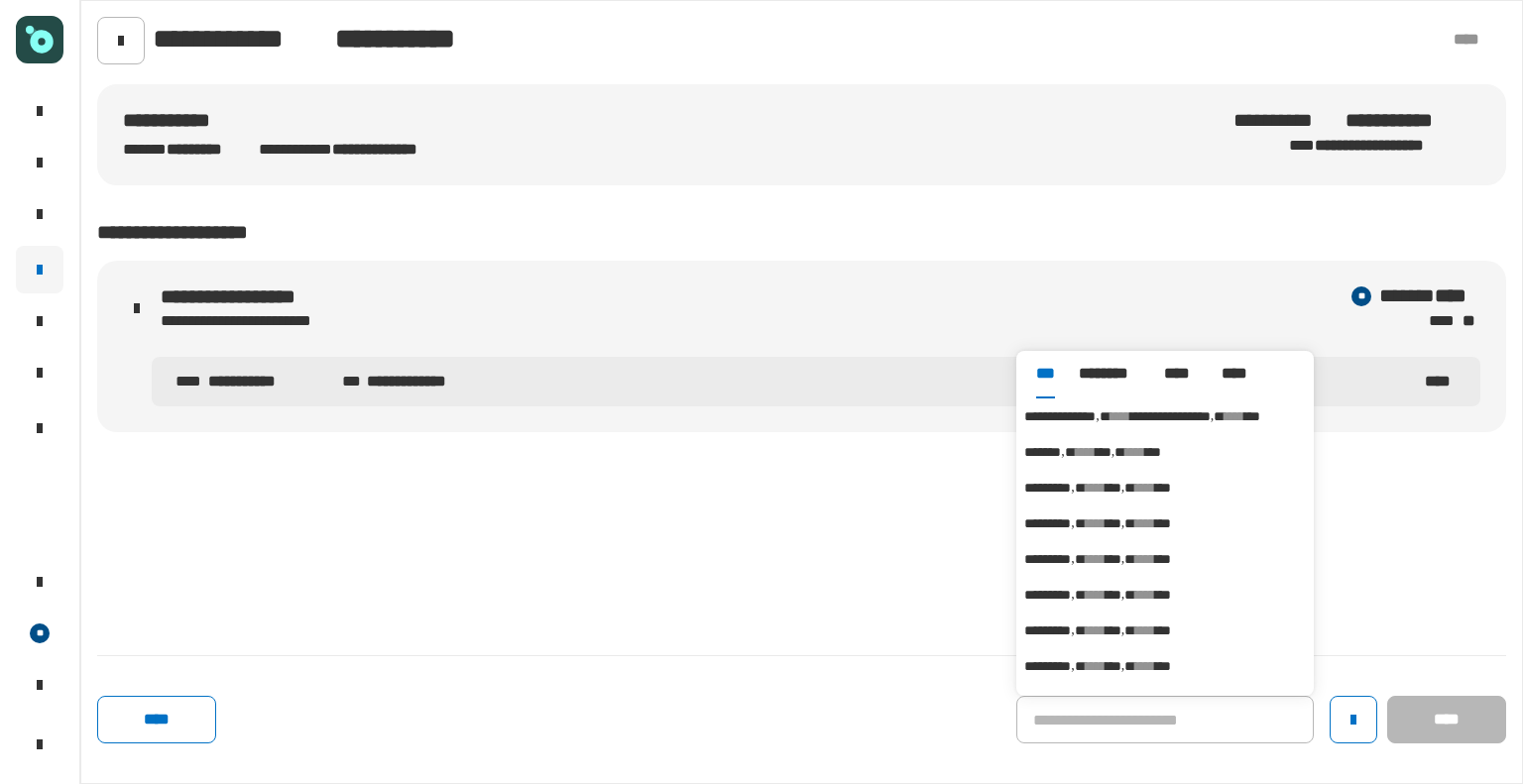 click on "**********" at bounding box center (1060, 416) 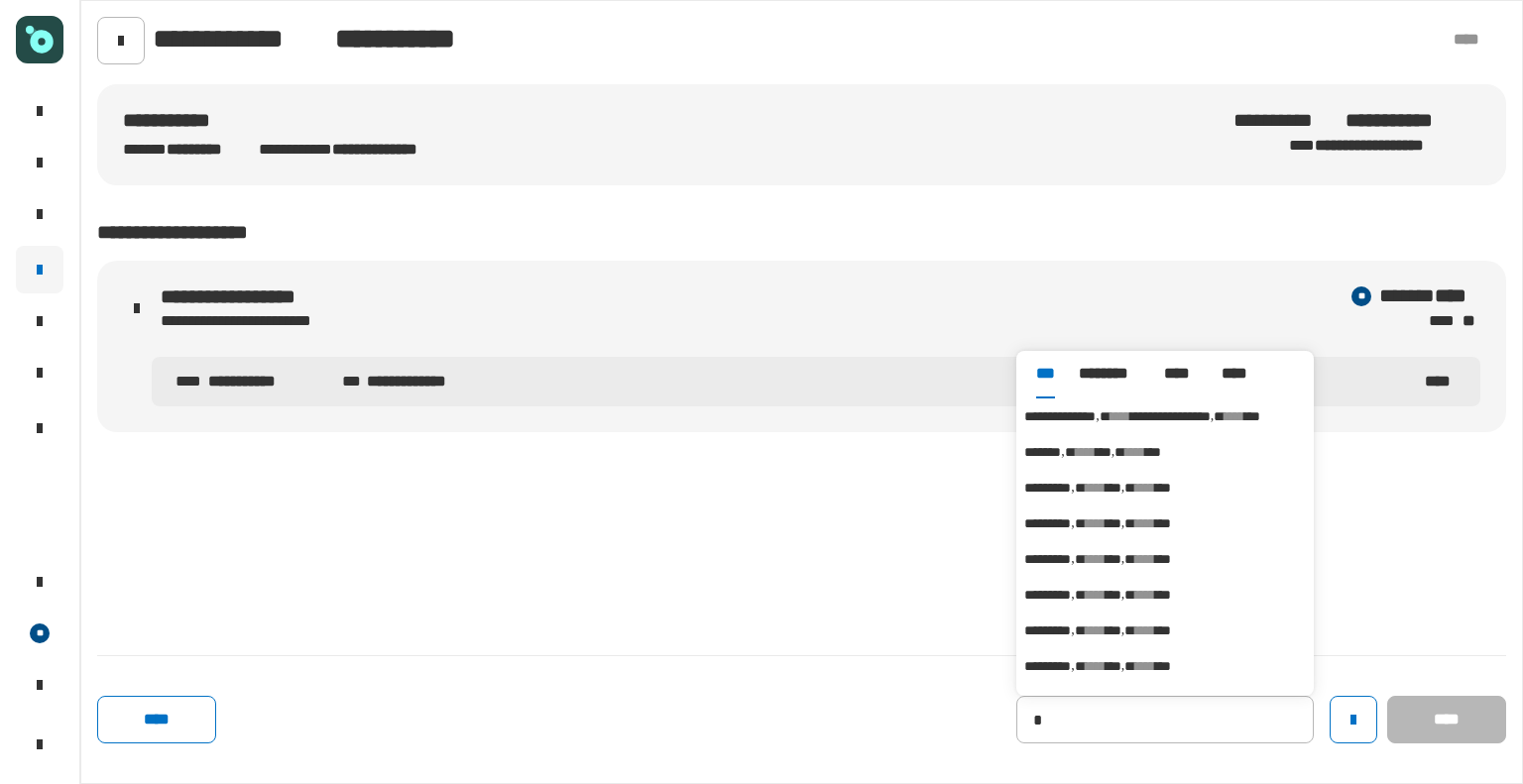 type on "**********" 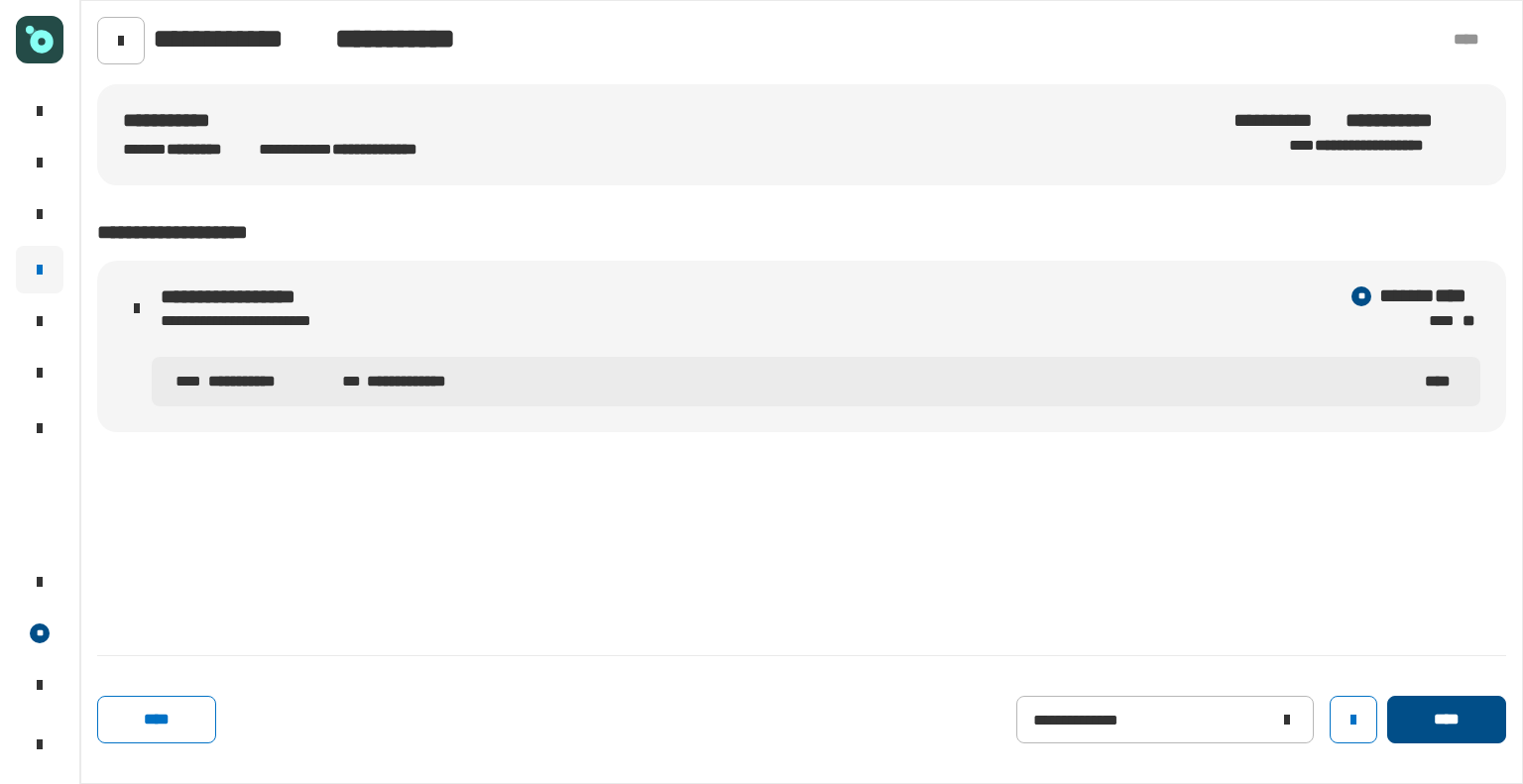 click on "****" 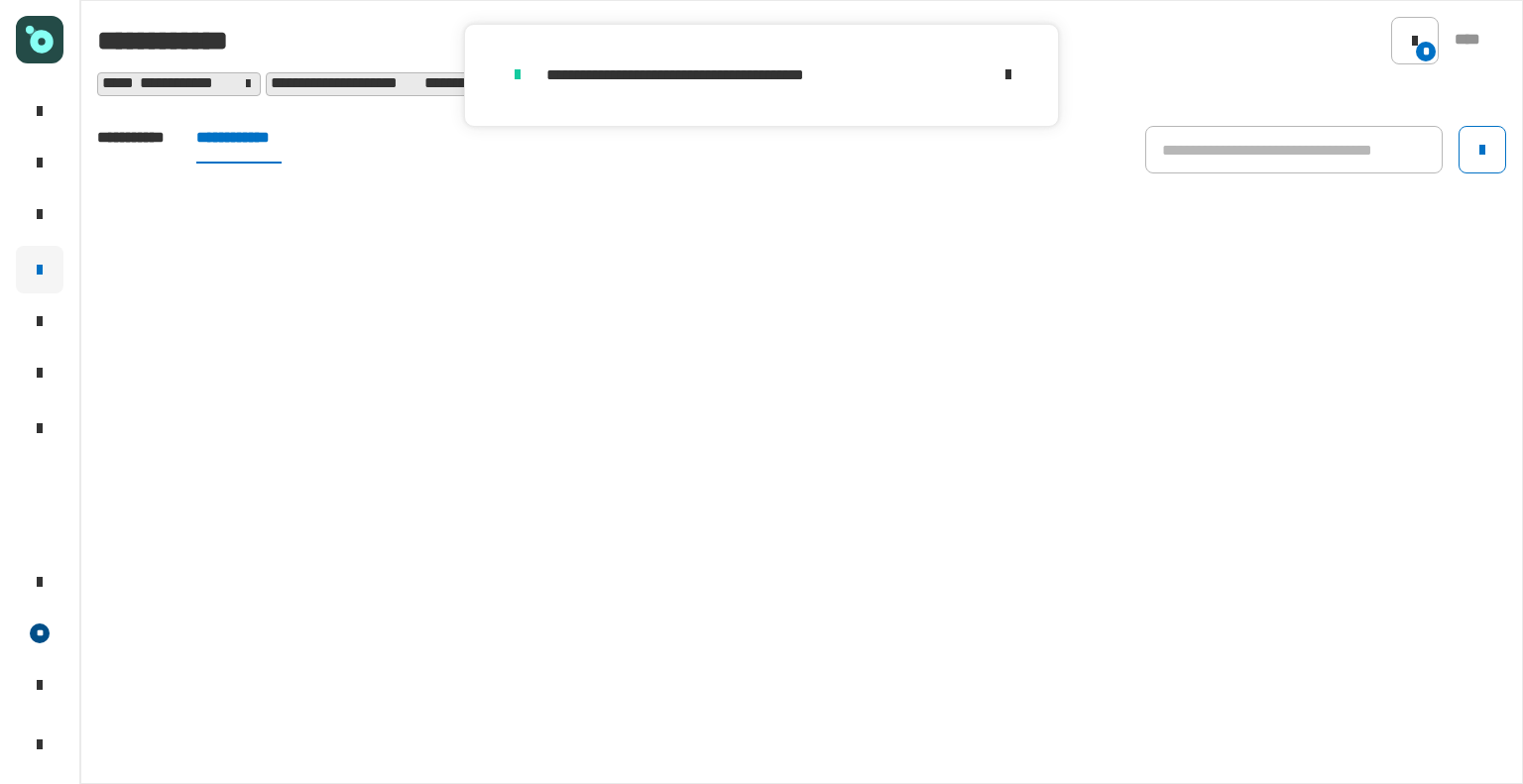 click on "**********" 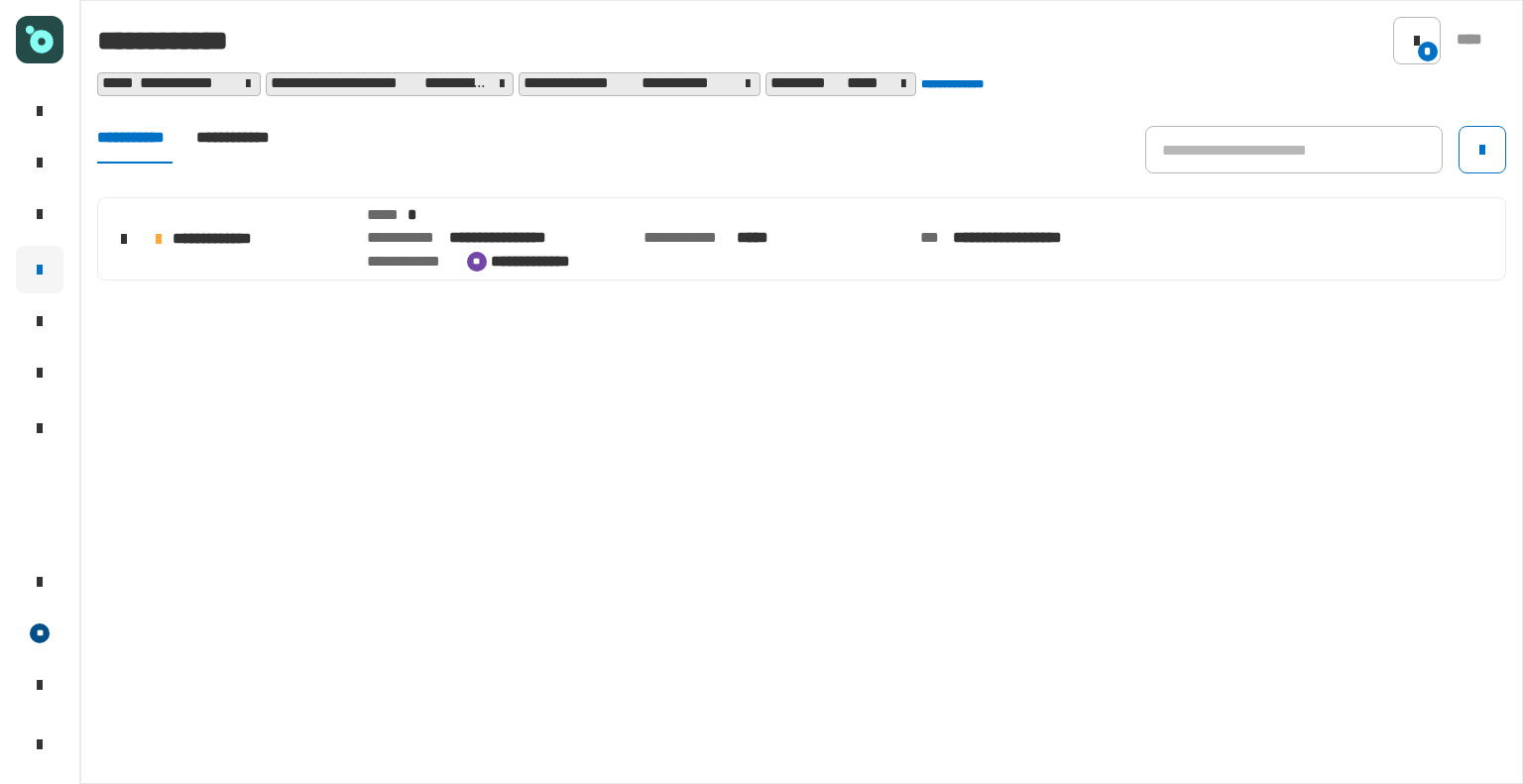 click on "**********" 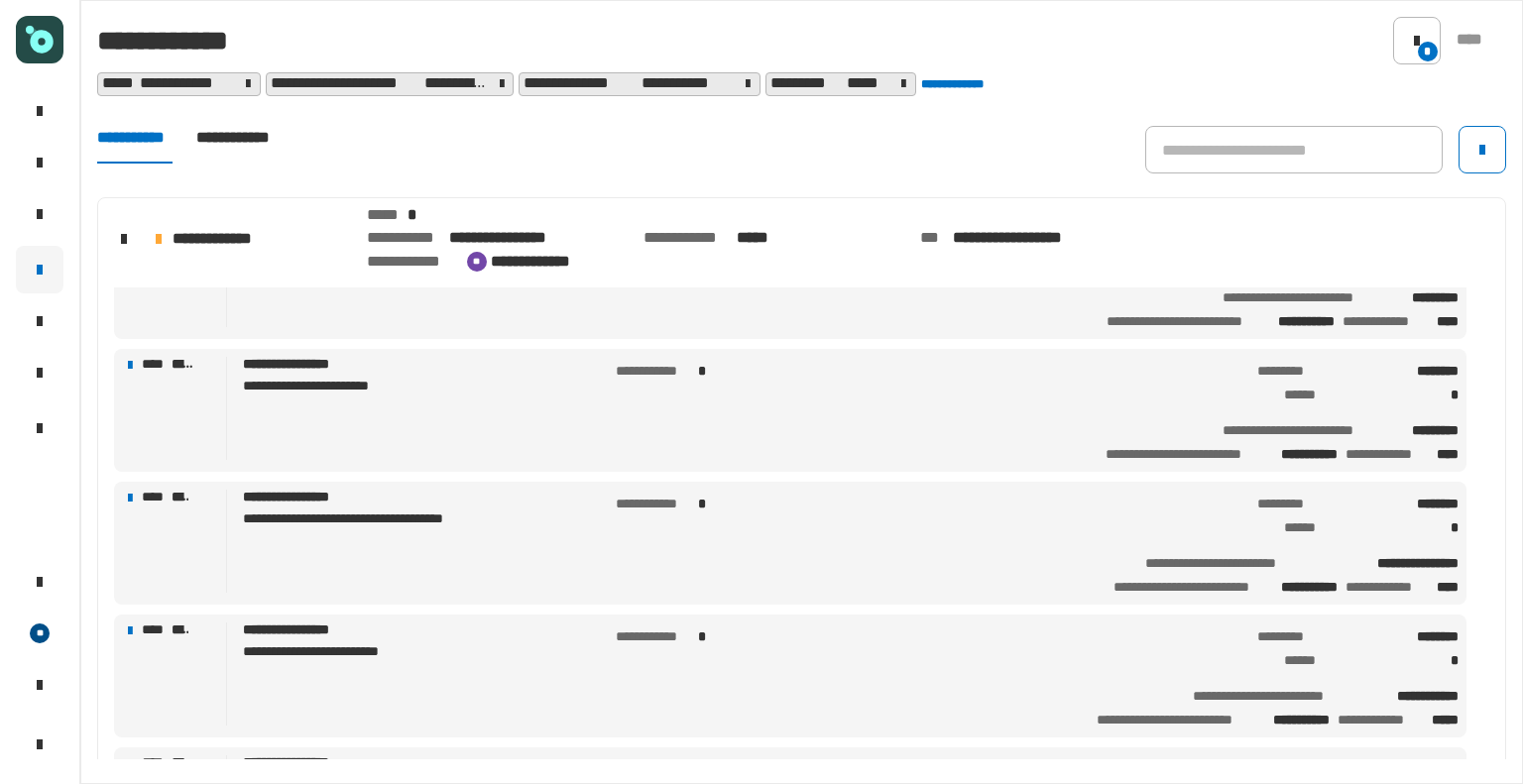 scroll, scrollTop: 374, scrollLeft: 0, axis: vertical 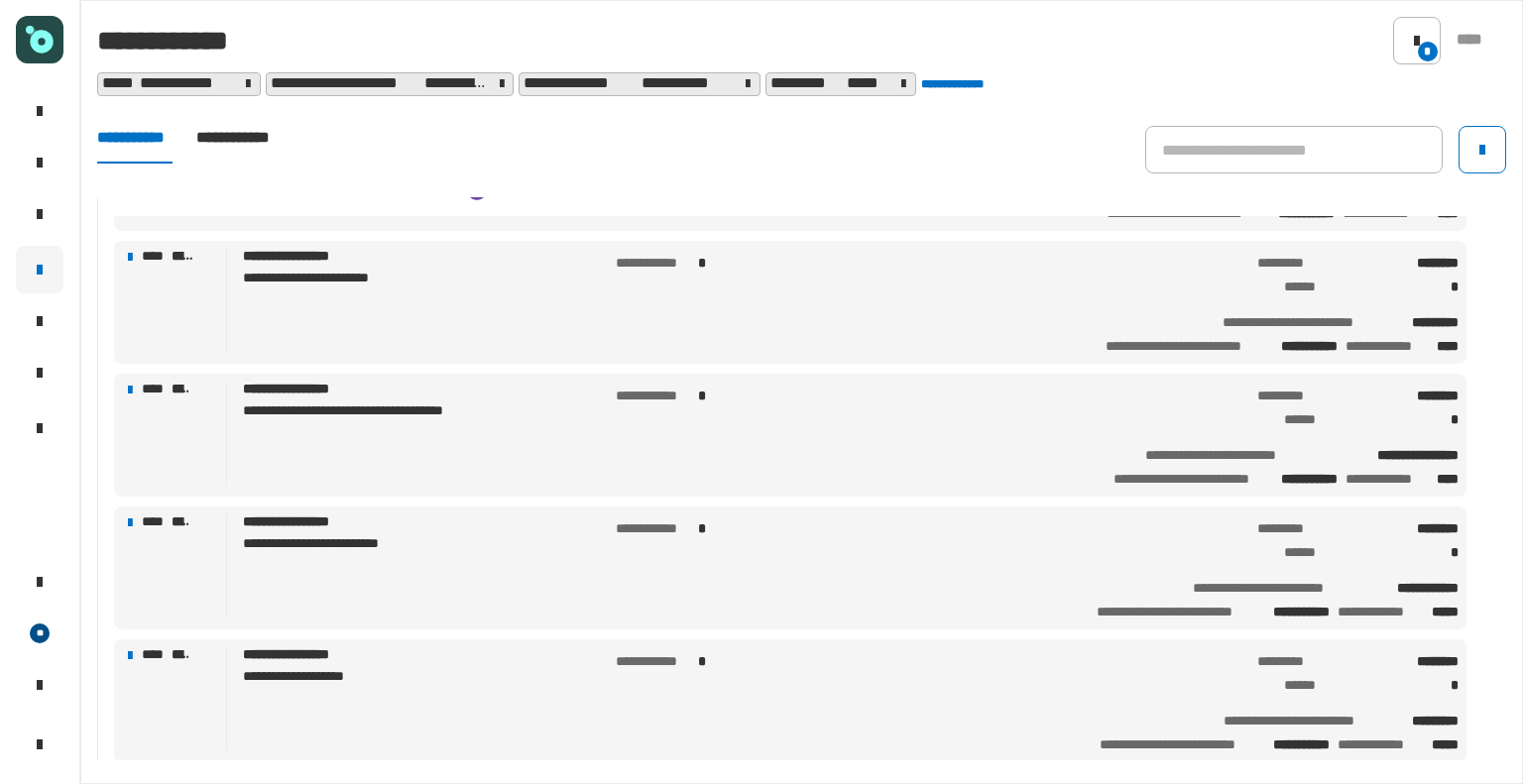 click on "**********" 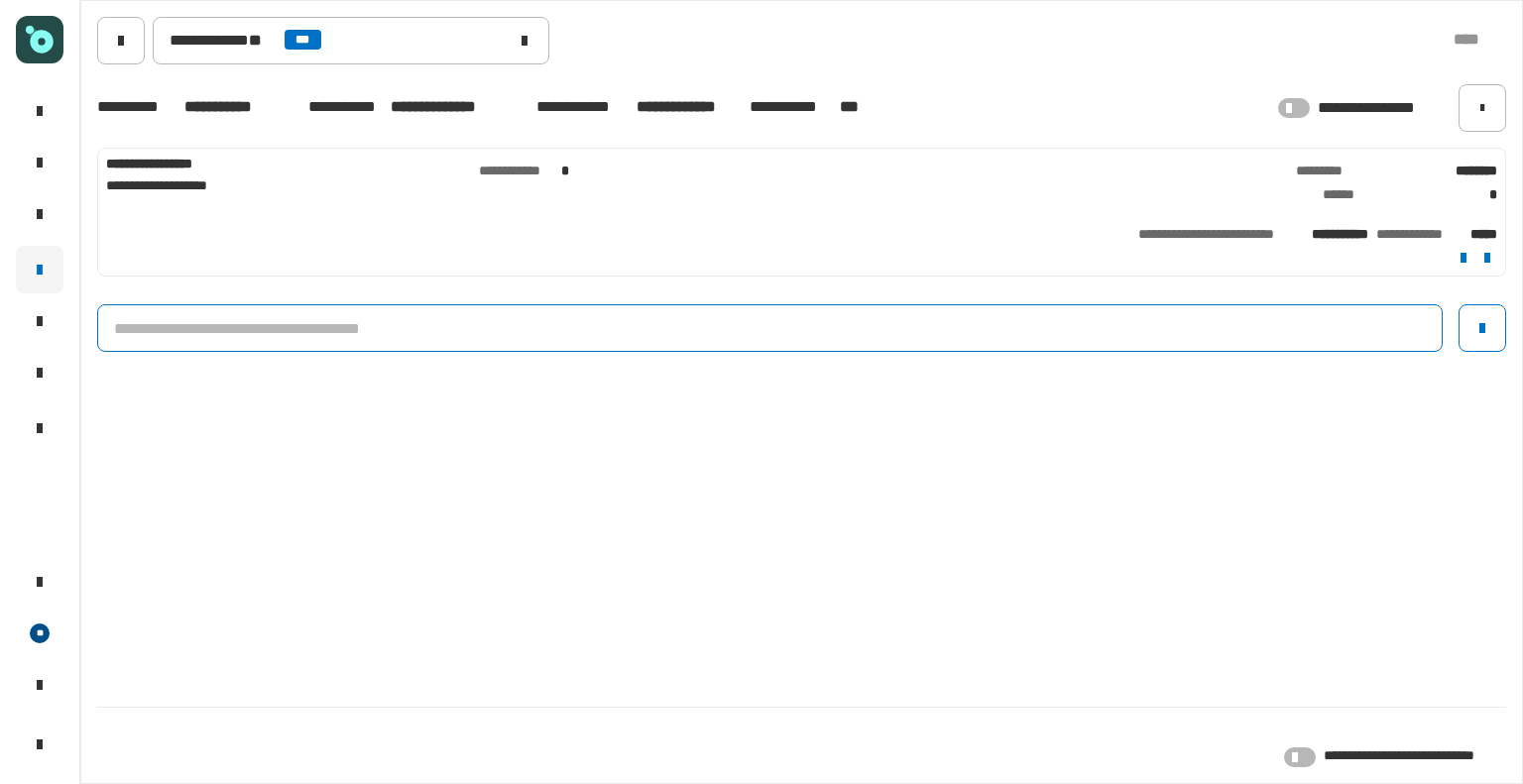 click 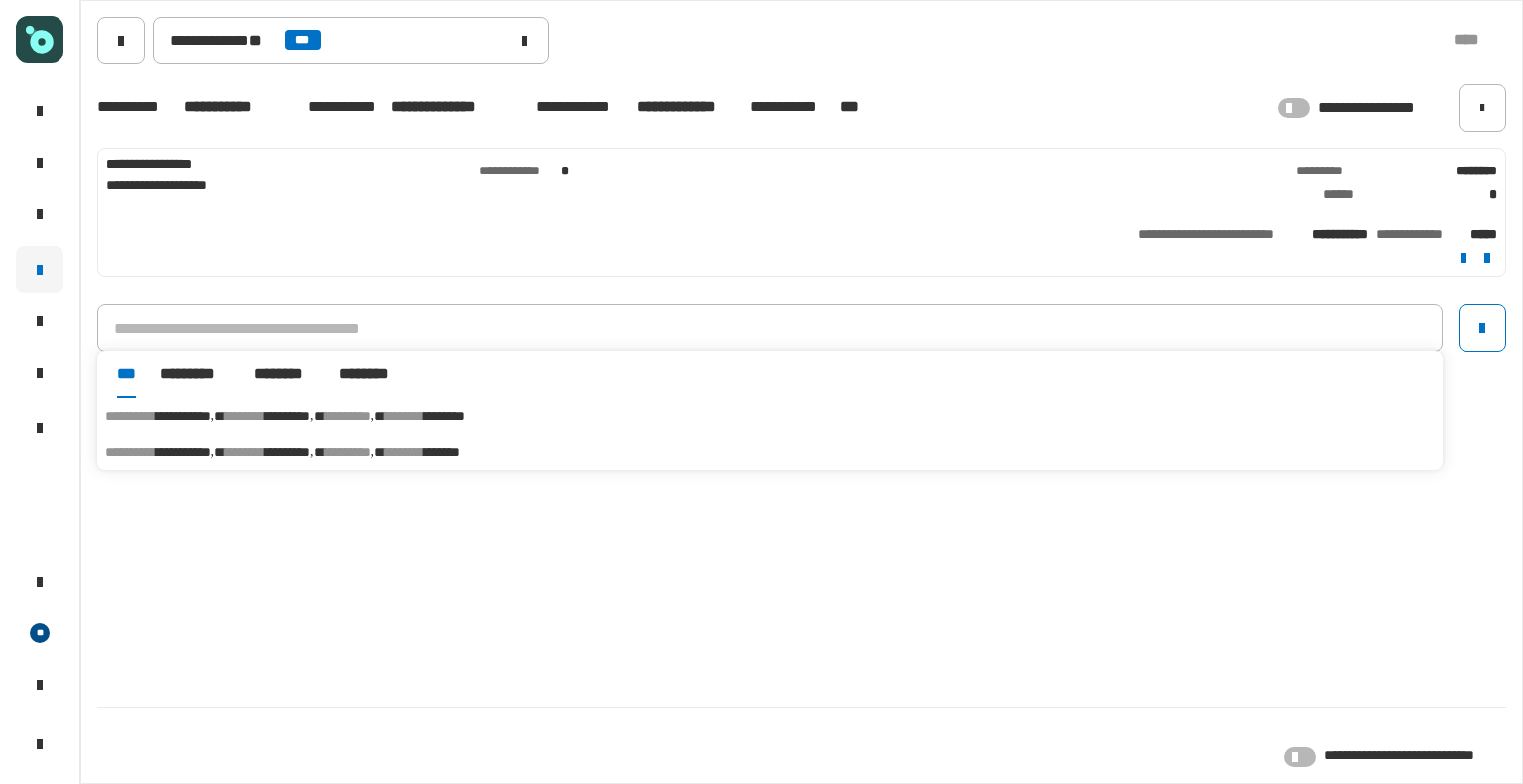 click on "********" at bounding box center (348, 416) 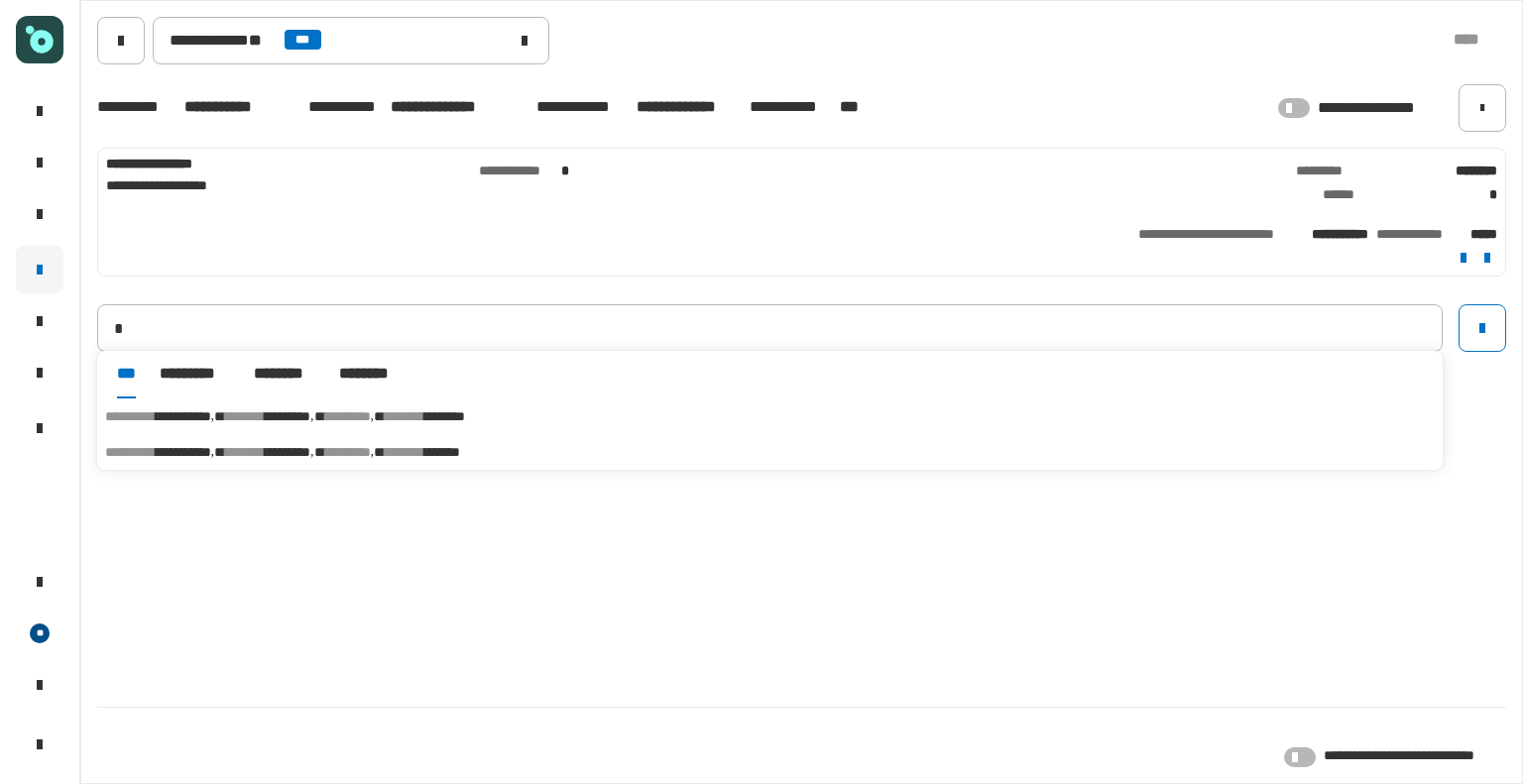 type on "**********" 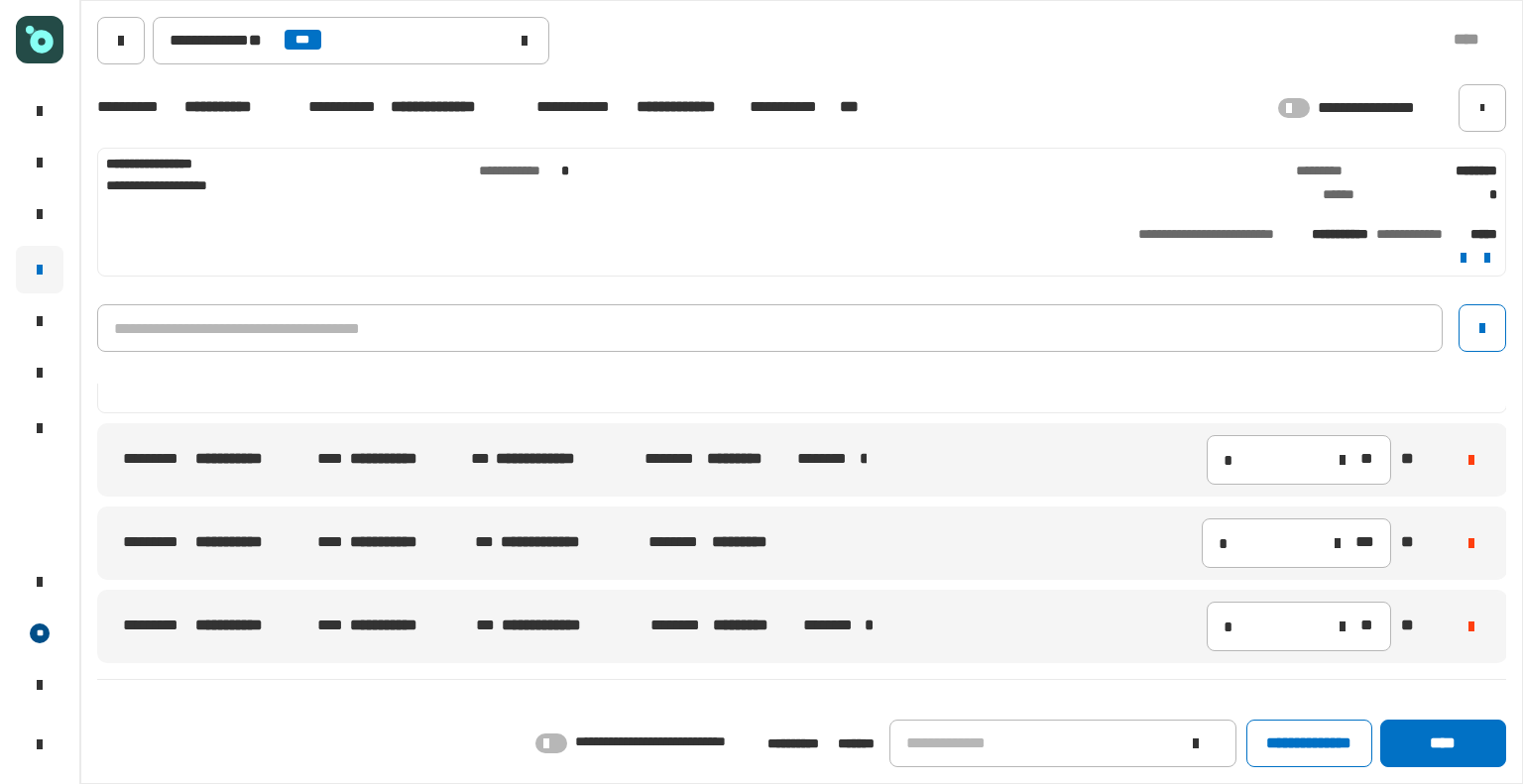 scroll, scrollTop: 0, scrollLeft: 0, axis: both 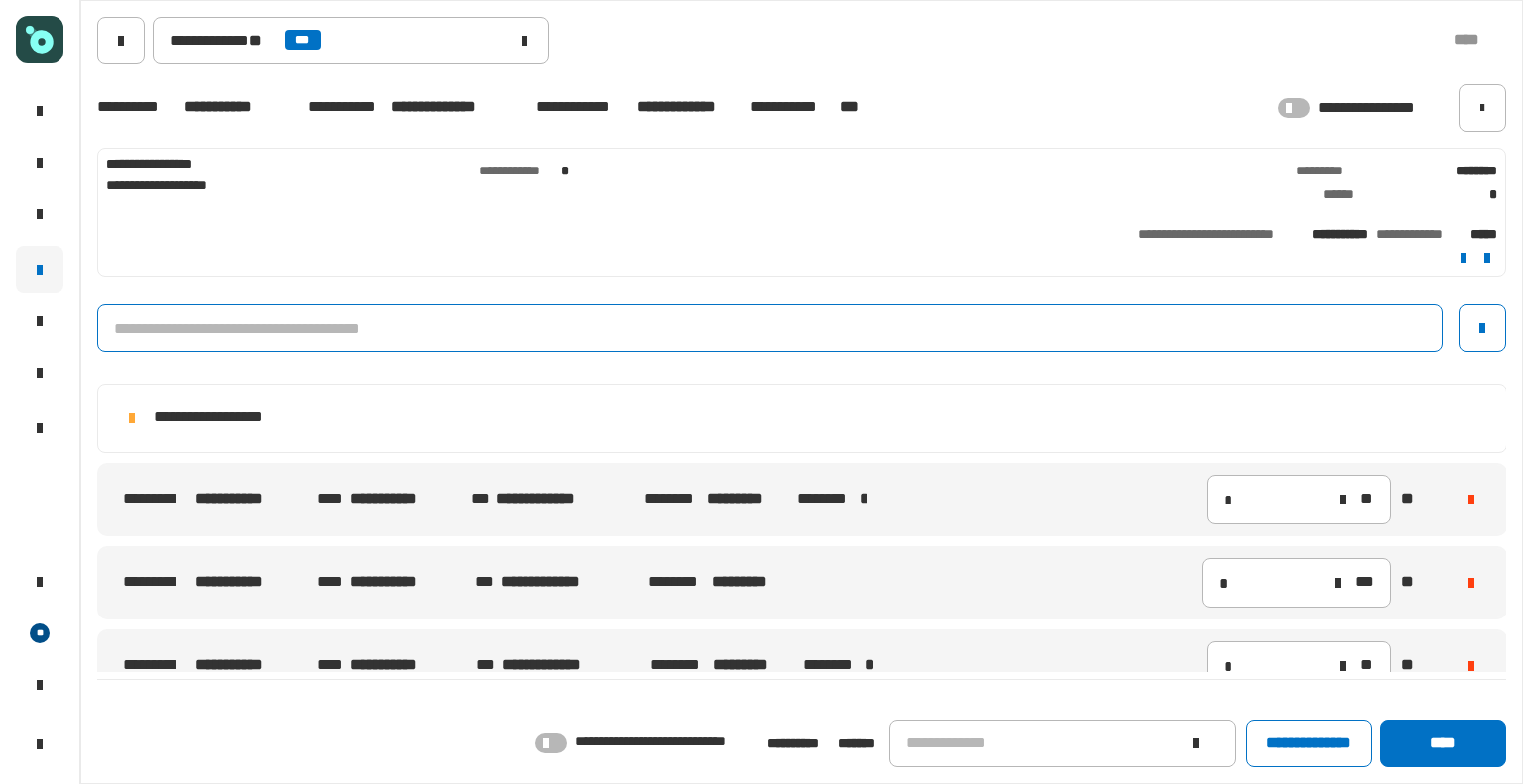 click 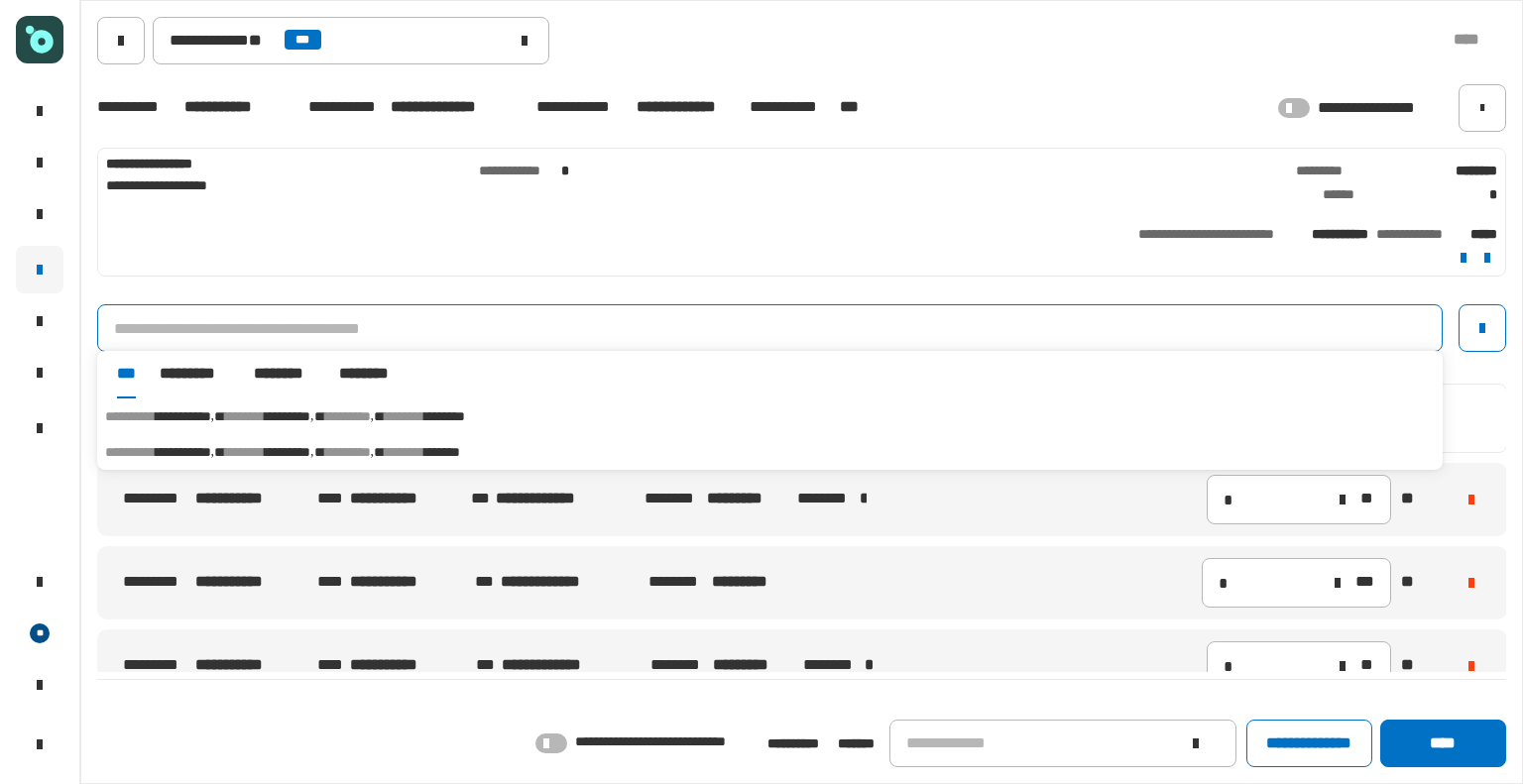 click 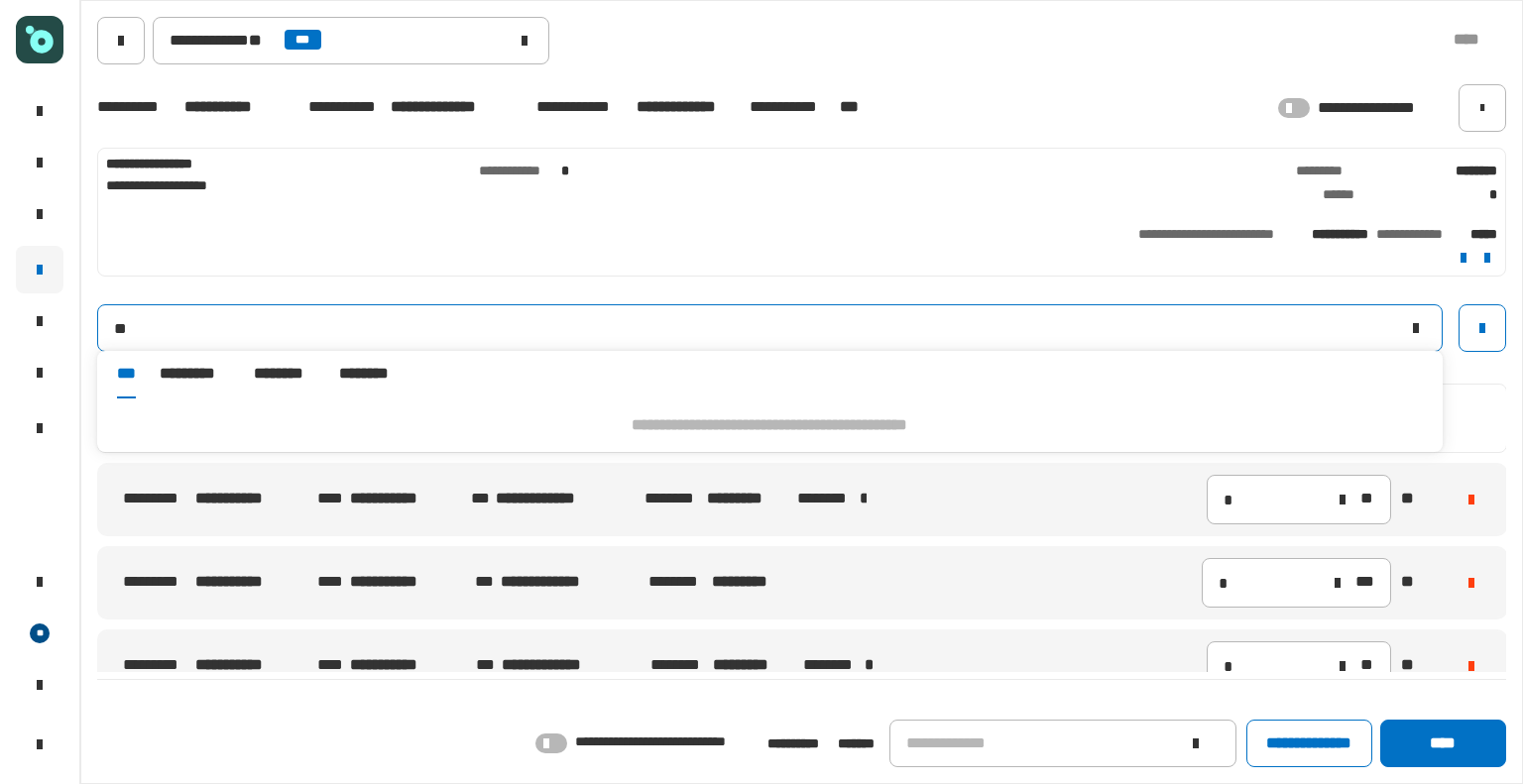 type on "*" 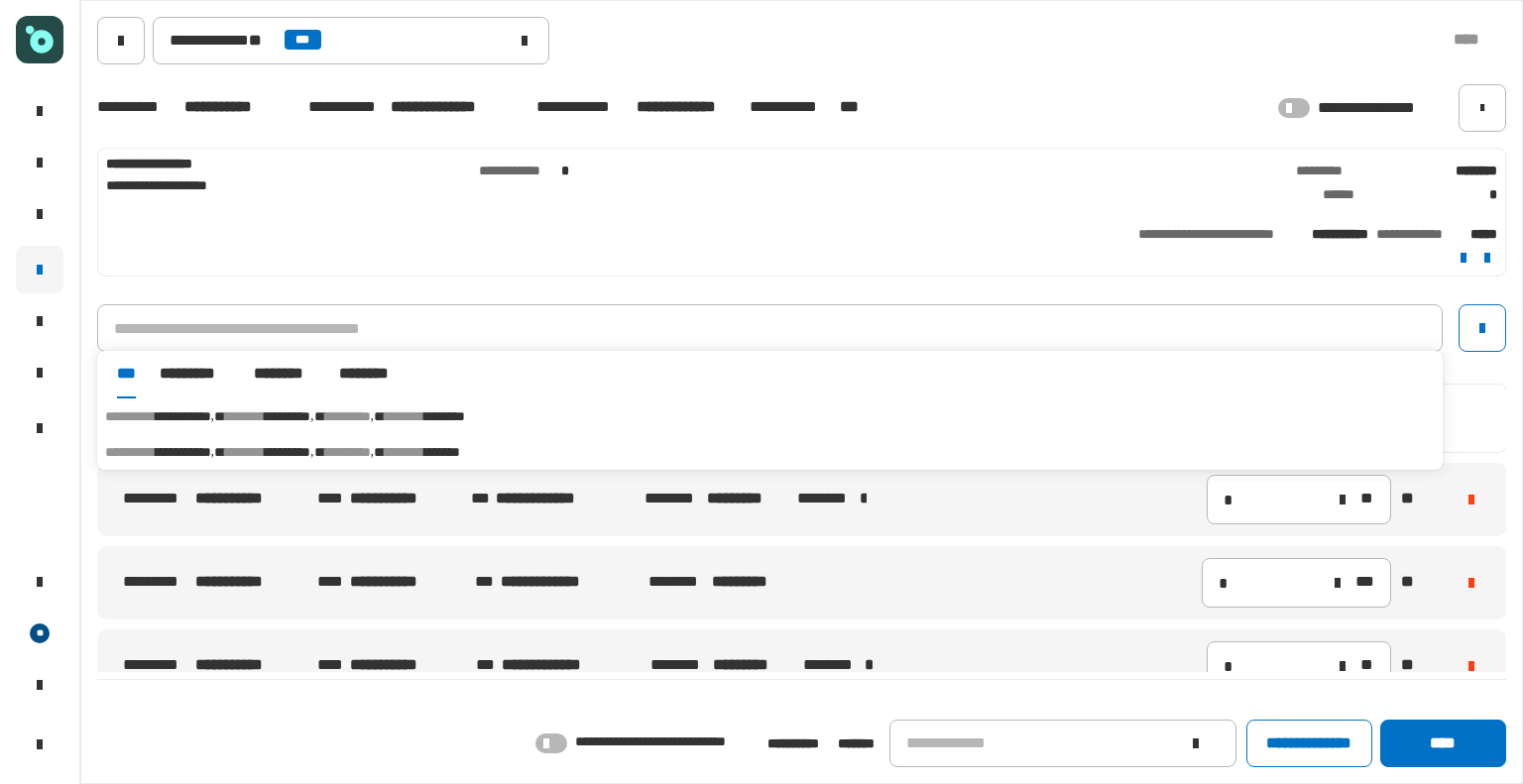 click on "********" at bounding box center [348, 416] 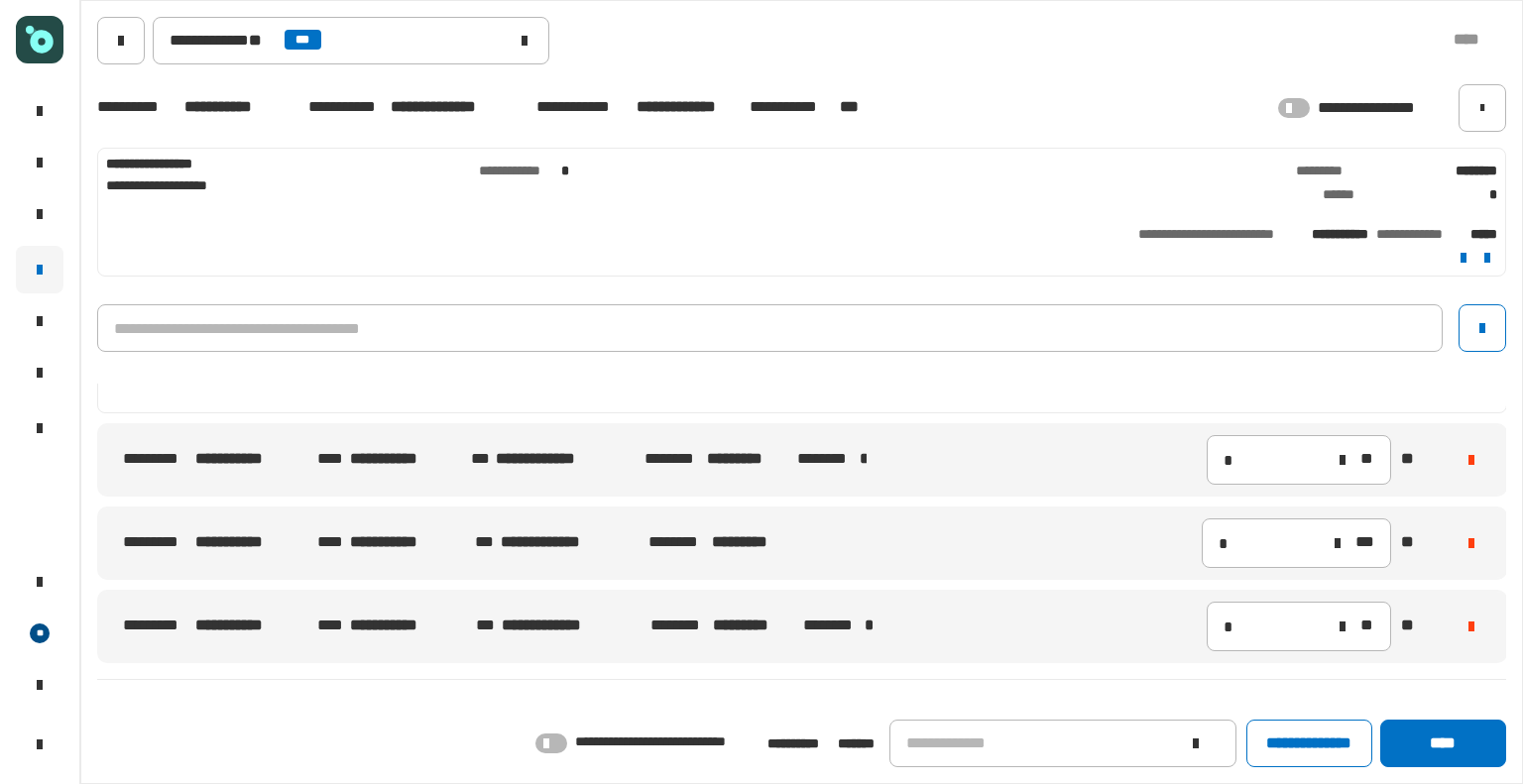 scroll, scrollTop: 0, scrollLeft: 0, axis: both 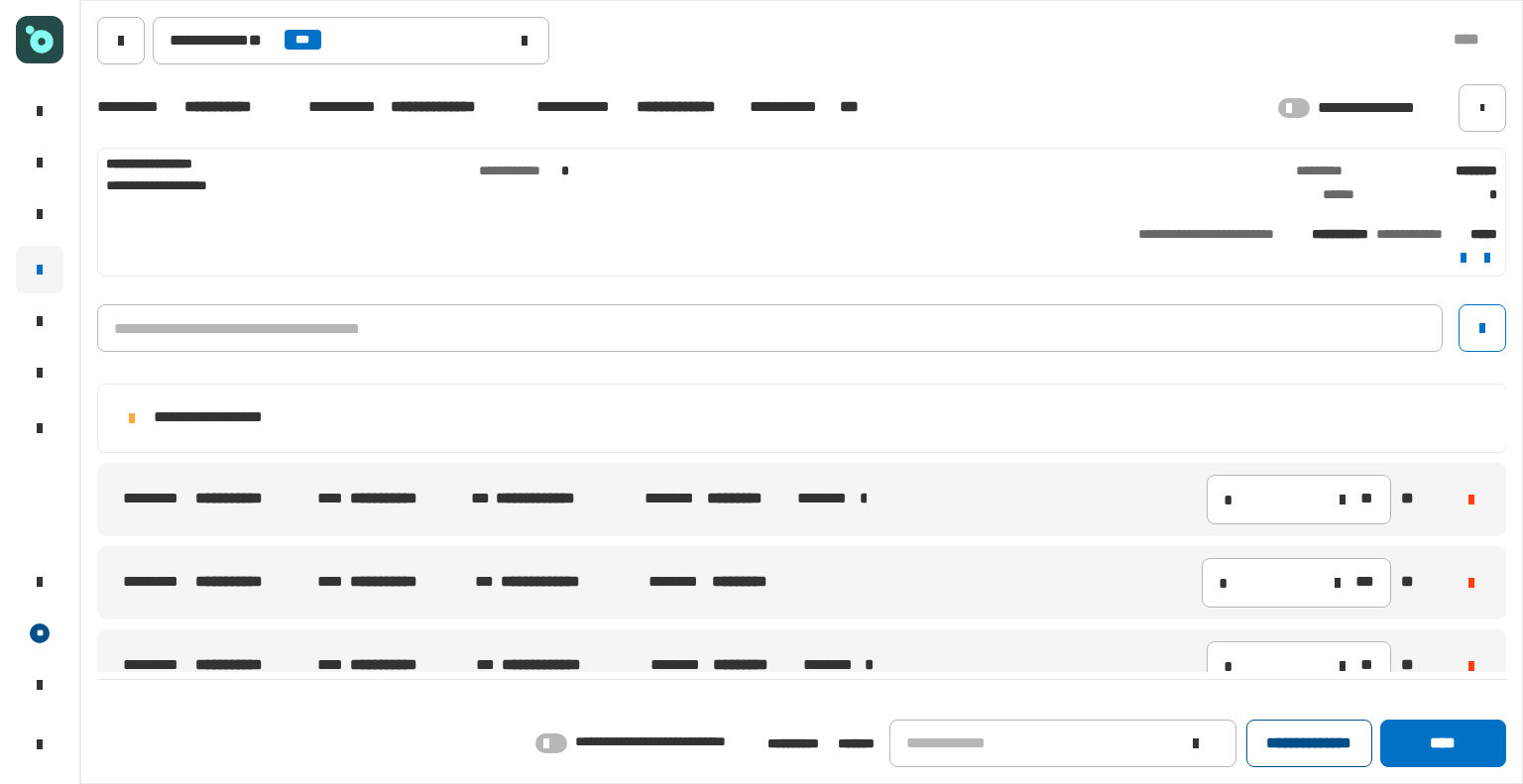 click on "**********" 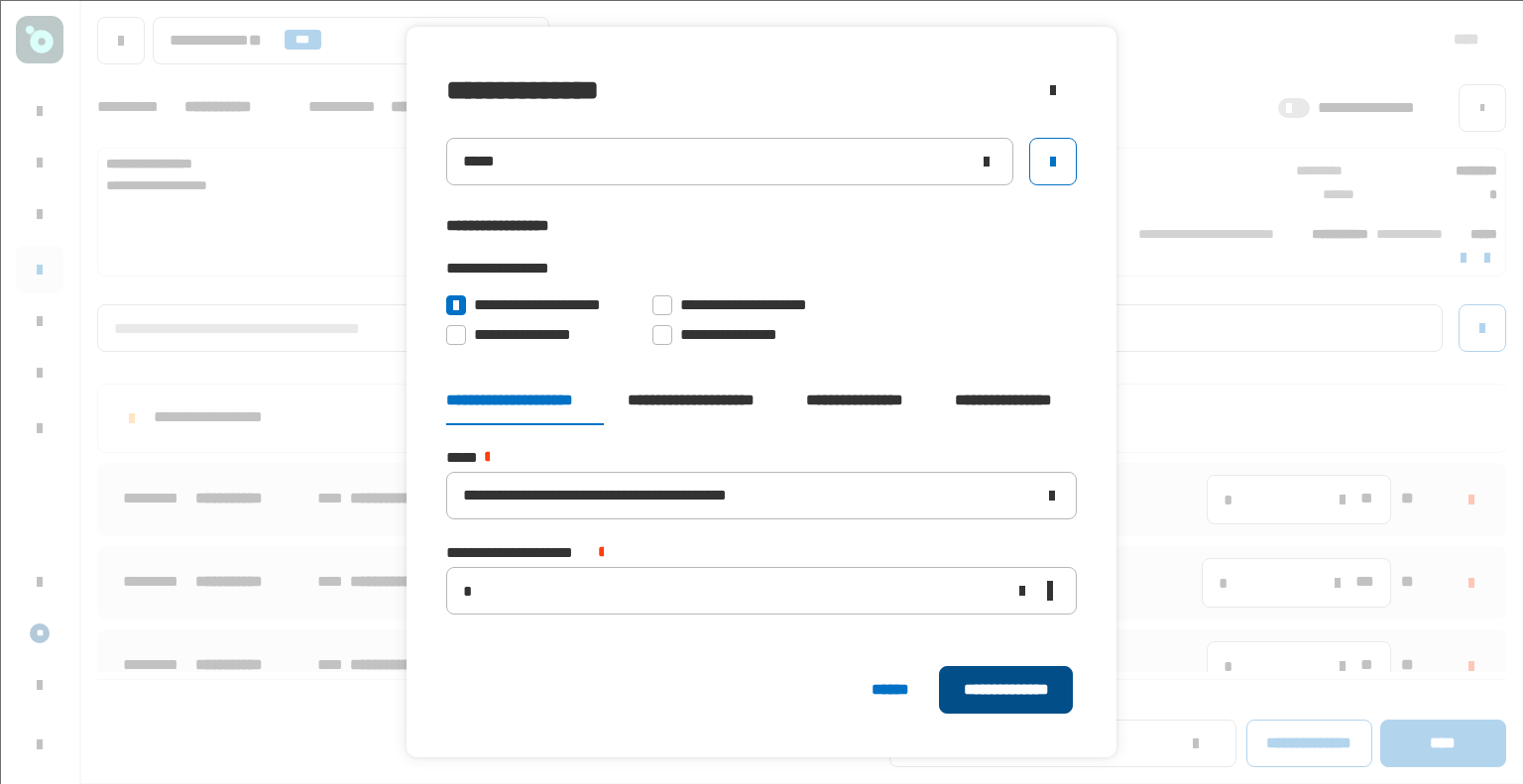 click on "**********" 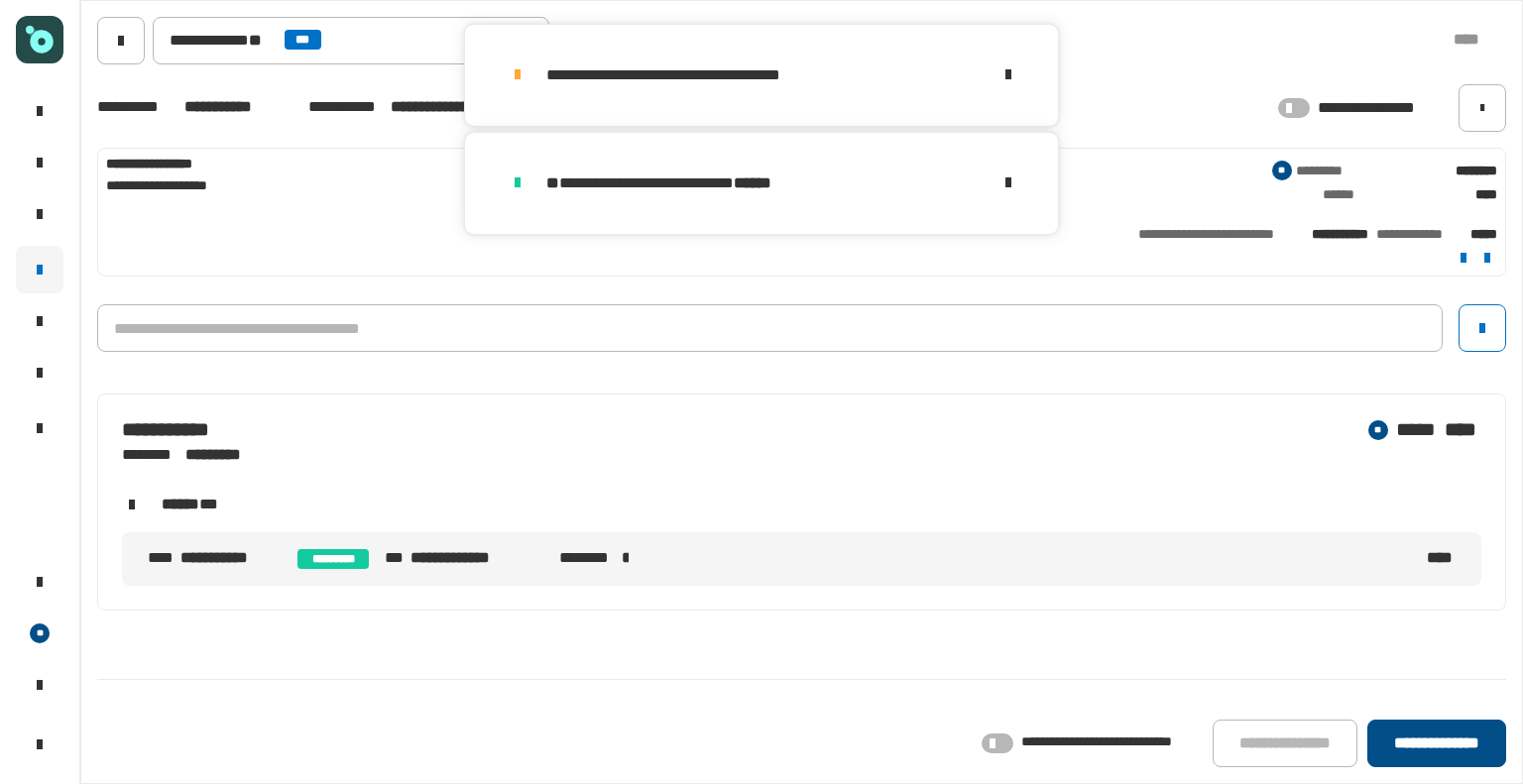 click on "**********" 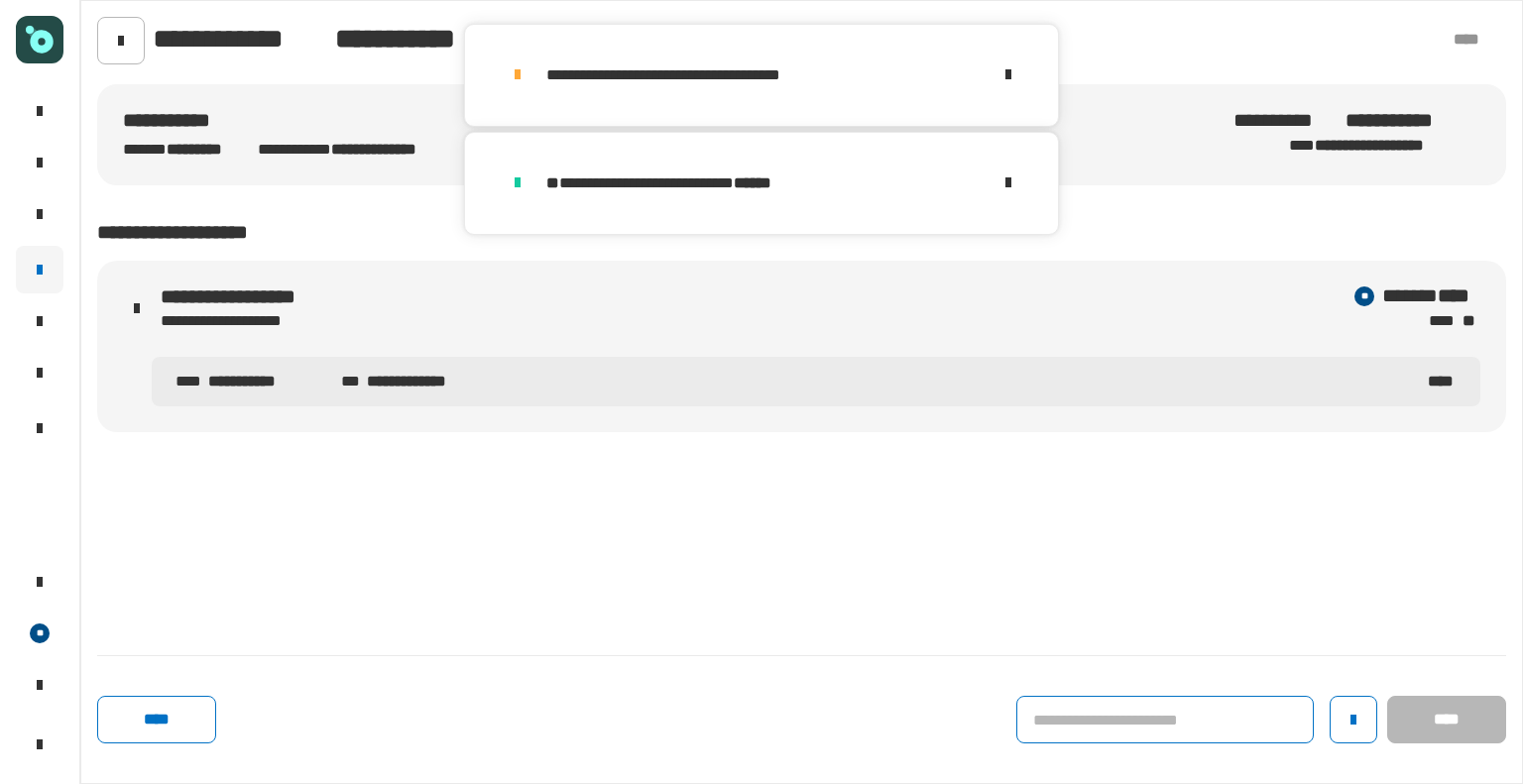 click 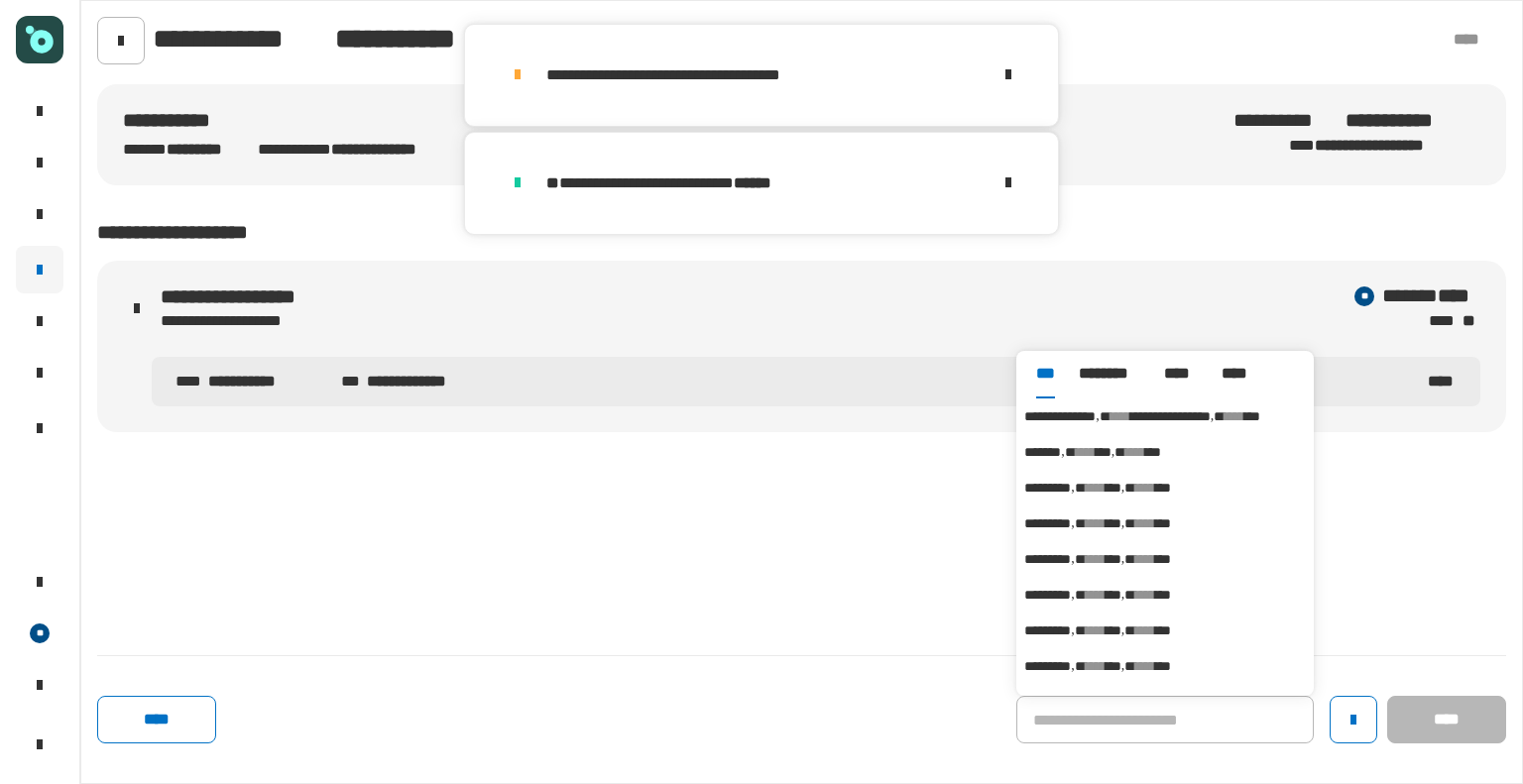 click on "**********" at bounding box center (1060, 416) 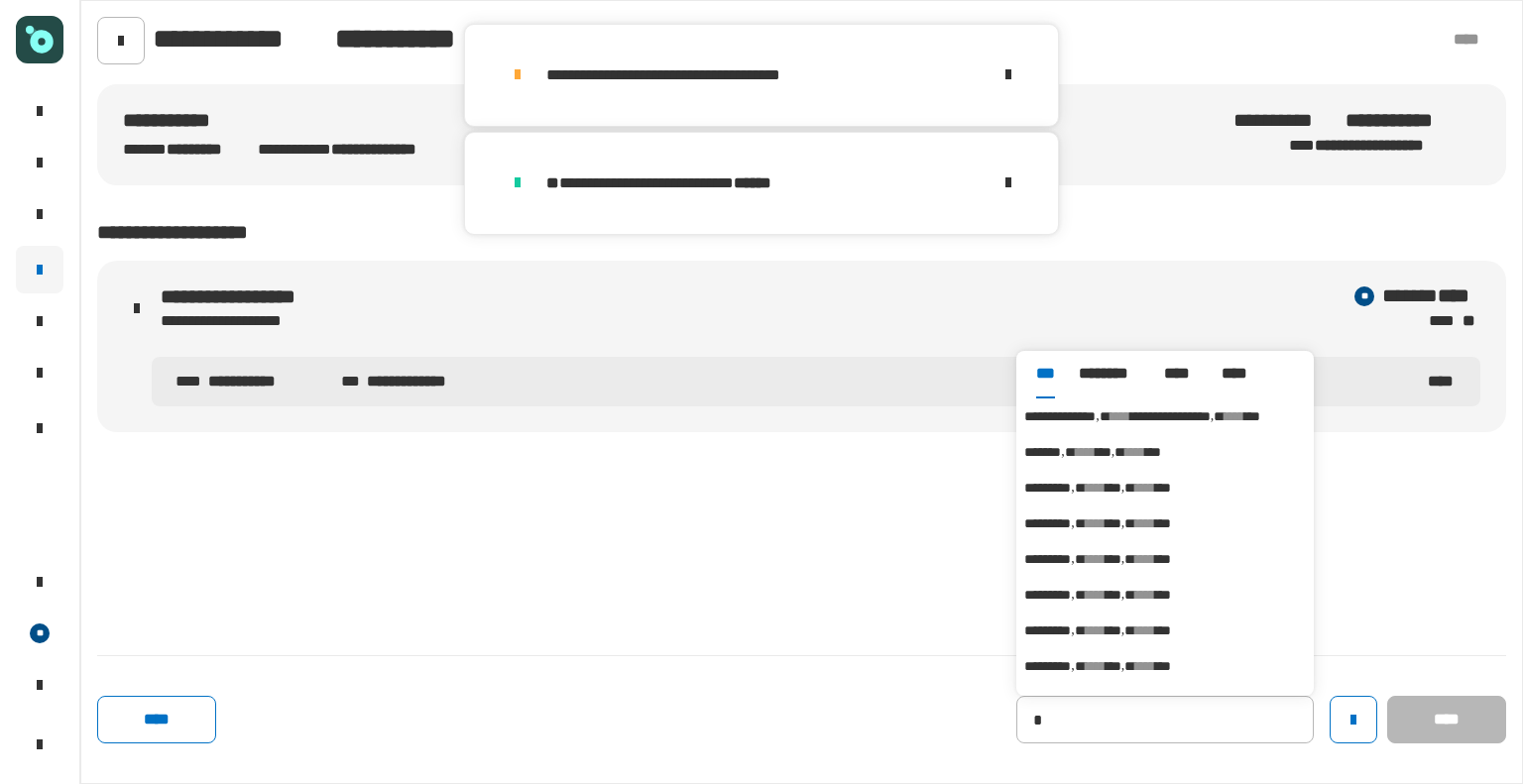 type on "**********" 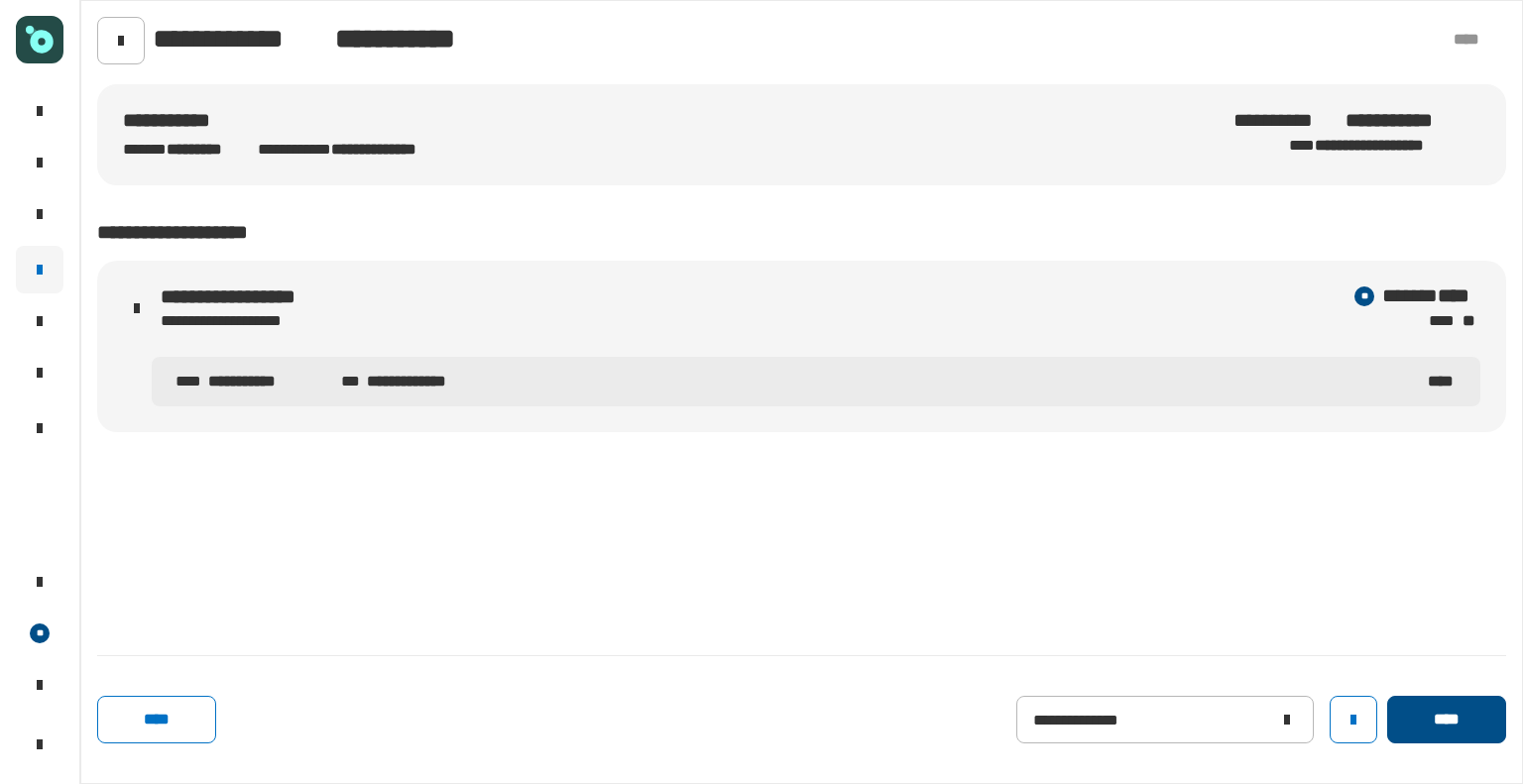 click on "****" 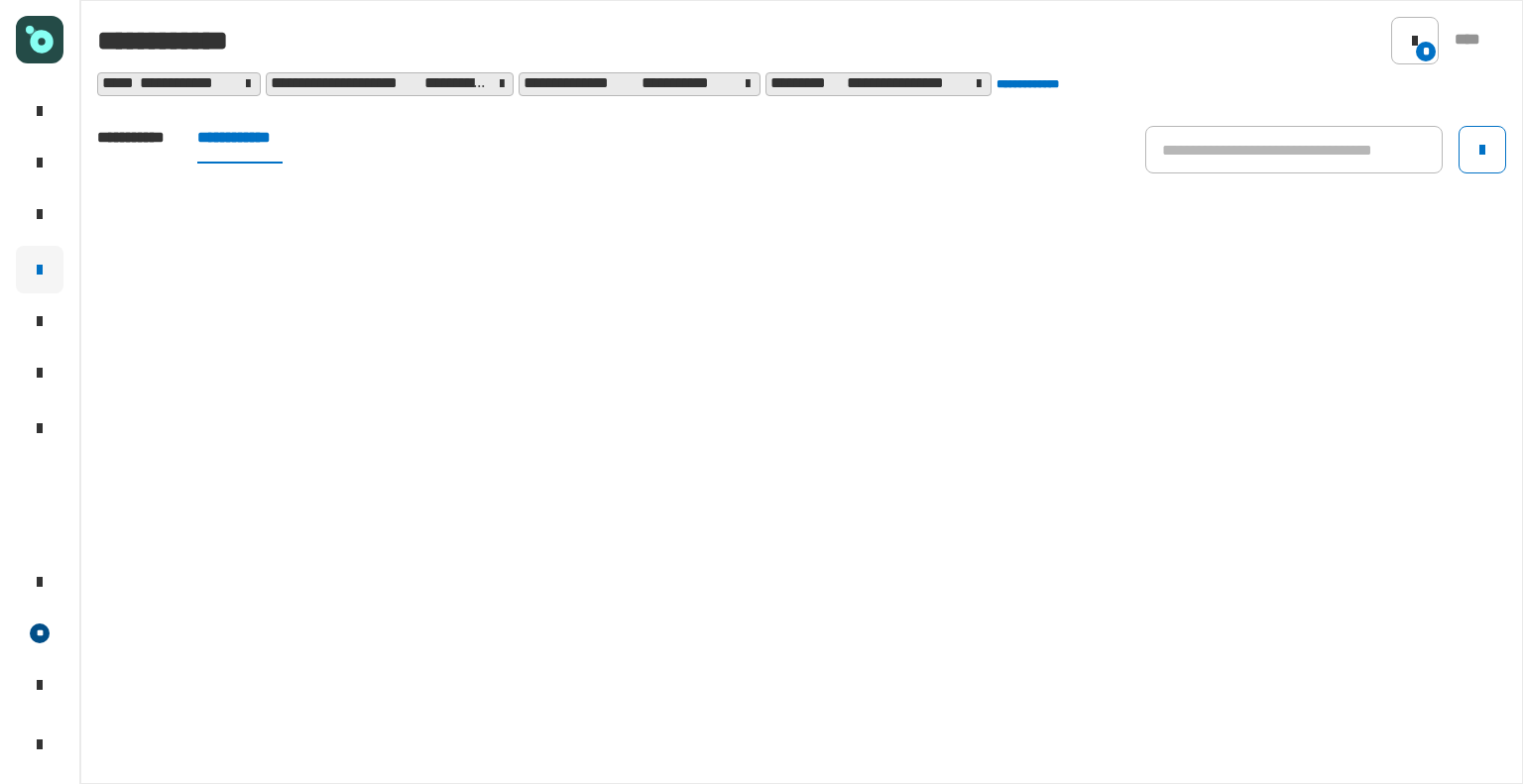 click on "**********" 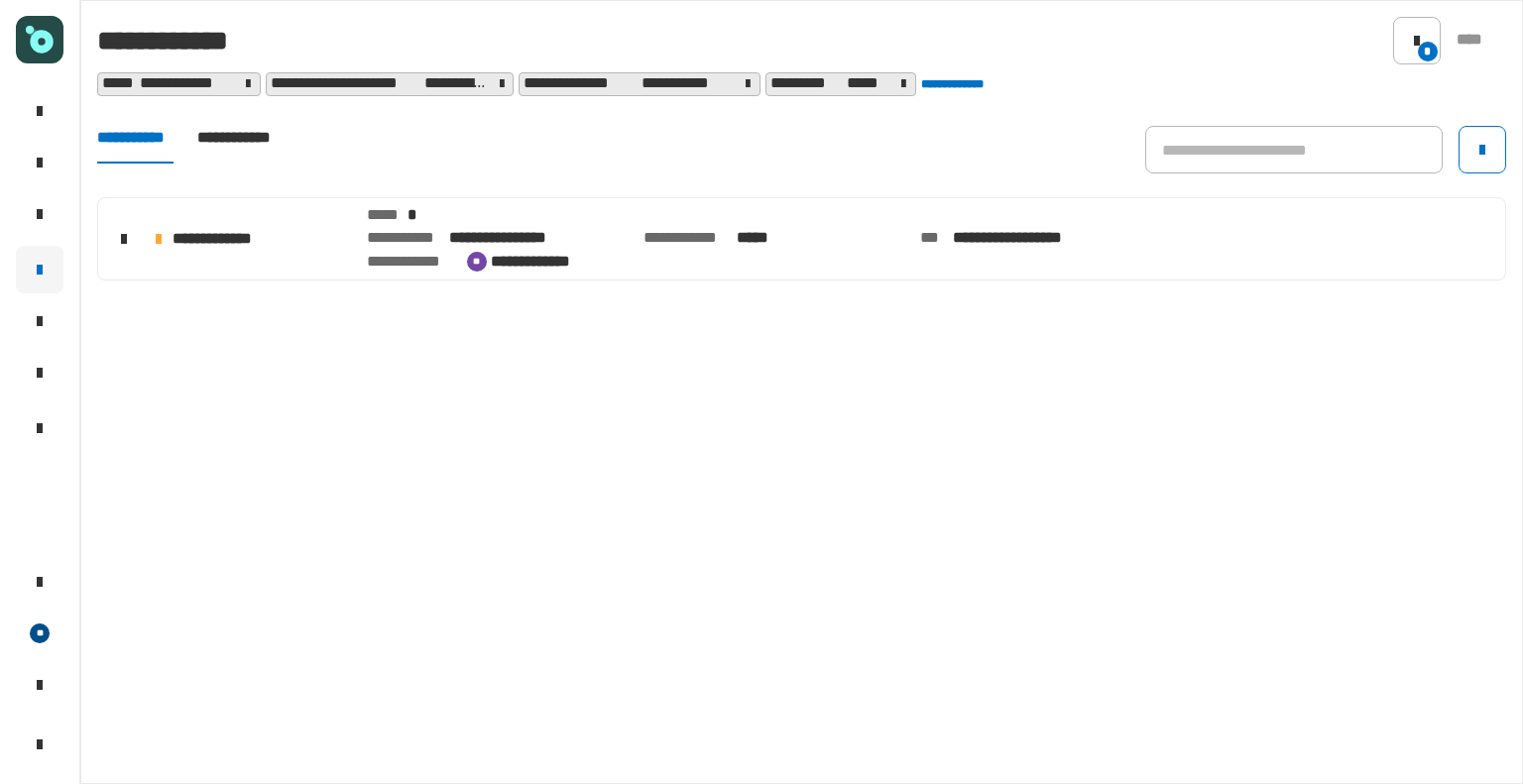click on "**********" 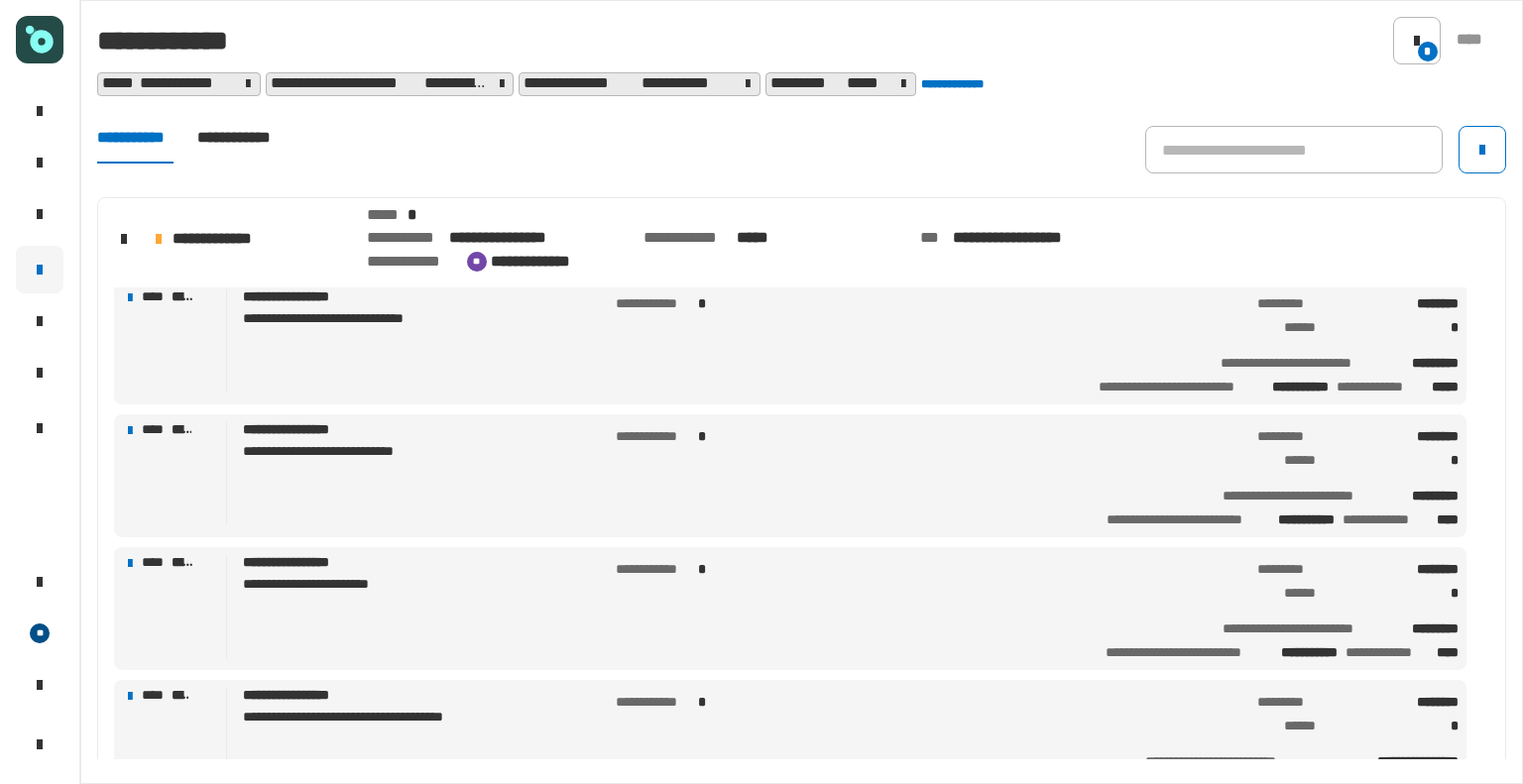scroll, scrollTop: 242, scrollLeft: 0, axis: vertical 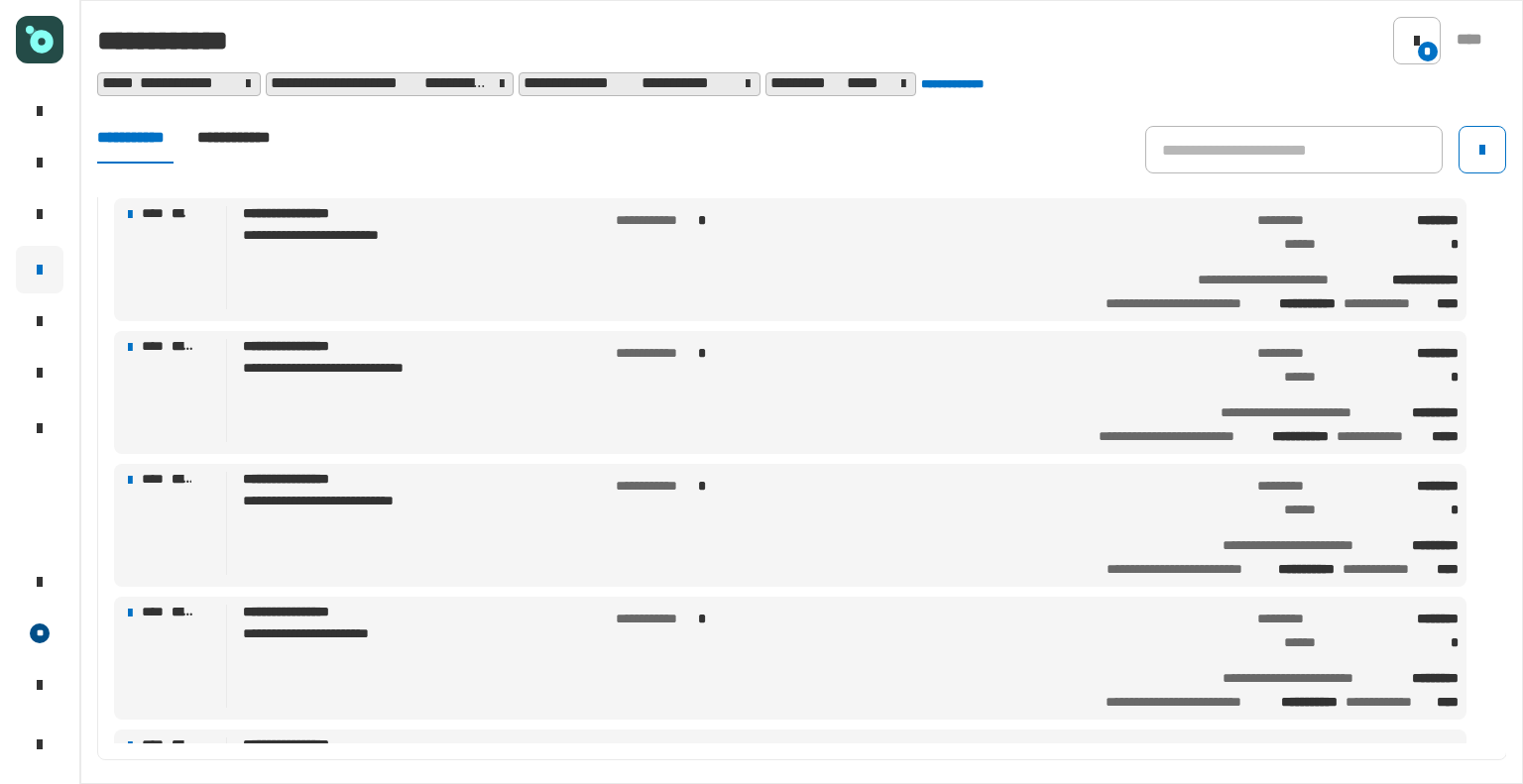 click on "**********" 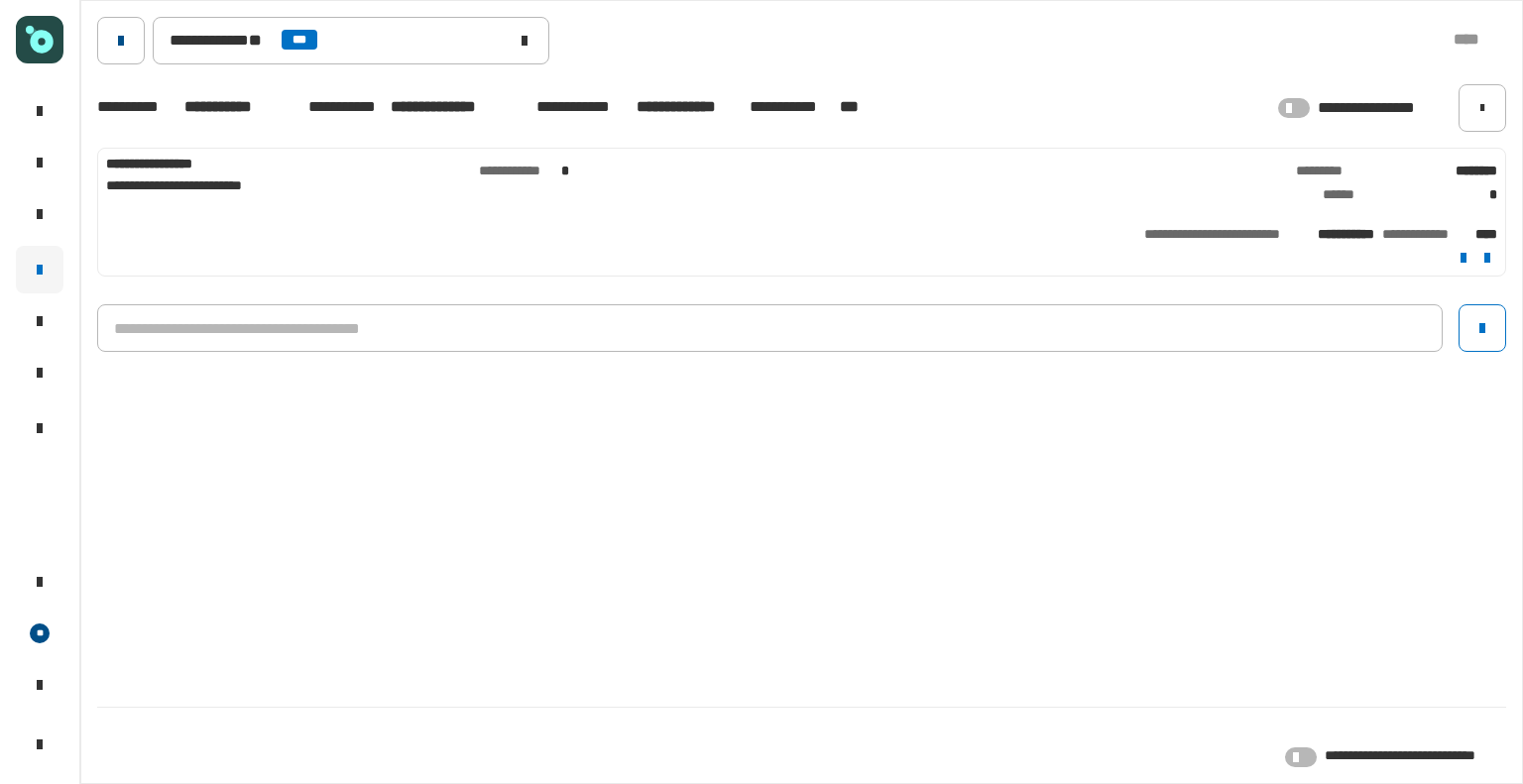 click 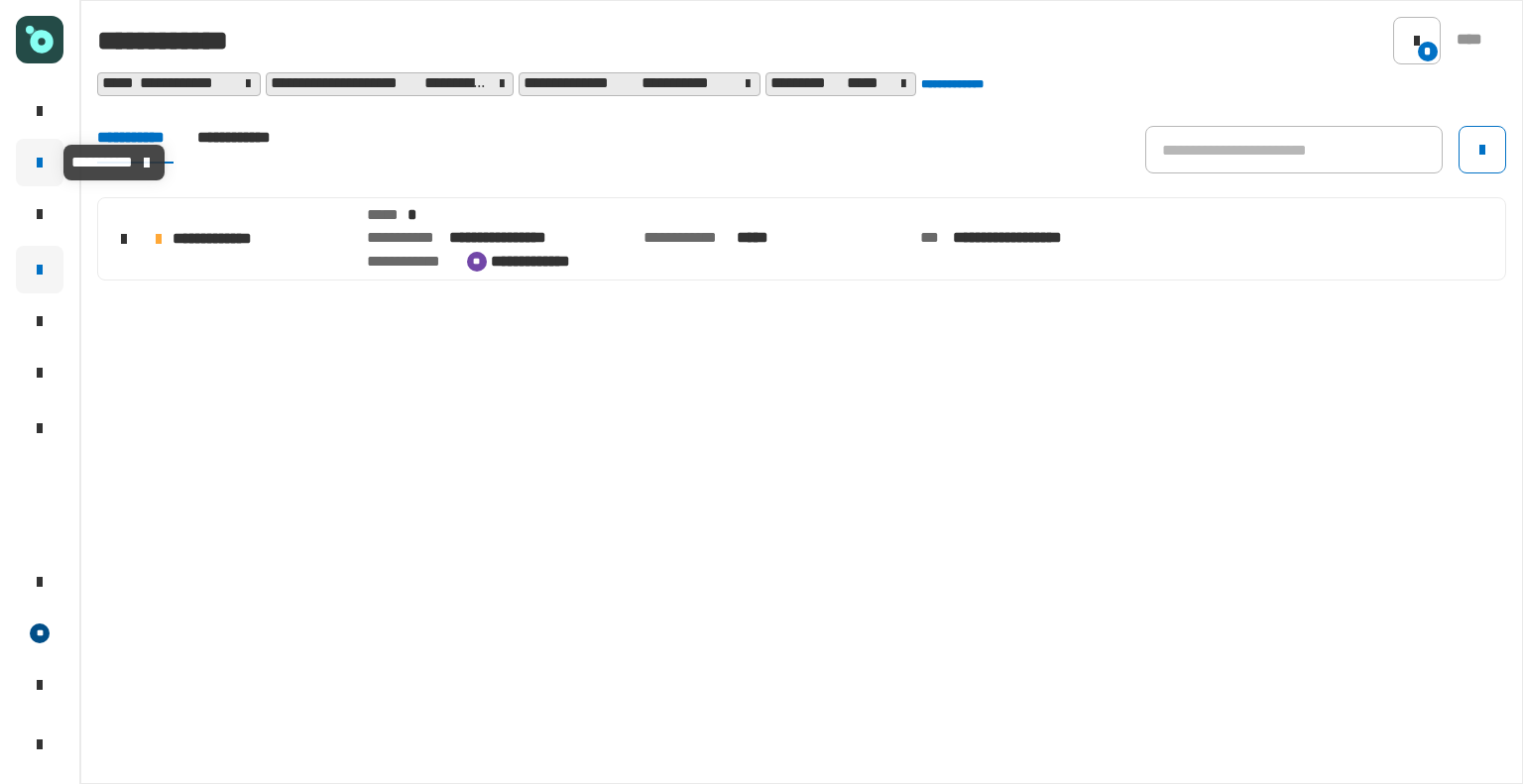 click 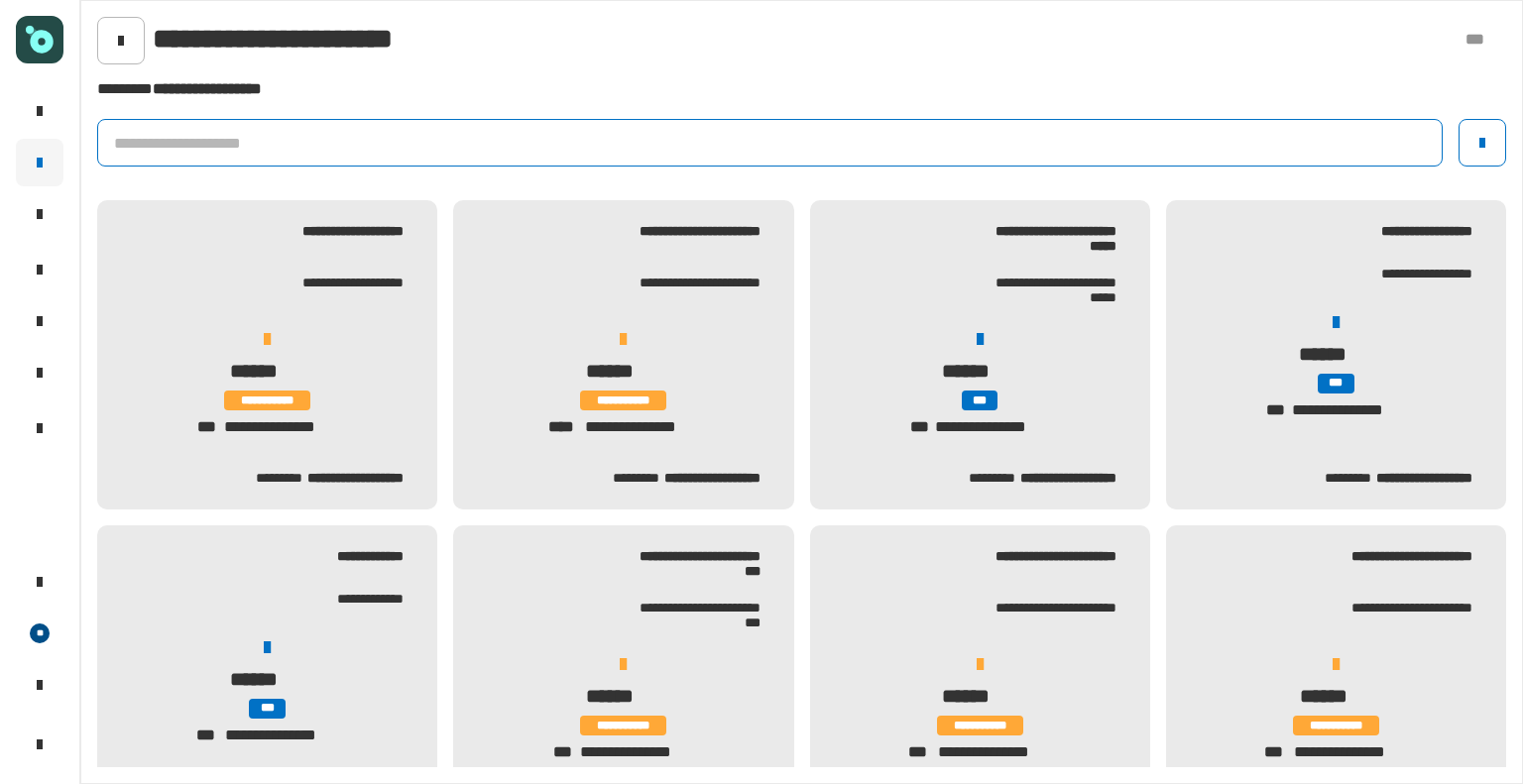 click 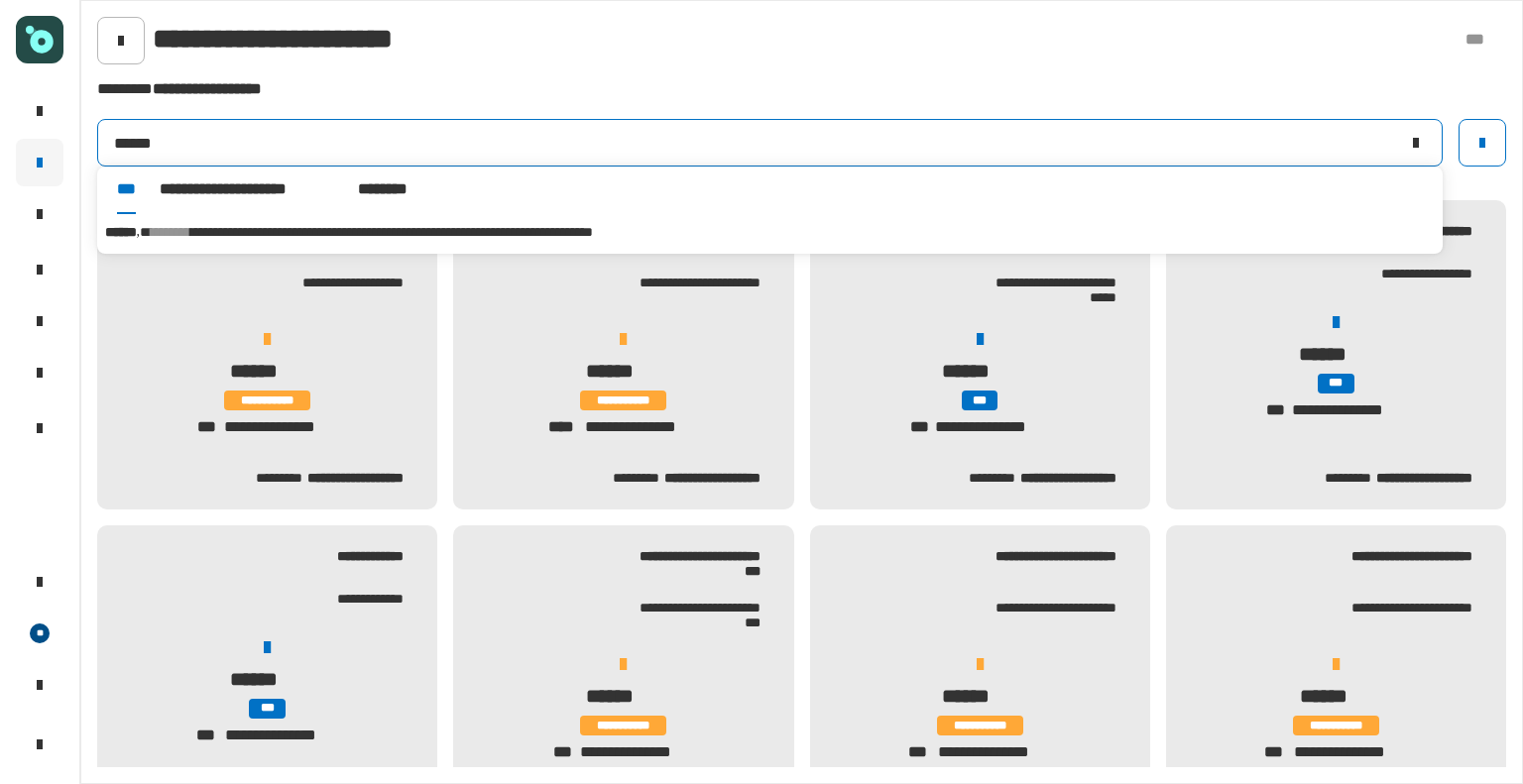type on "******" 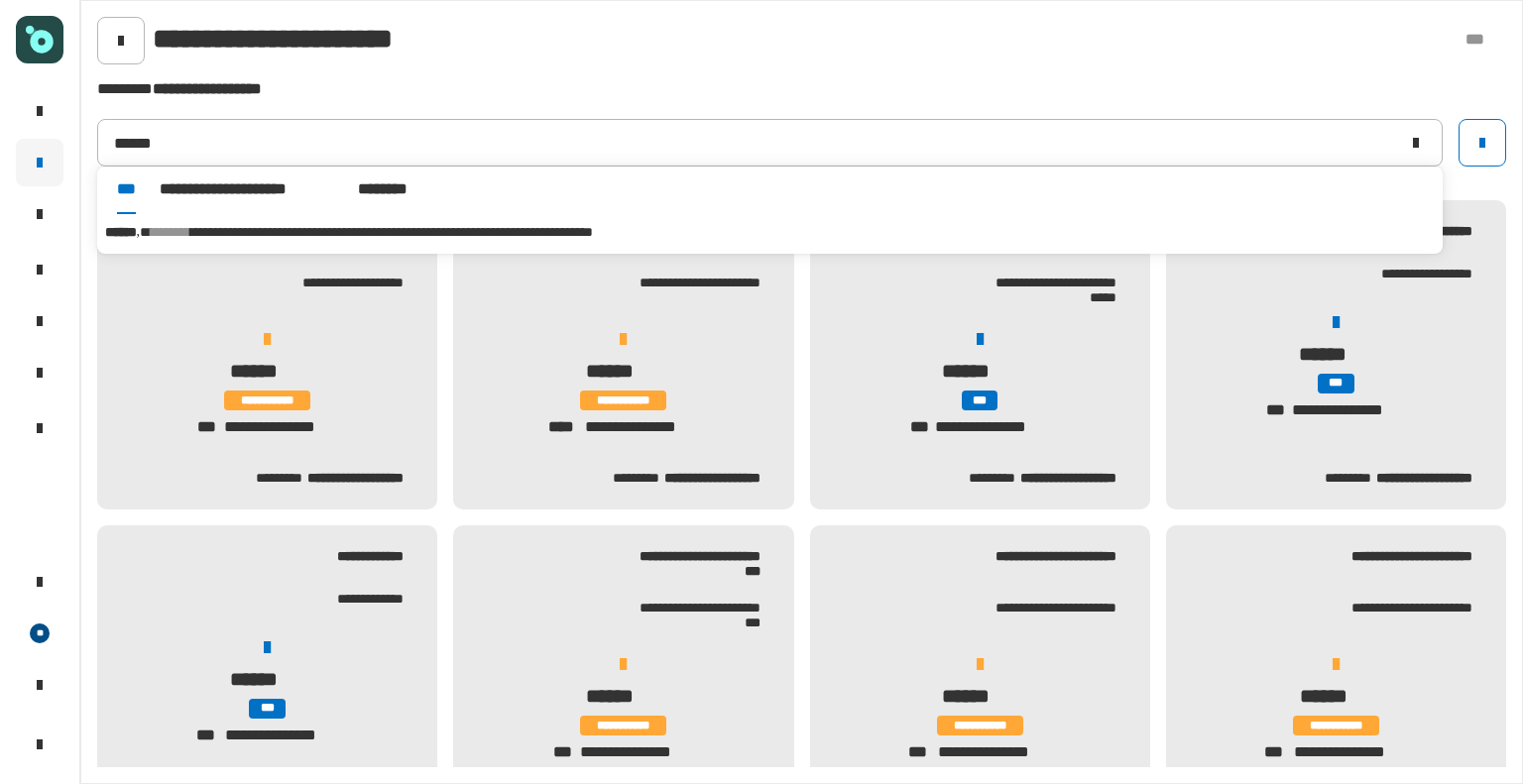 click on "********" at bounding box center (171, 232) 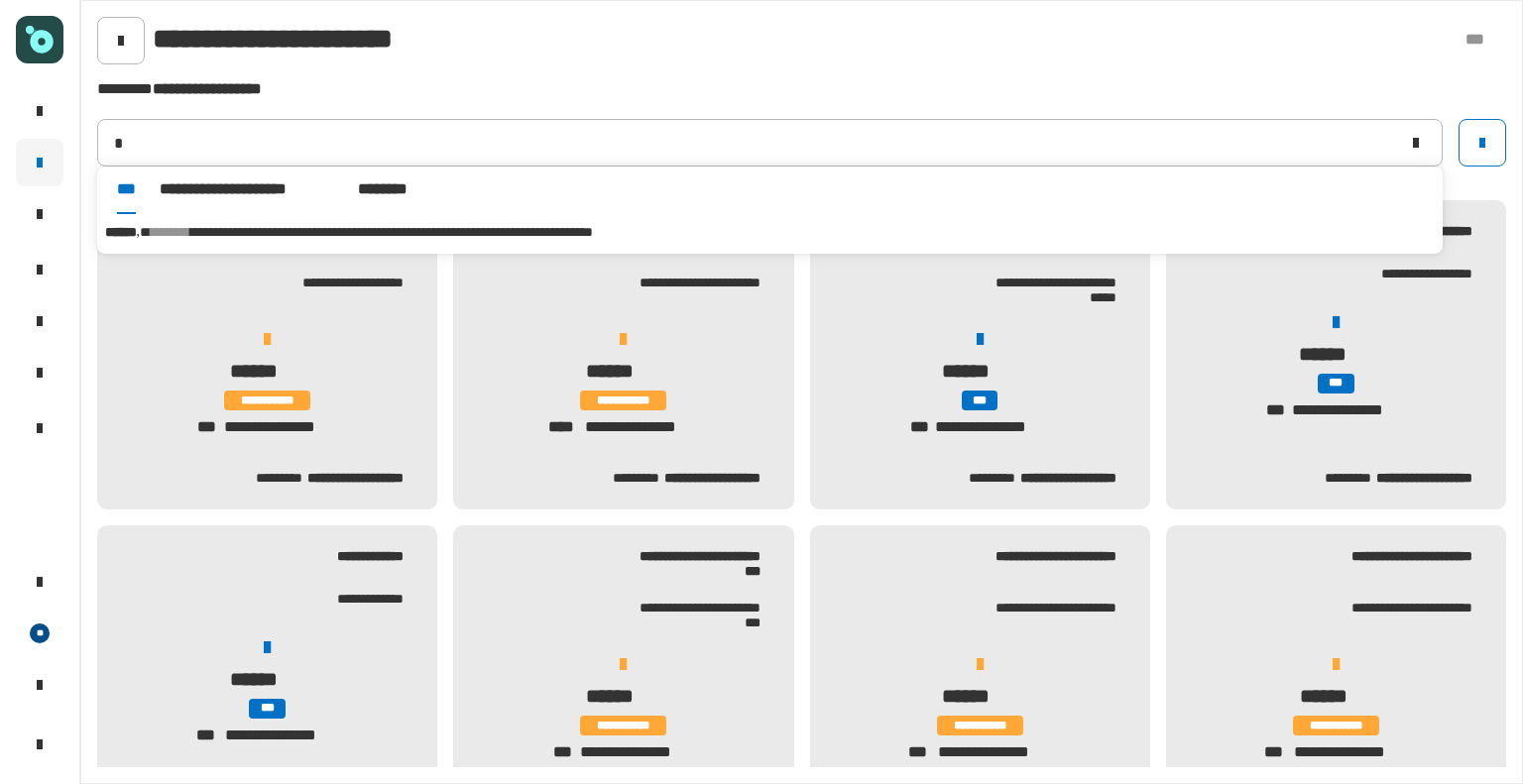 type on "******" 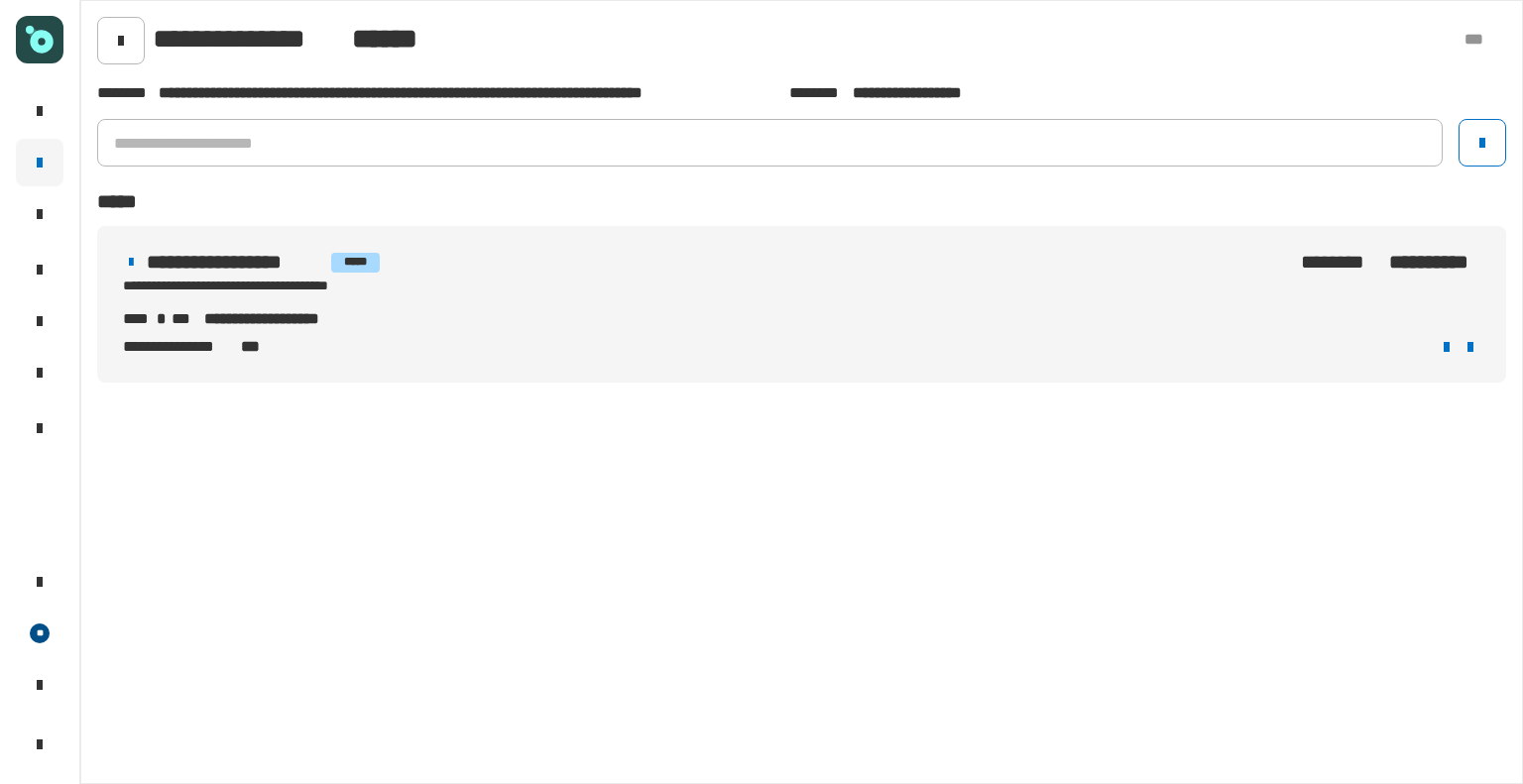 click on "[FIRST] [LAST] [PRODUCT_NAME] [VERSION] [OS_NAME] [OS_VERSION] [BUILD_NUMBER] [ARCHITECTURE] [LANGUAGE]" at bounding box center [801, 497] 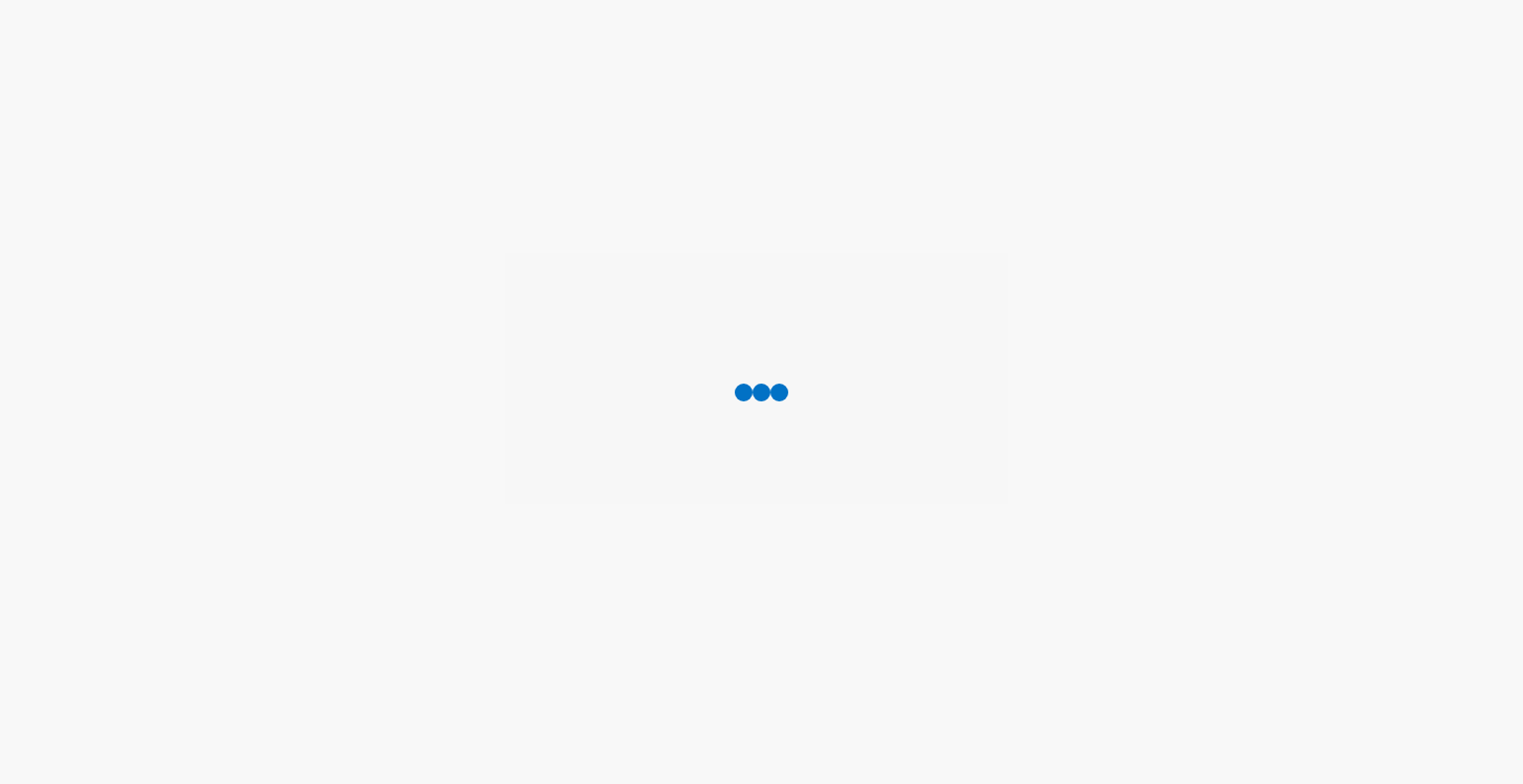 scroll, scrollTop: 0, scrollLeft: 0, axis: both 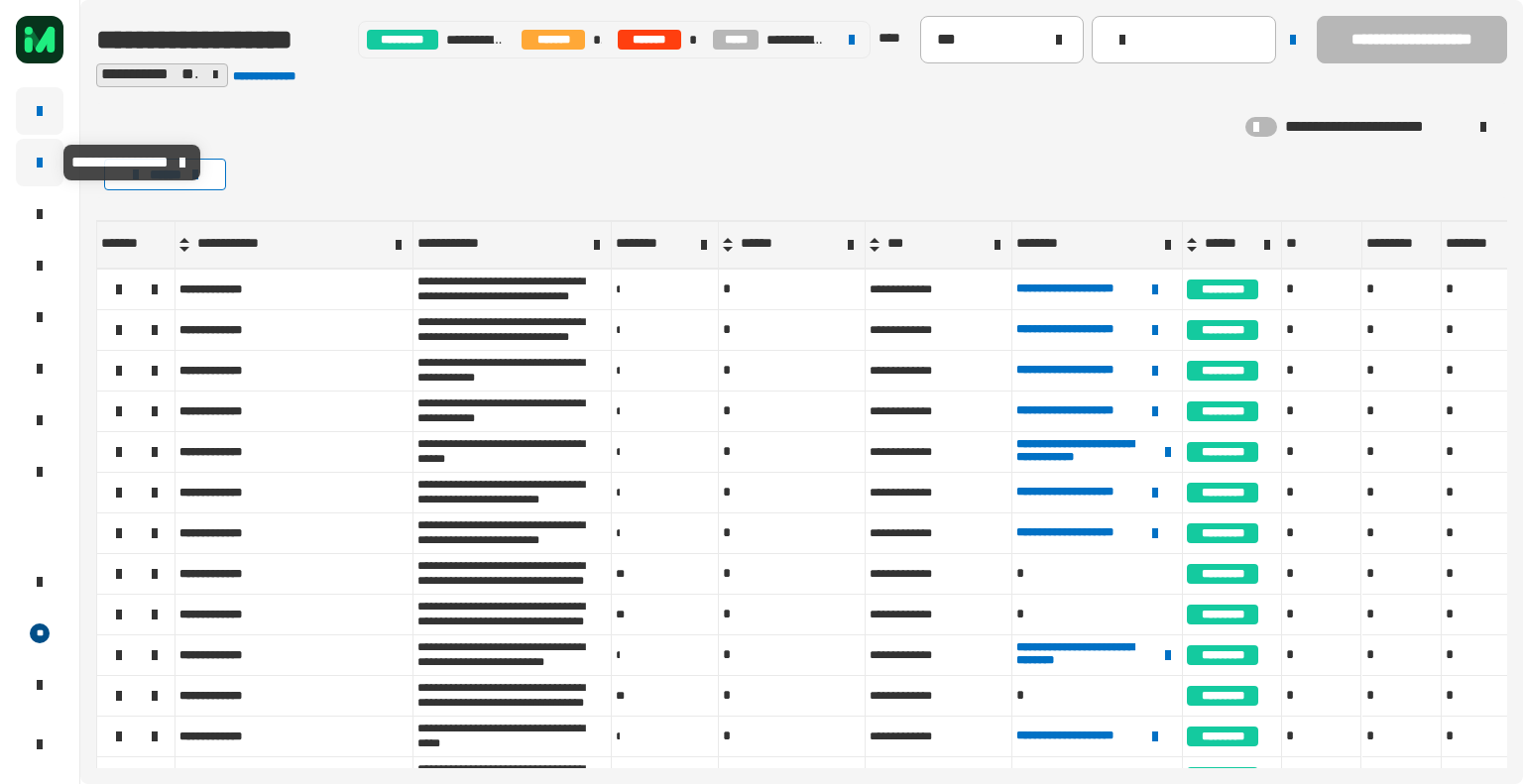 click 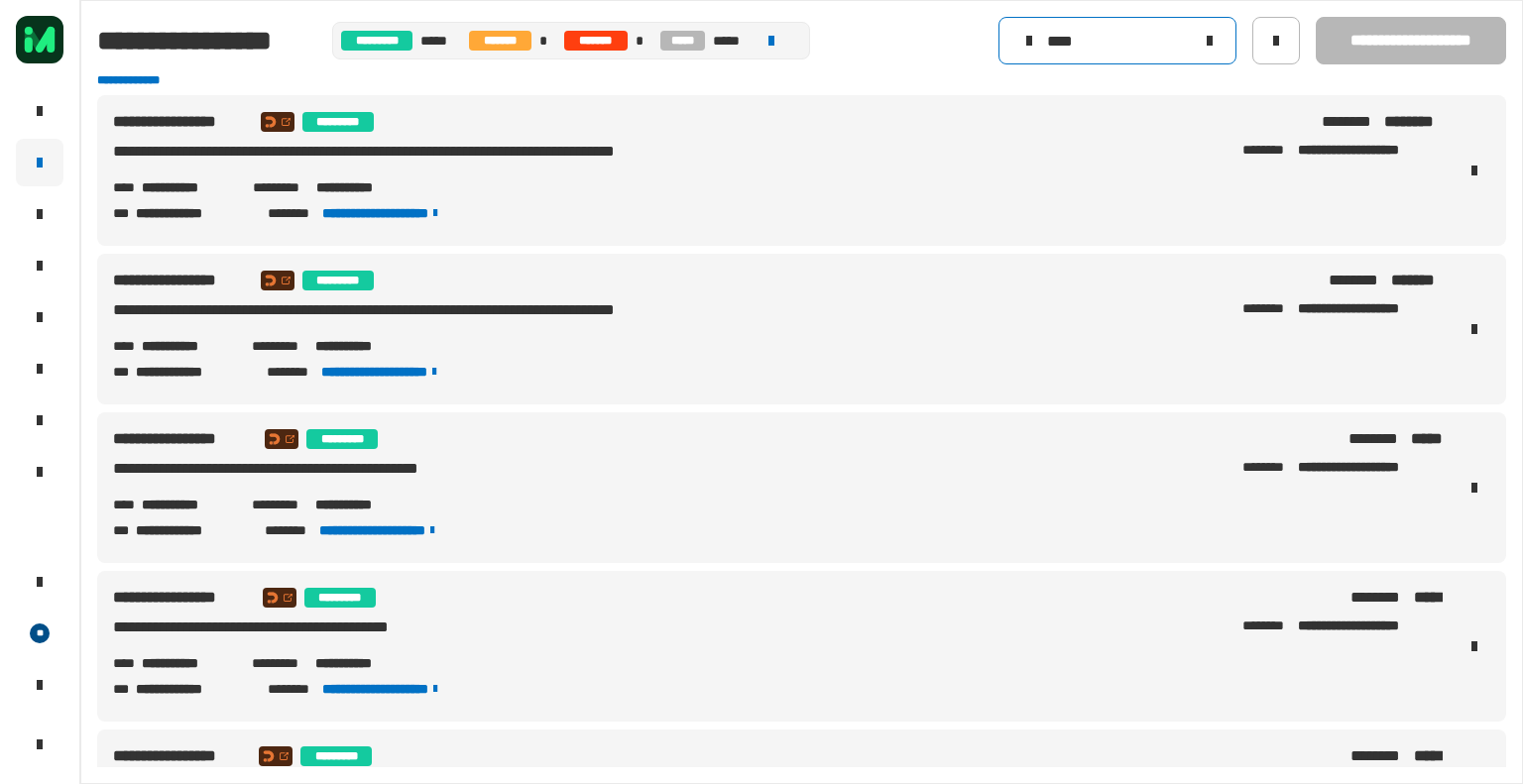 click on "****" 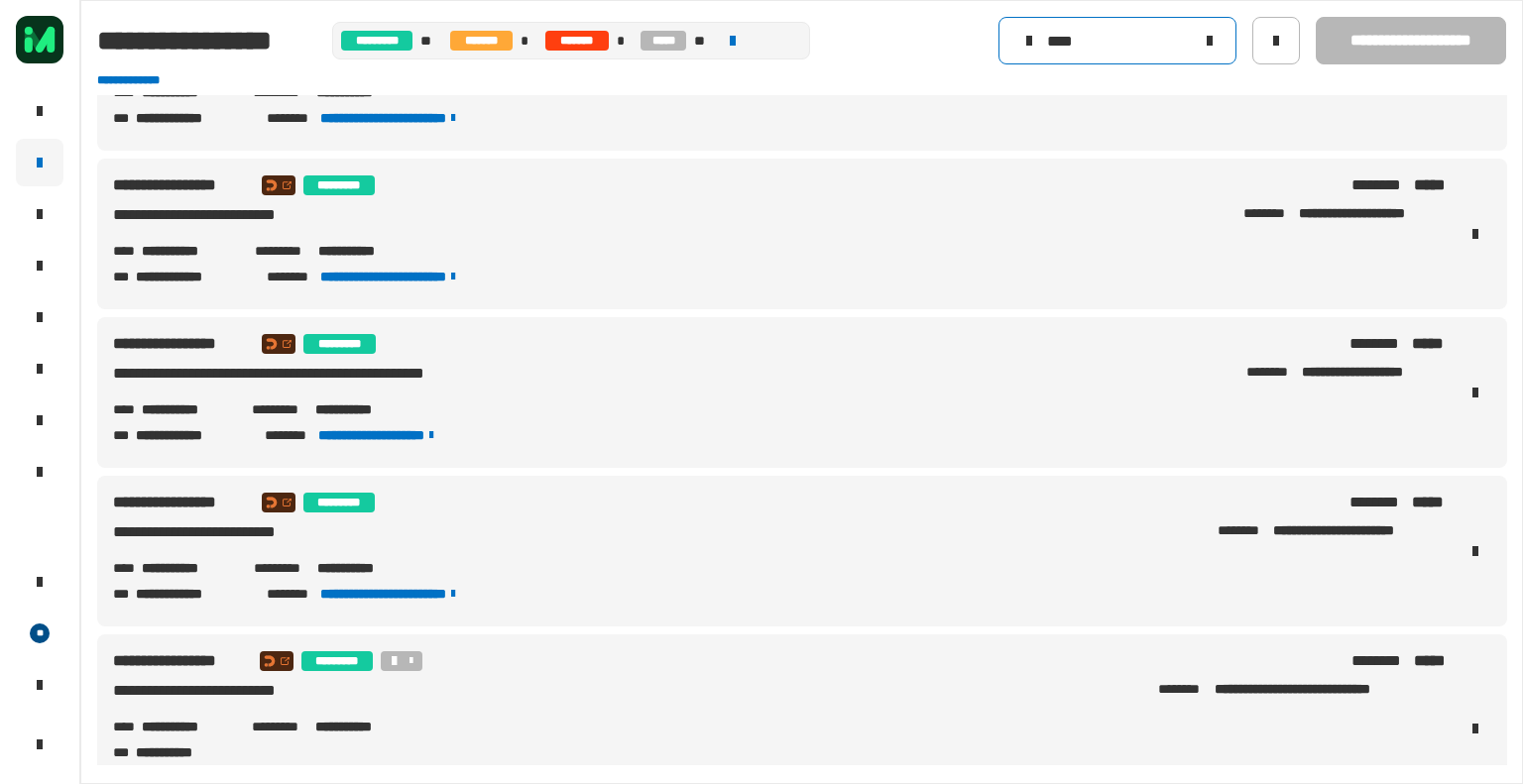 scroll, scrollTop: 161, scrollLeft: 0, axis: vertical 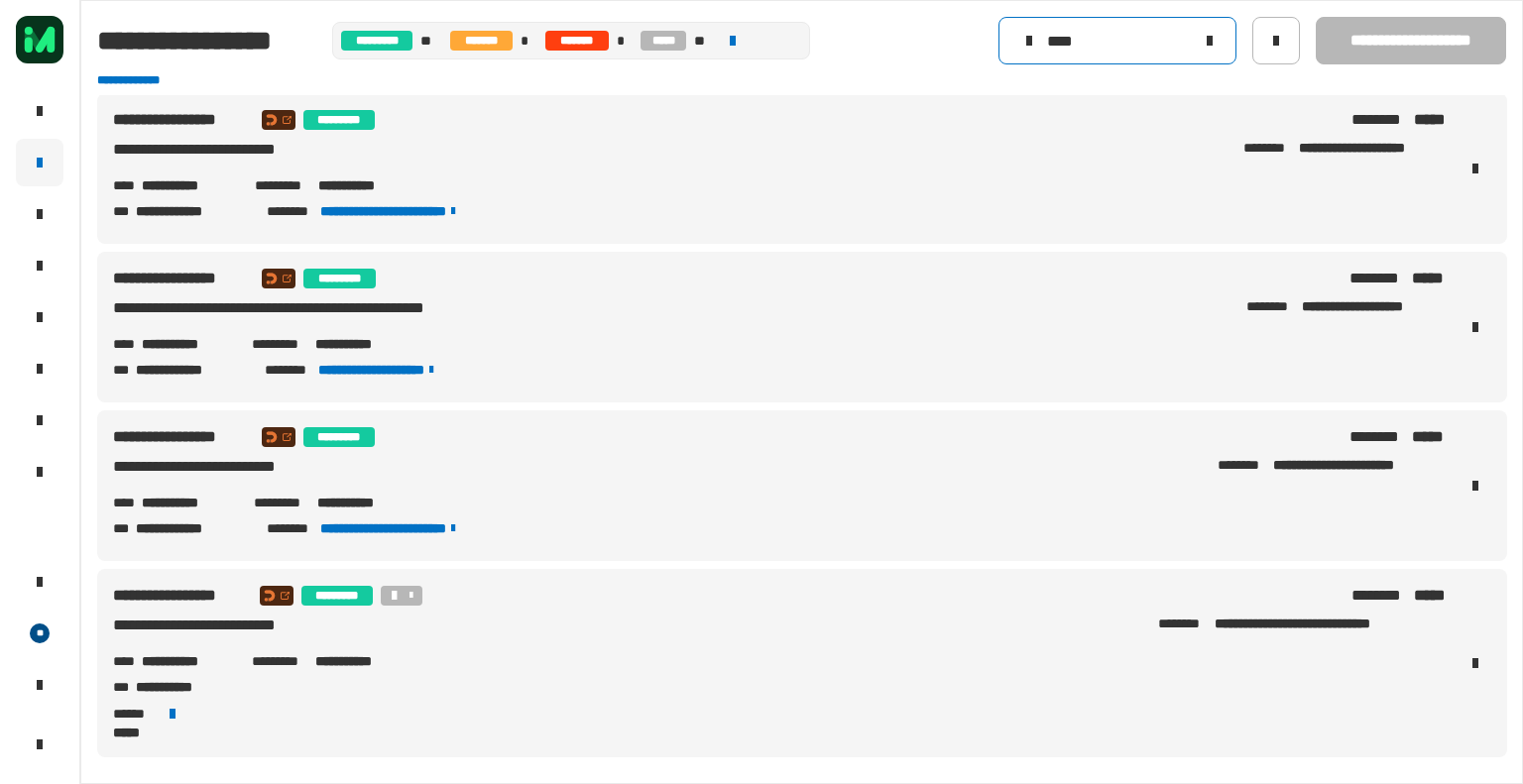 click on "****" 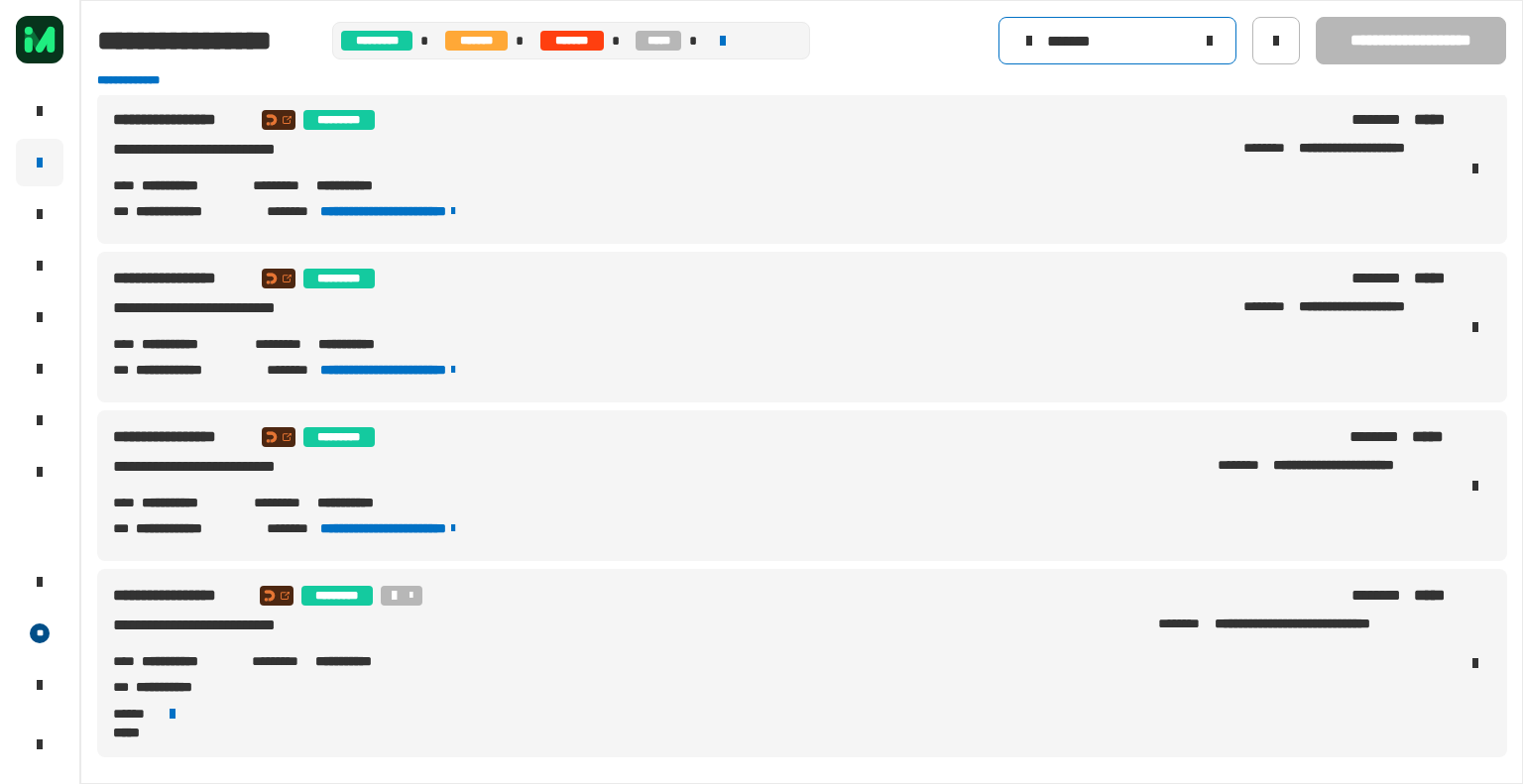 scroll, scrollTop: 0, scrollLeft: 0, axis: both 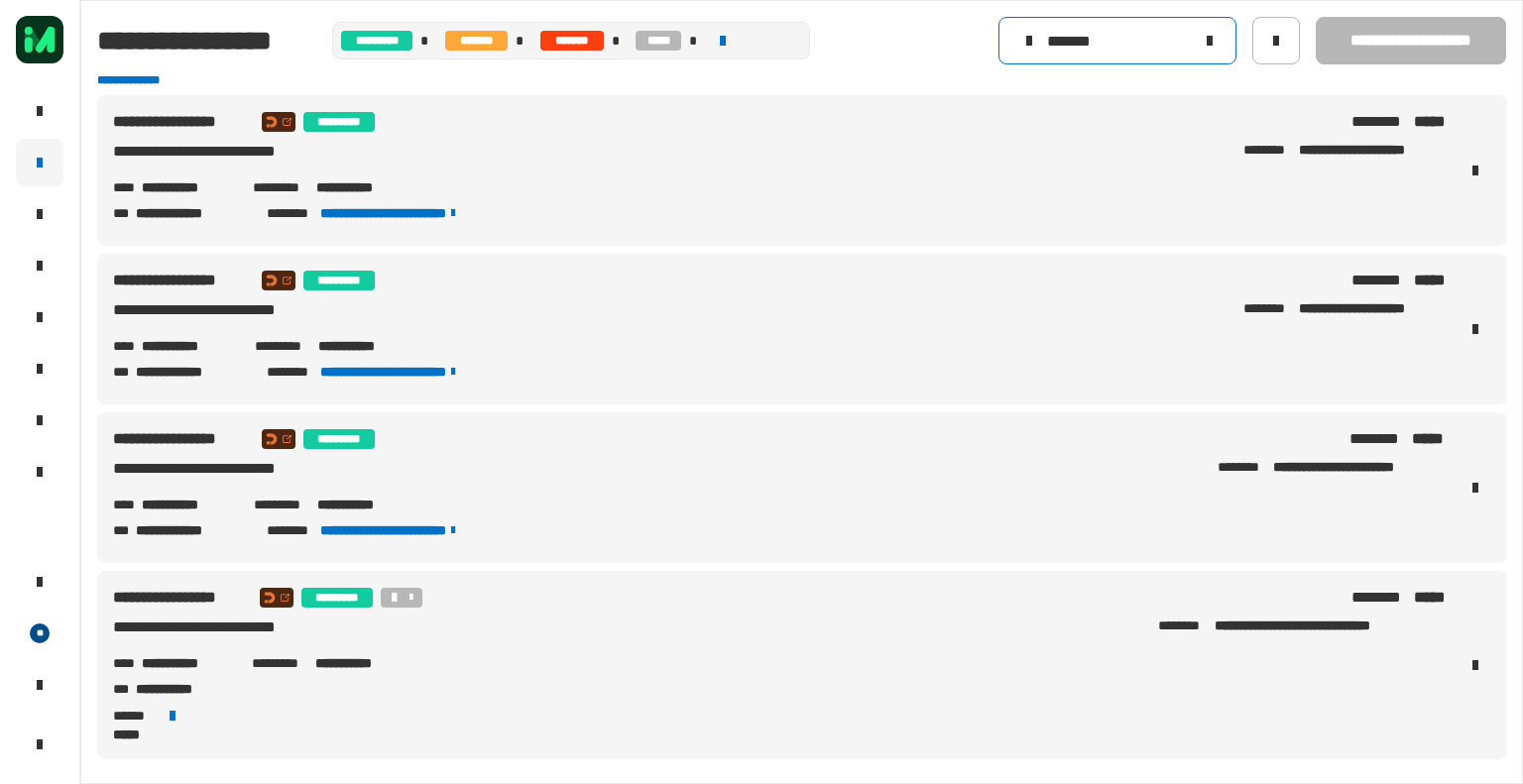 click on "*******" 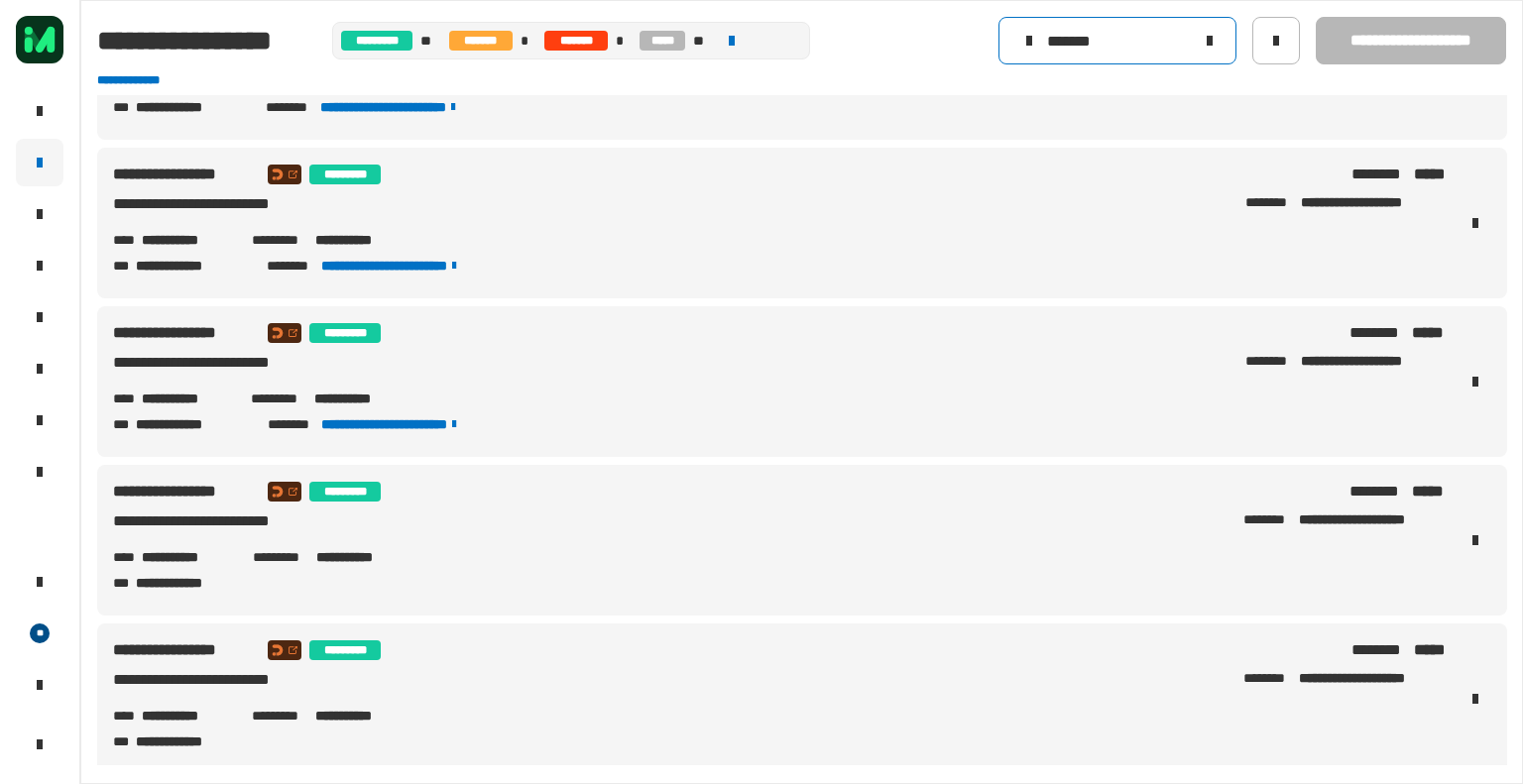scroll, scrollTop: 440, scrollLeft: 0, axis: vertical 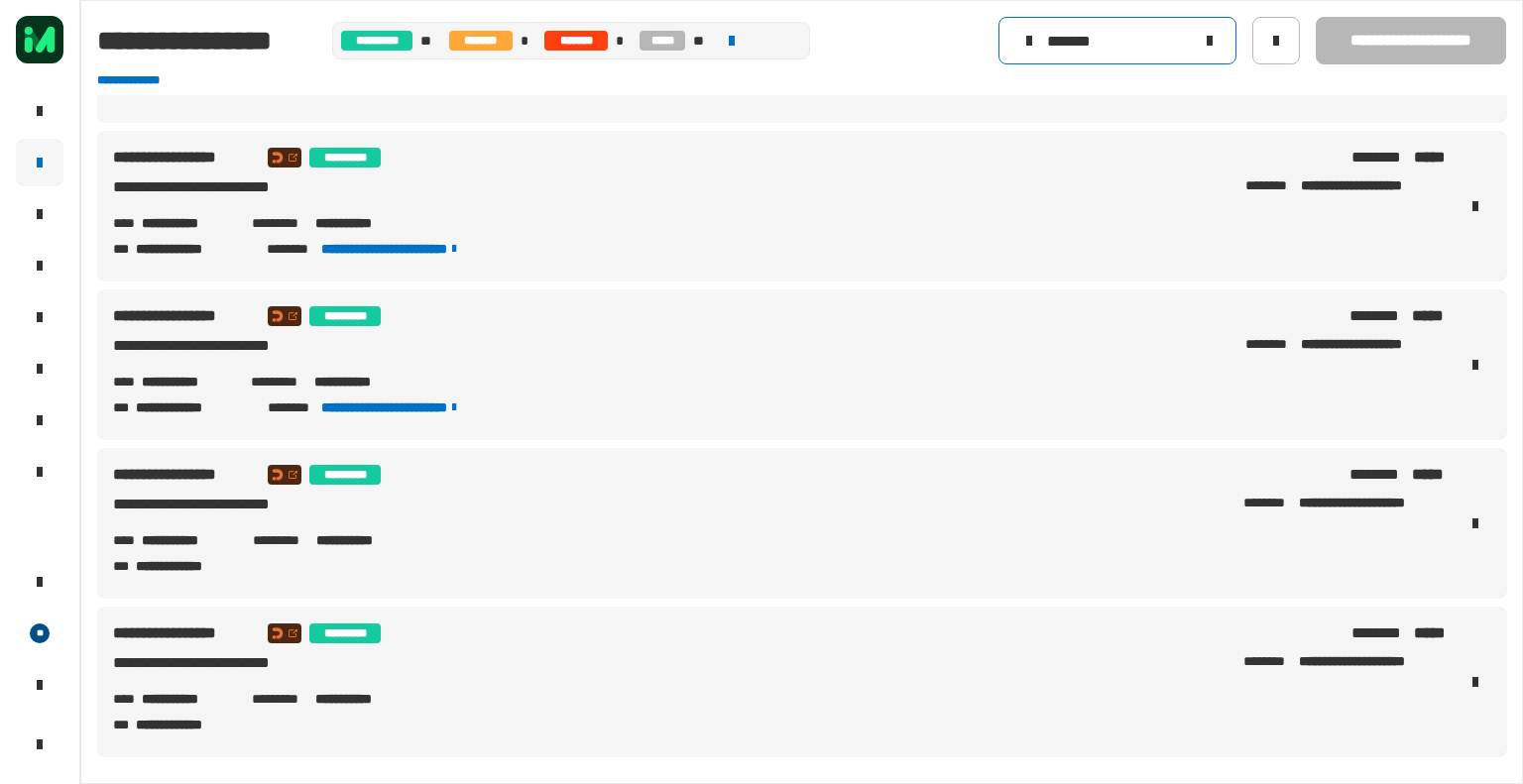 type on "*******" 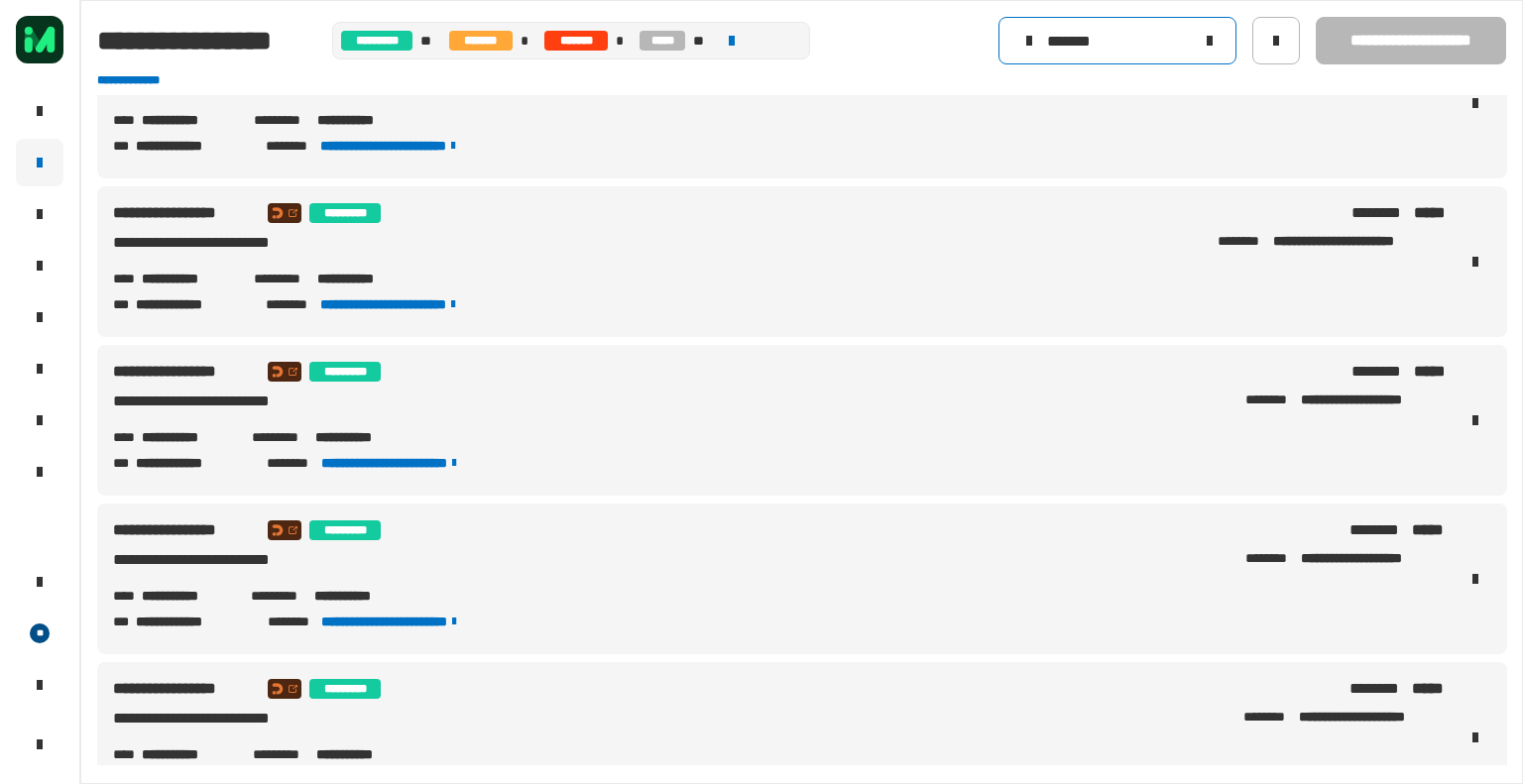 scroll, scrollTop: 0, scrollLeft: 0, axis: both 